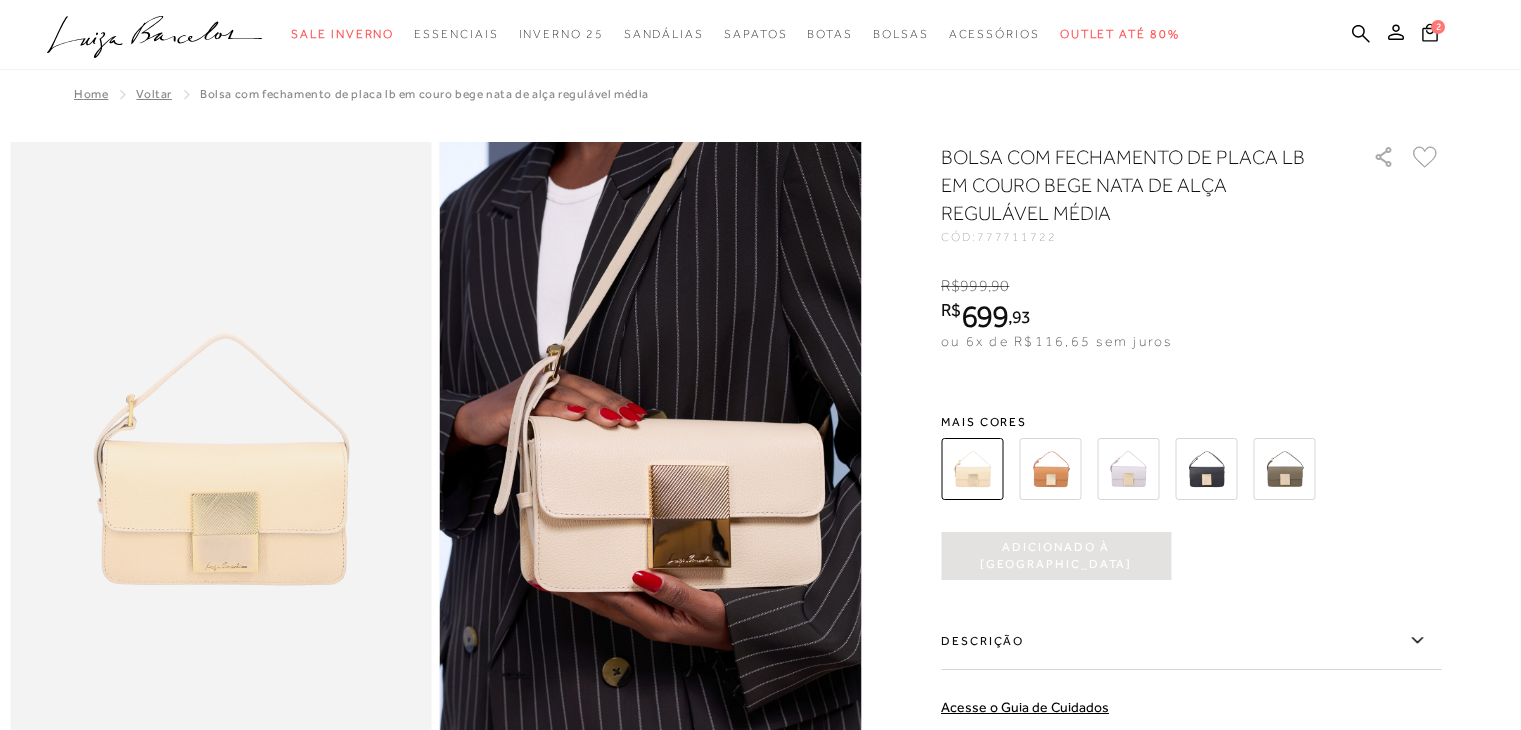 scroll, scrollTop: 900, scrollLeft: 0, axis: vertical 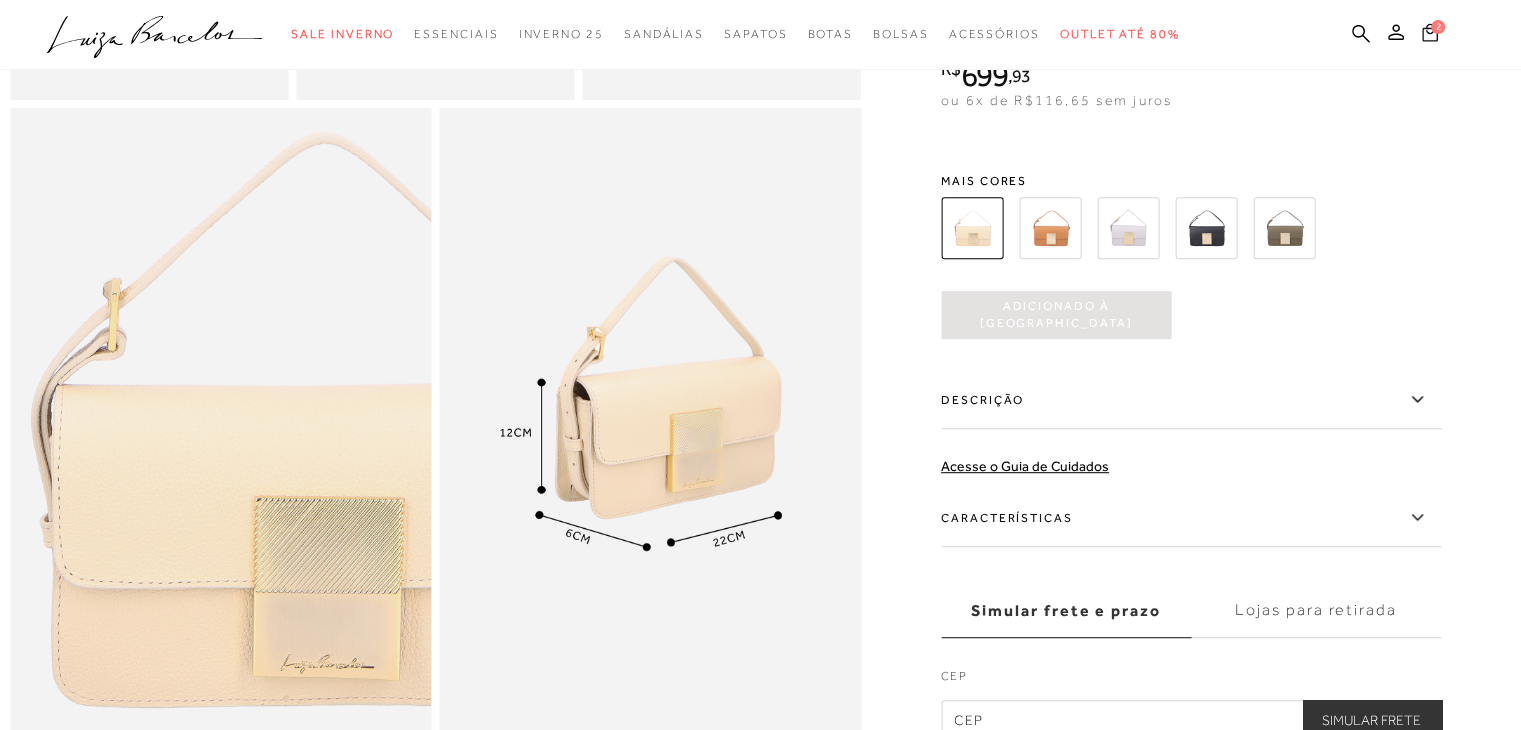 click on "2" at bounding box center [1438, 27] 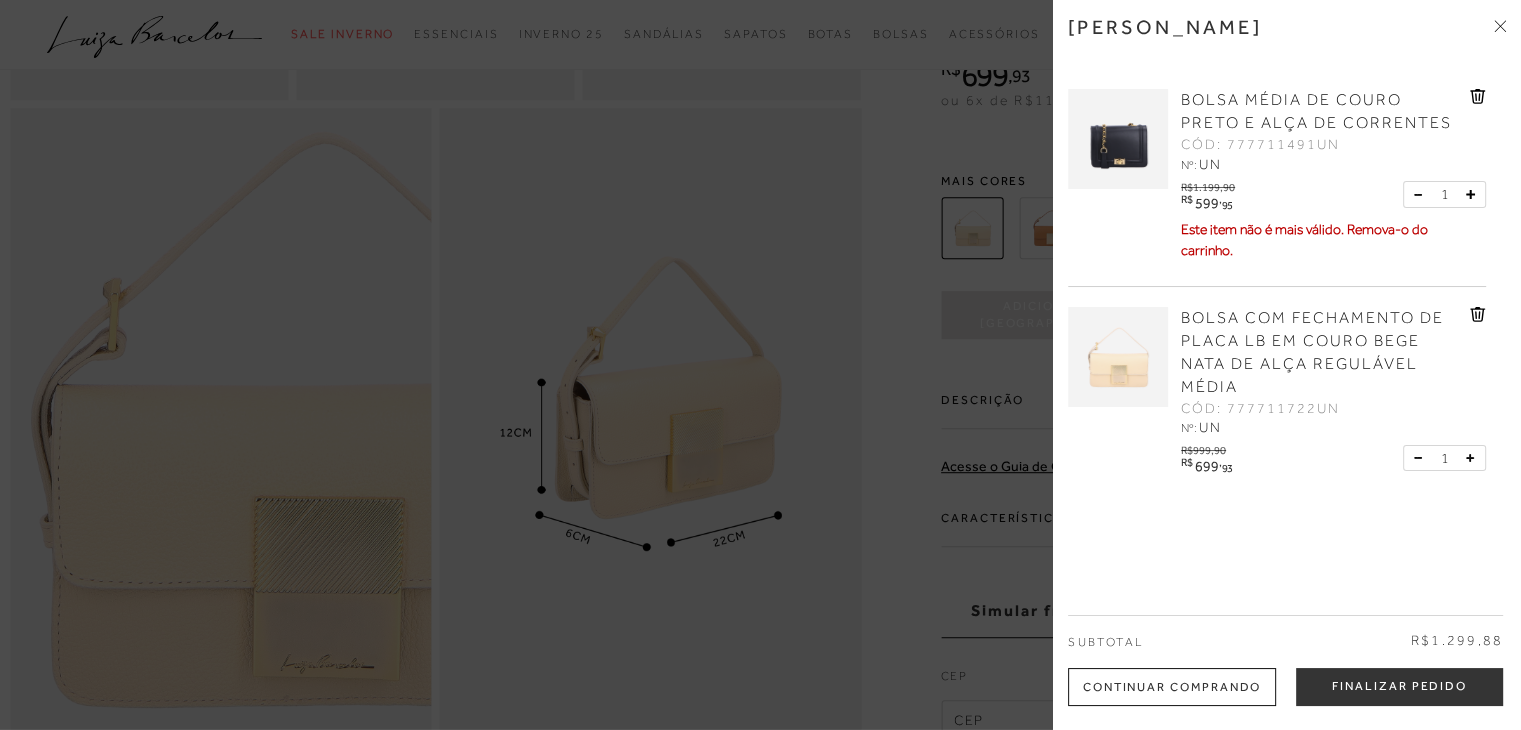 click 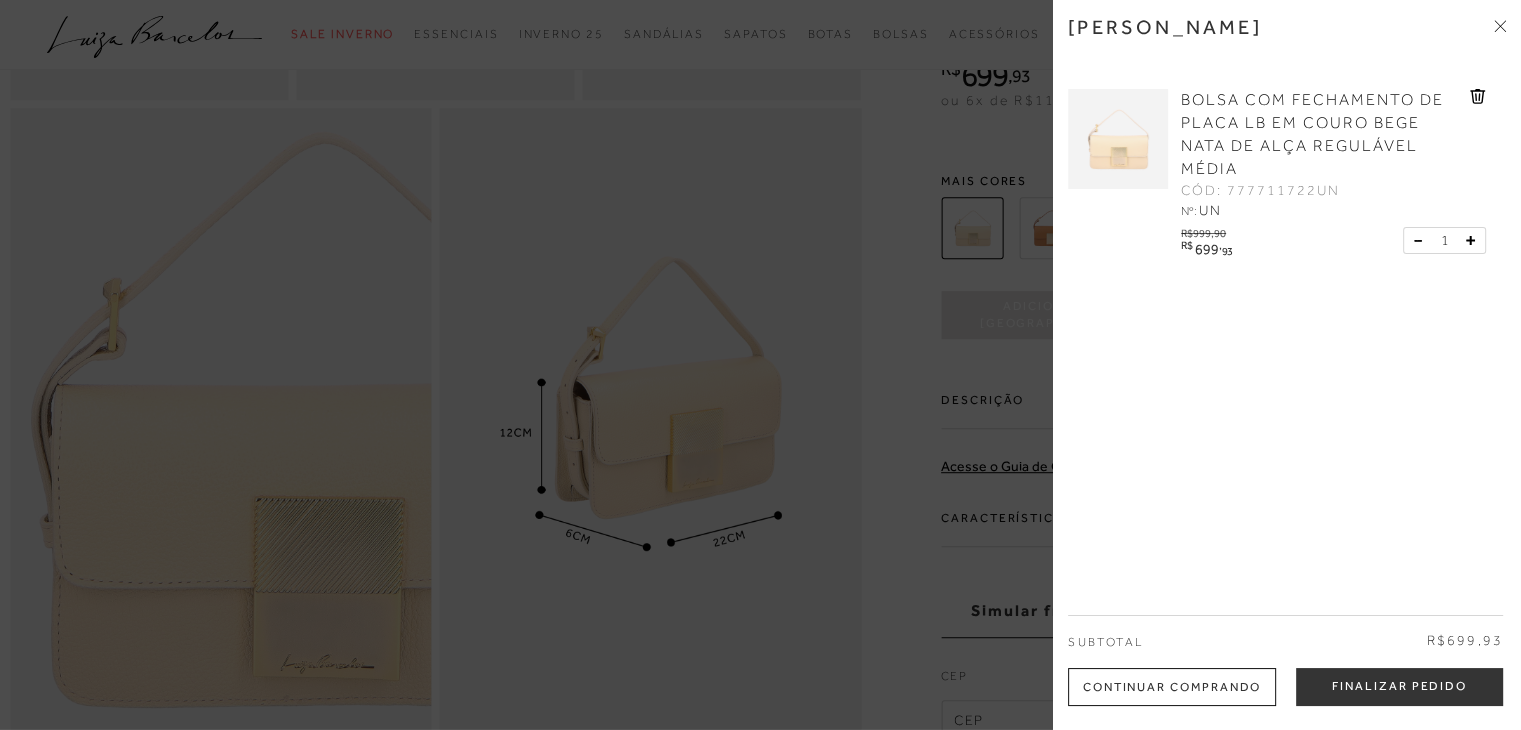 click on "Finalizar Pedido" at bounding box center (1399, 687) 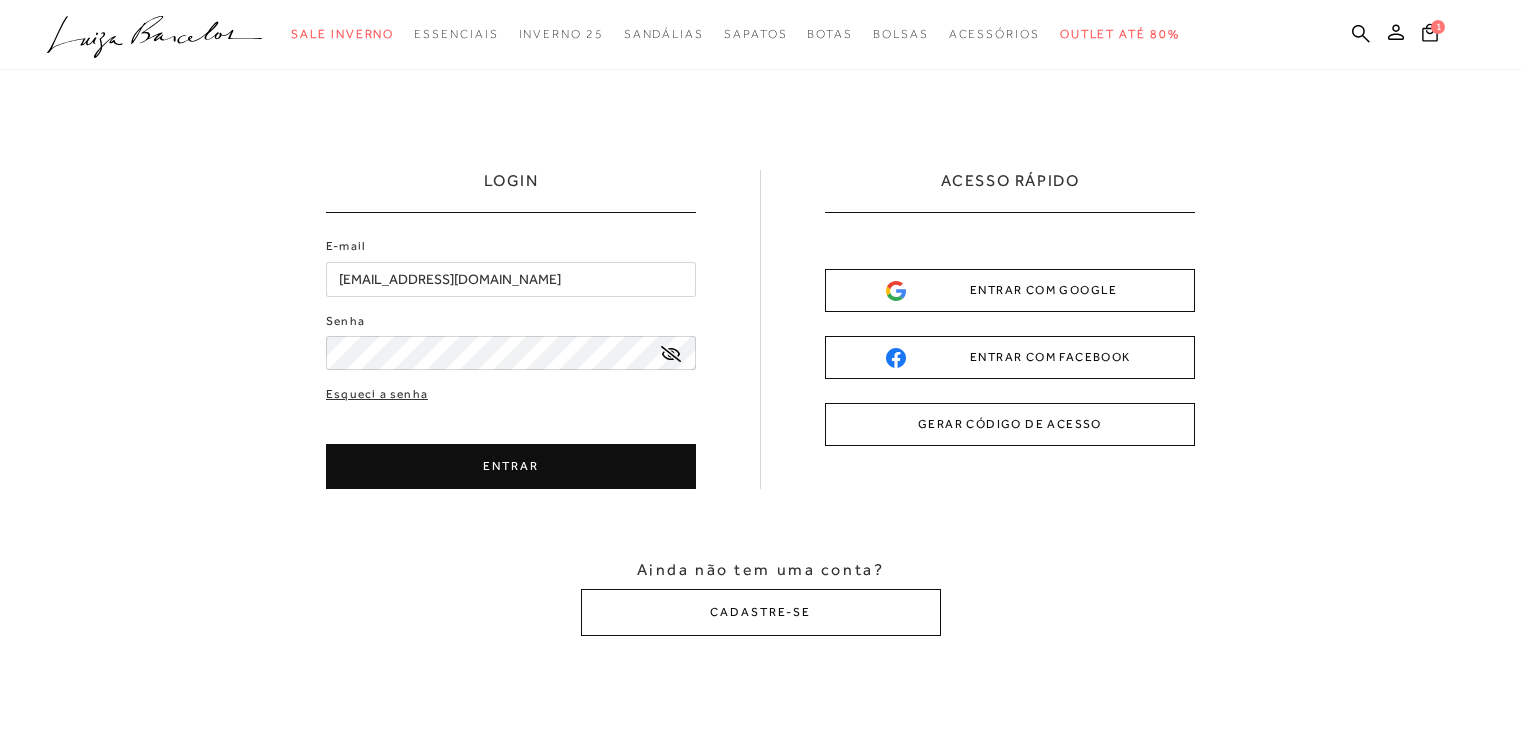 scroll, scrollTop: 0, scrollLeft: 0, axis: both 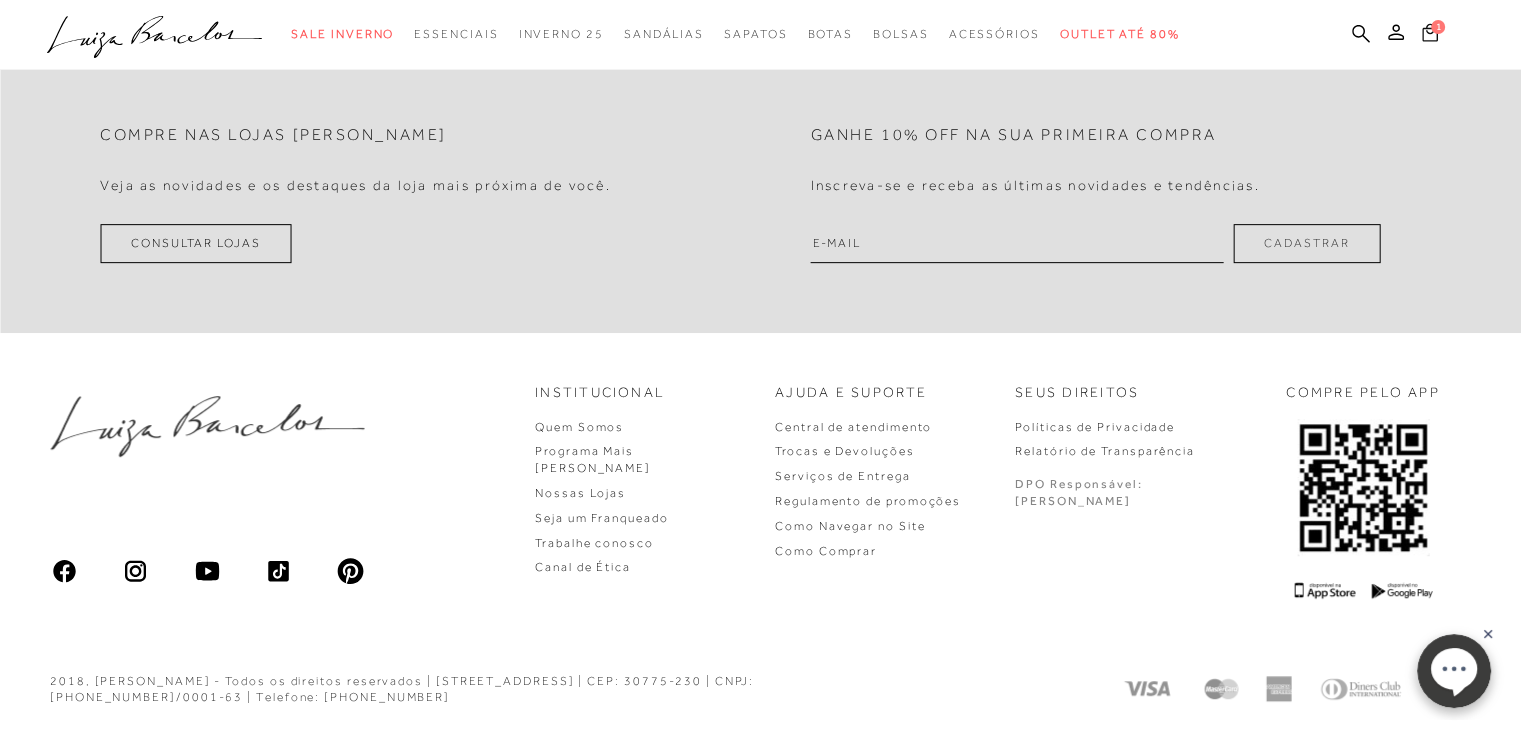 click 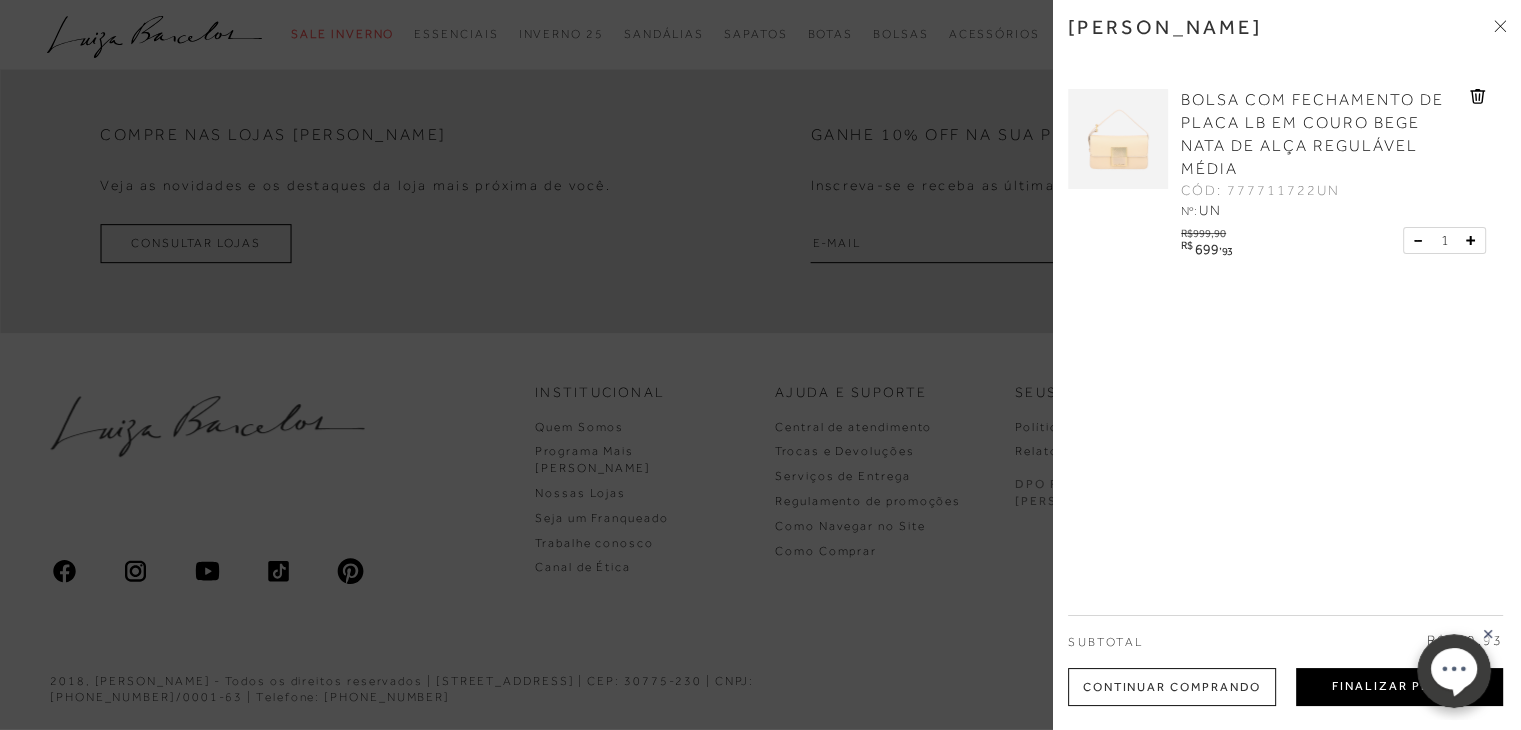 click on "Finalizar Pedido" at bounding box center [1399, 687] 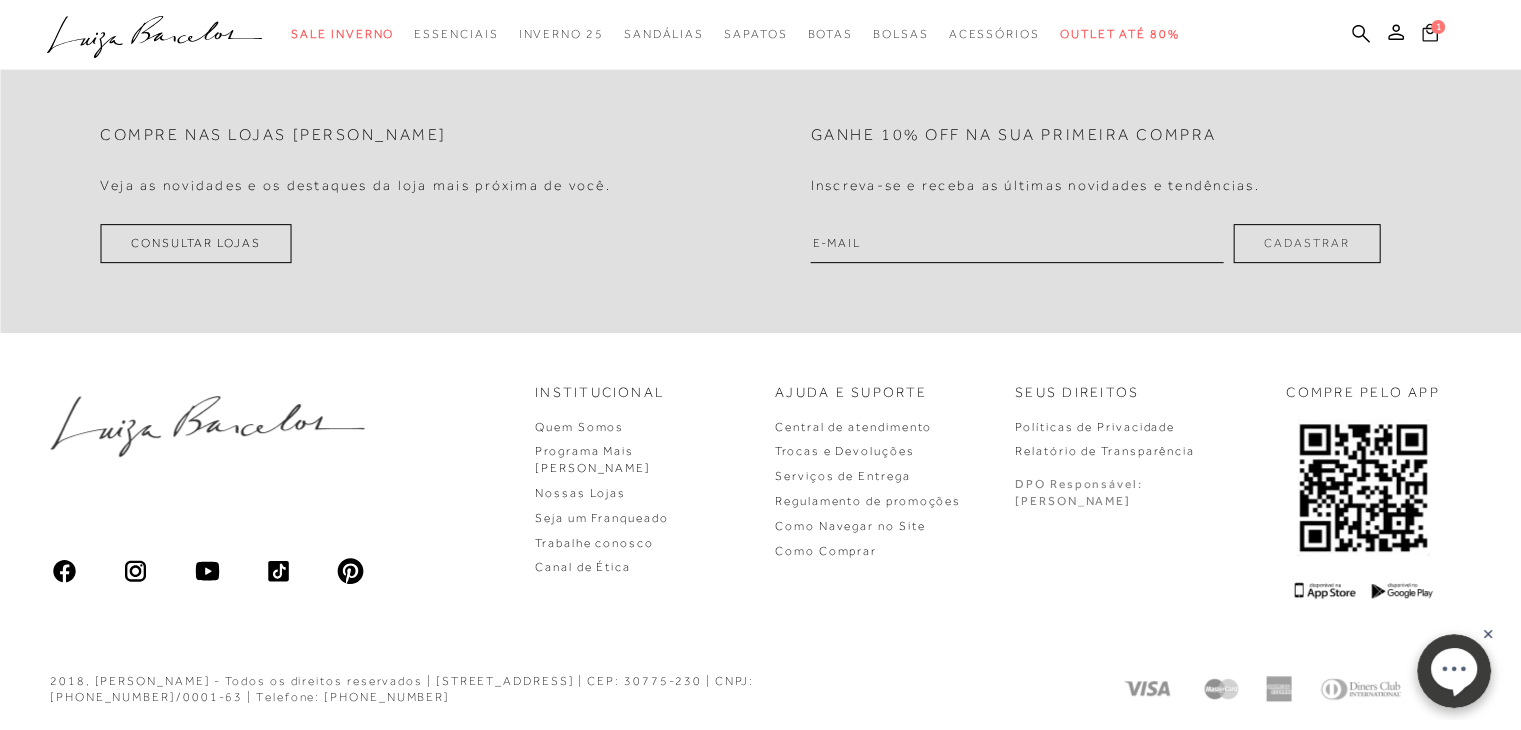 click on "1" at bounding box center [1430, 35] 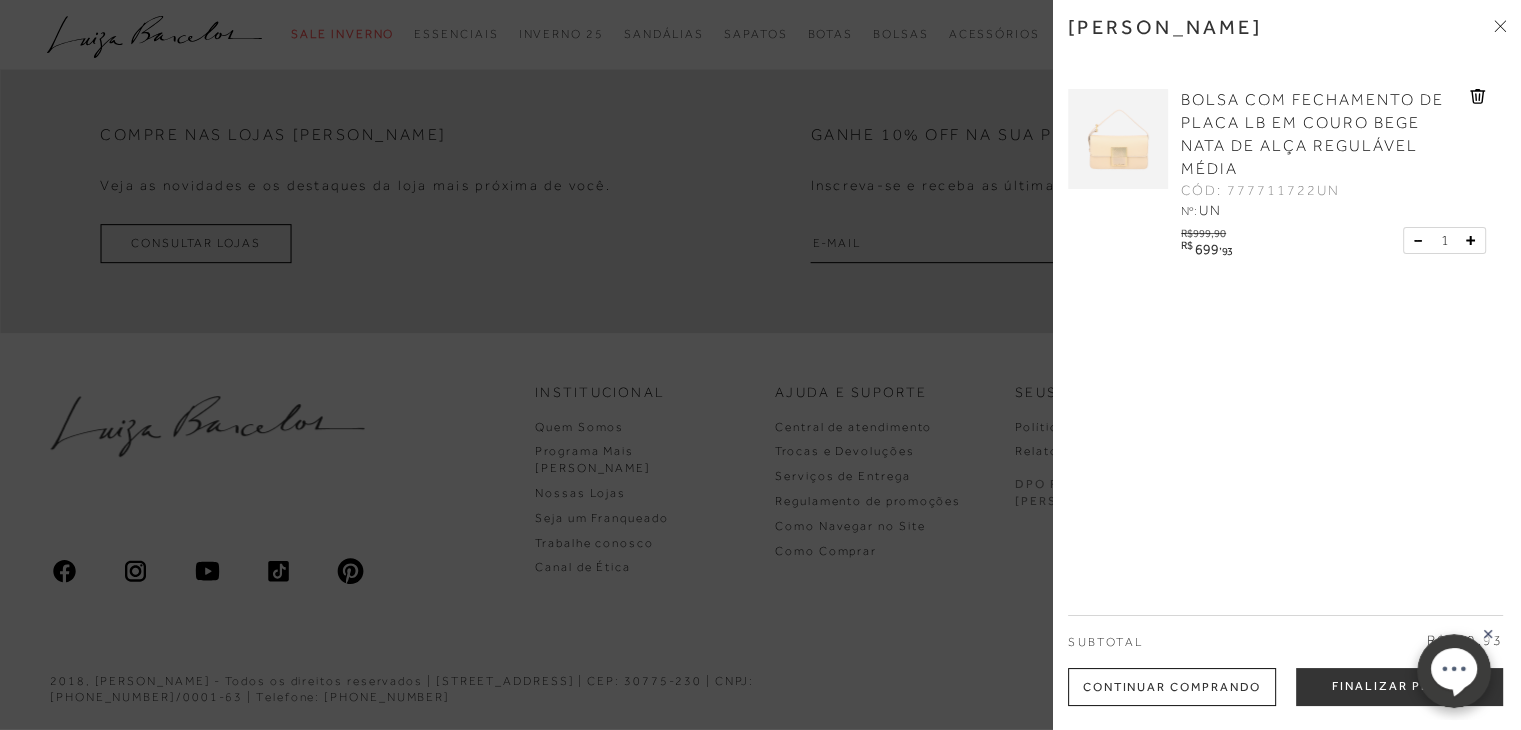 click 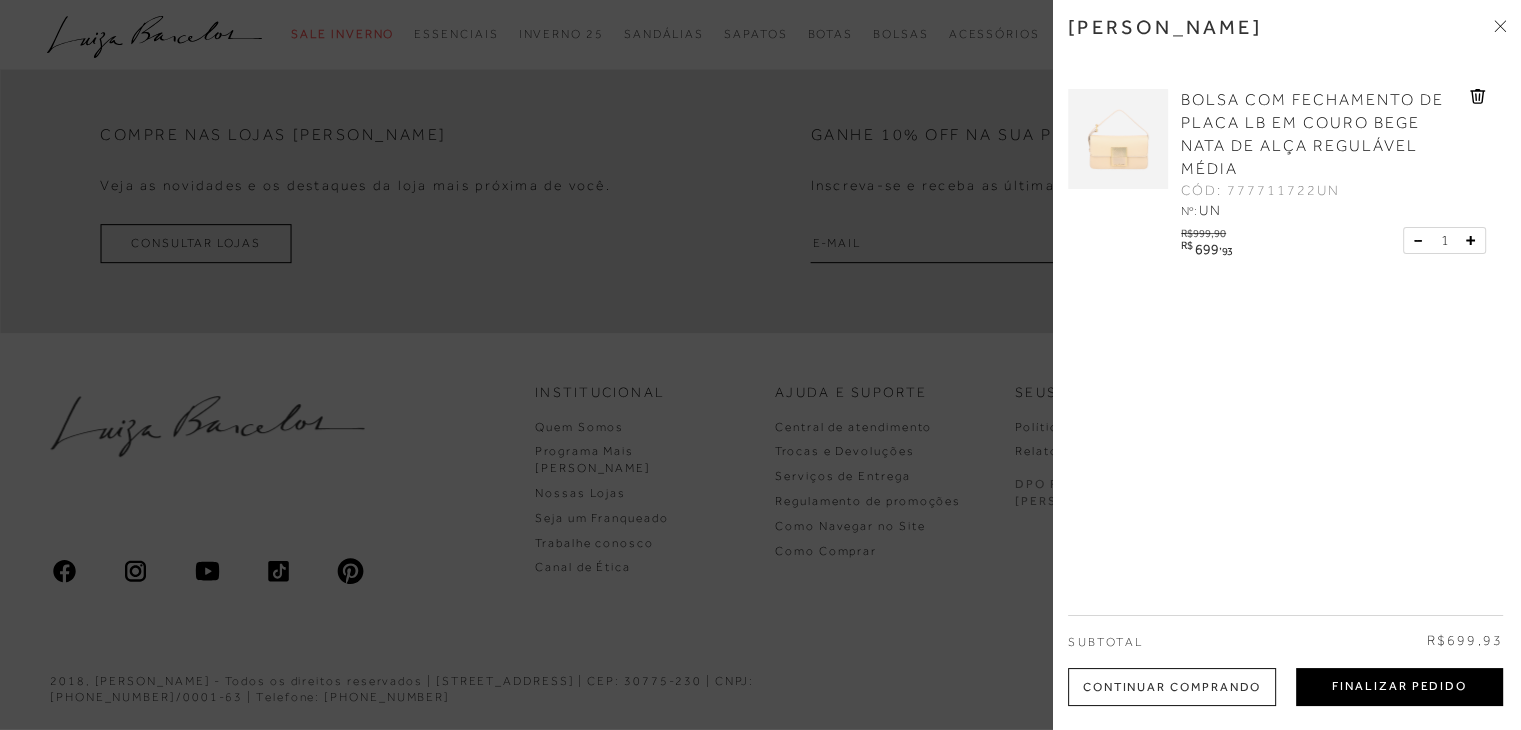 click on "Finalizar Pedido" at bounding box center (1399, 687) 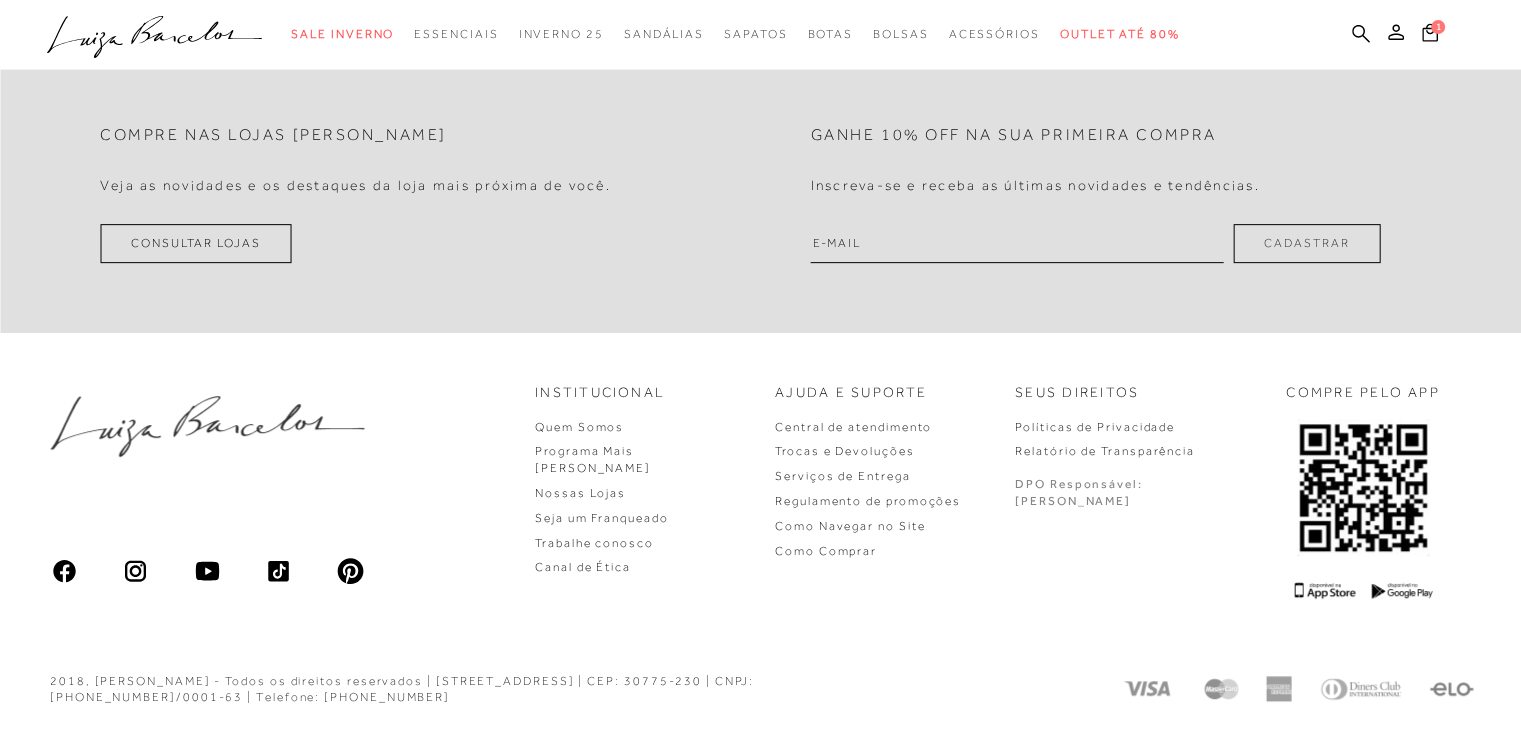 click on "Compre nas lojas Luiza Barcelos
Veja as novidades e os destaques da loja mais próxima de você.
Consultar Lojas" at bounding box center (385, 184) 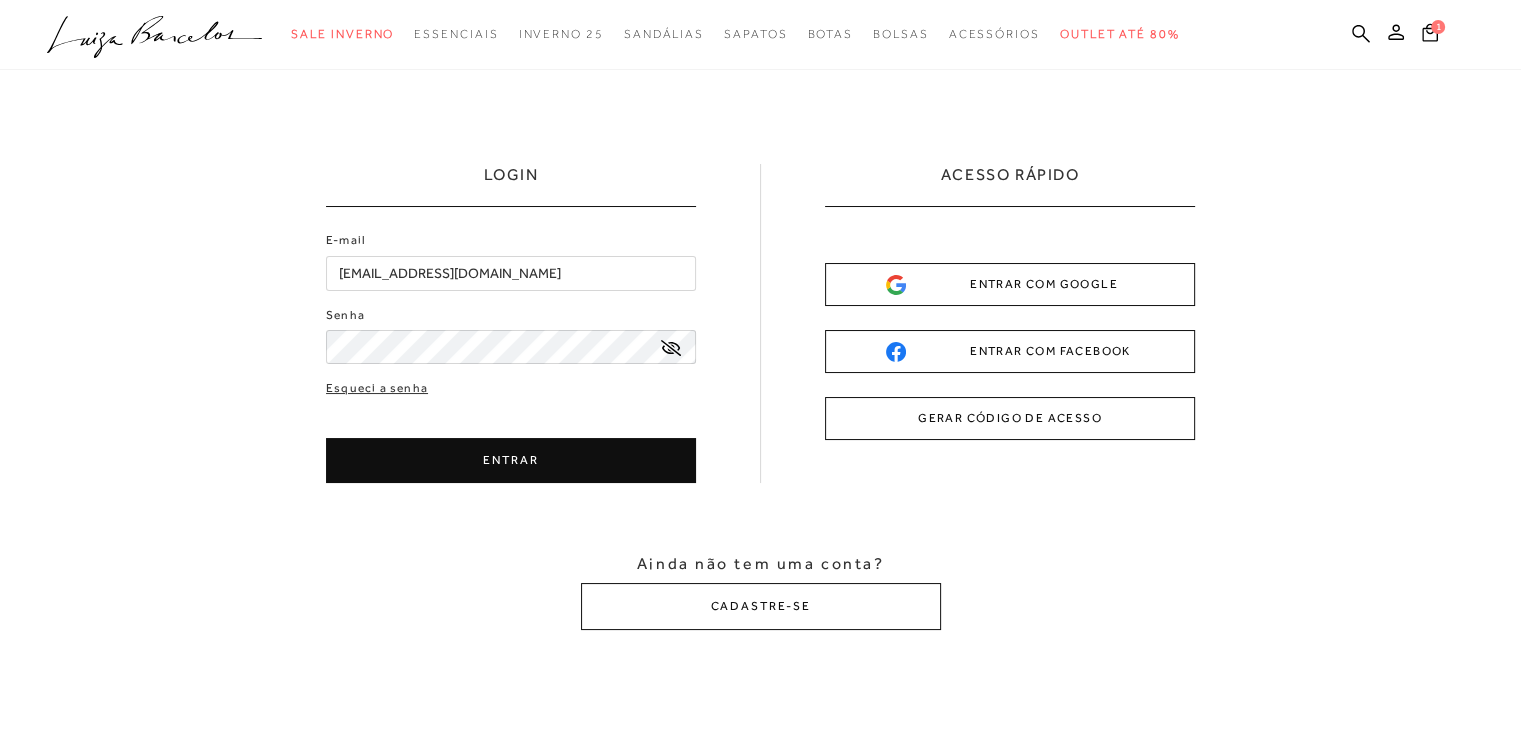 scroll, scrollTop: 0, scrollLeft: 0, axis: both 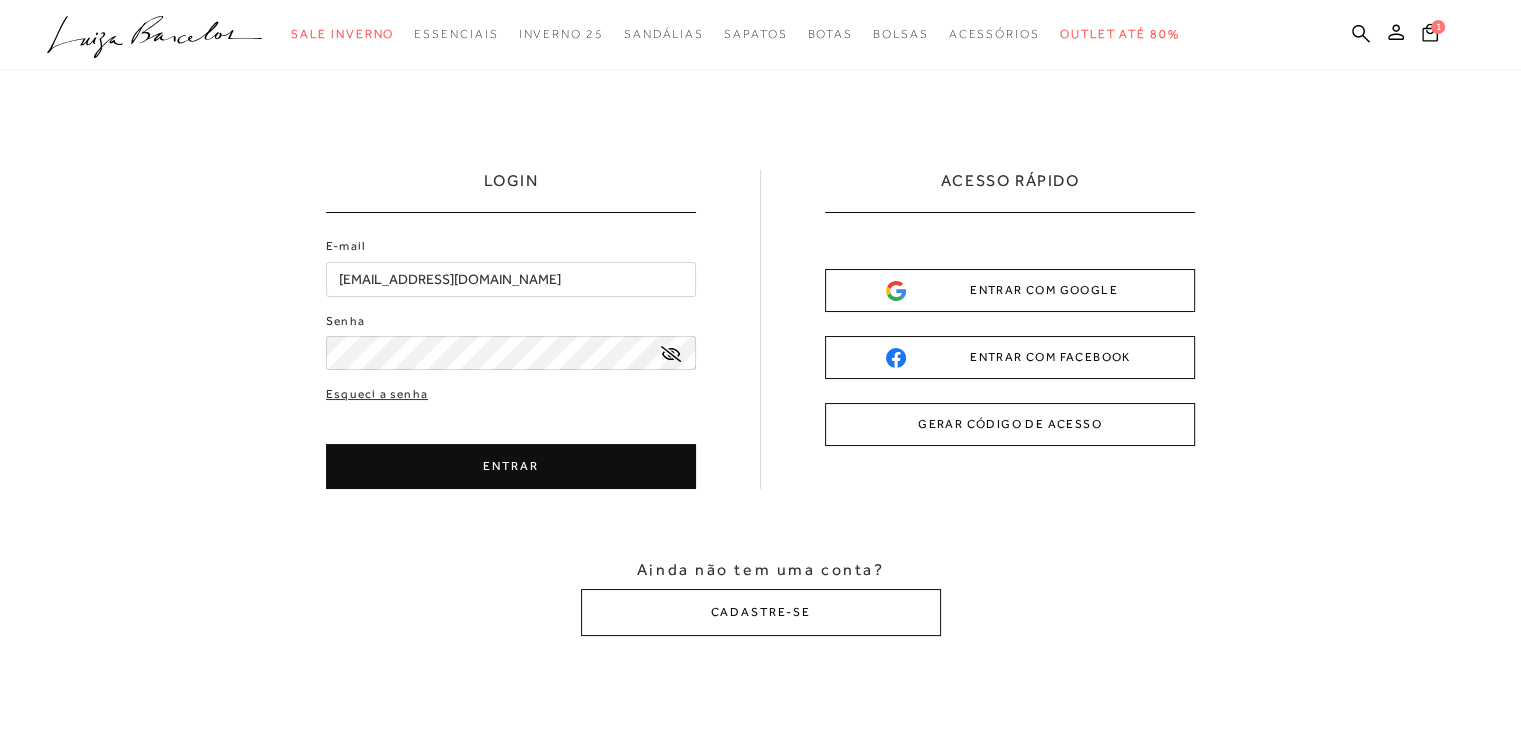 click on "ENTRAR" at bounding box center (511, 466) 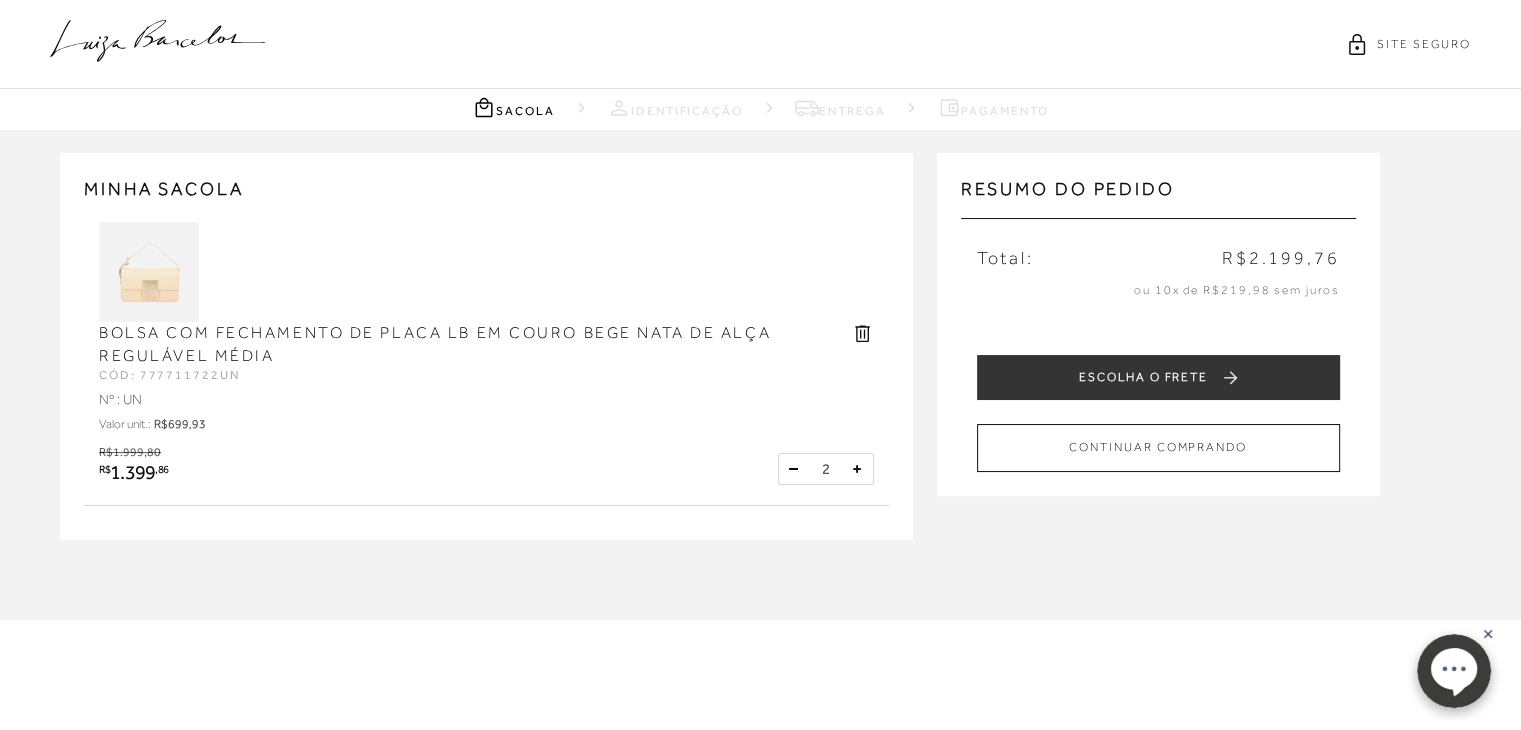 click at bounding box center (794, 469) 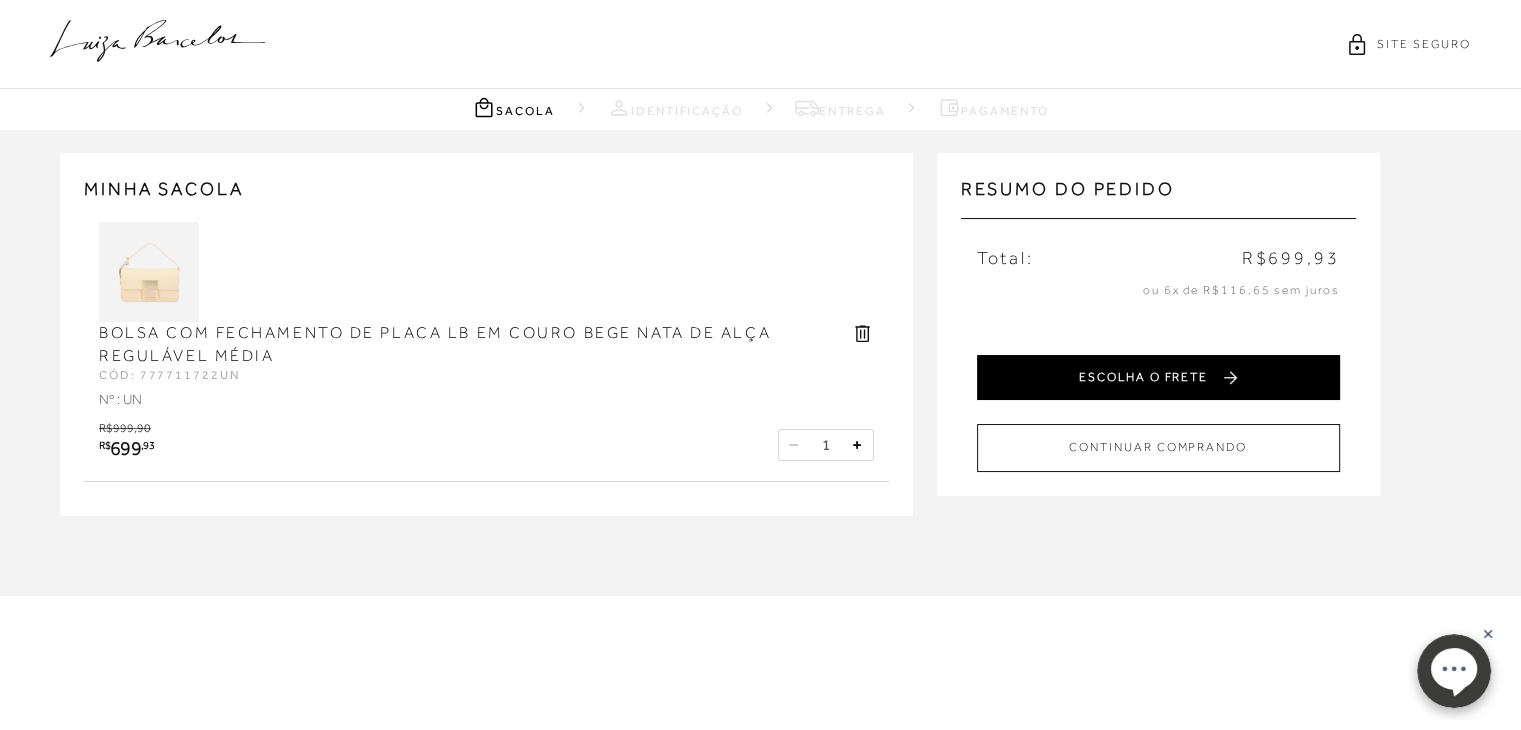 click on "ESCOLHA O FRETE" at bounding box center [1158, 377] 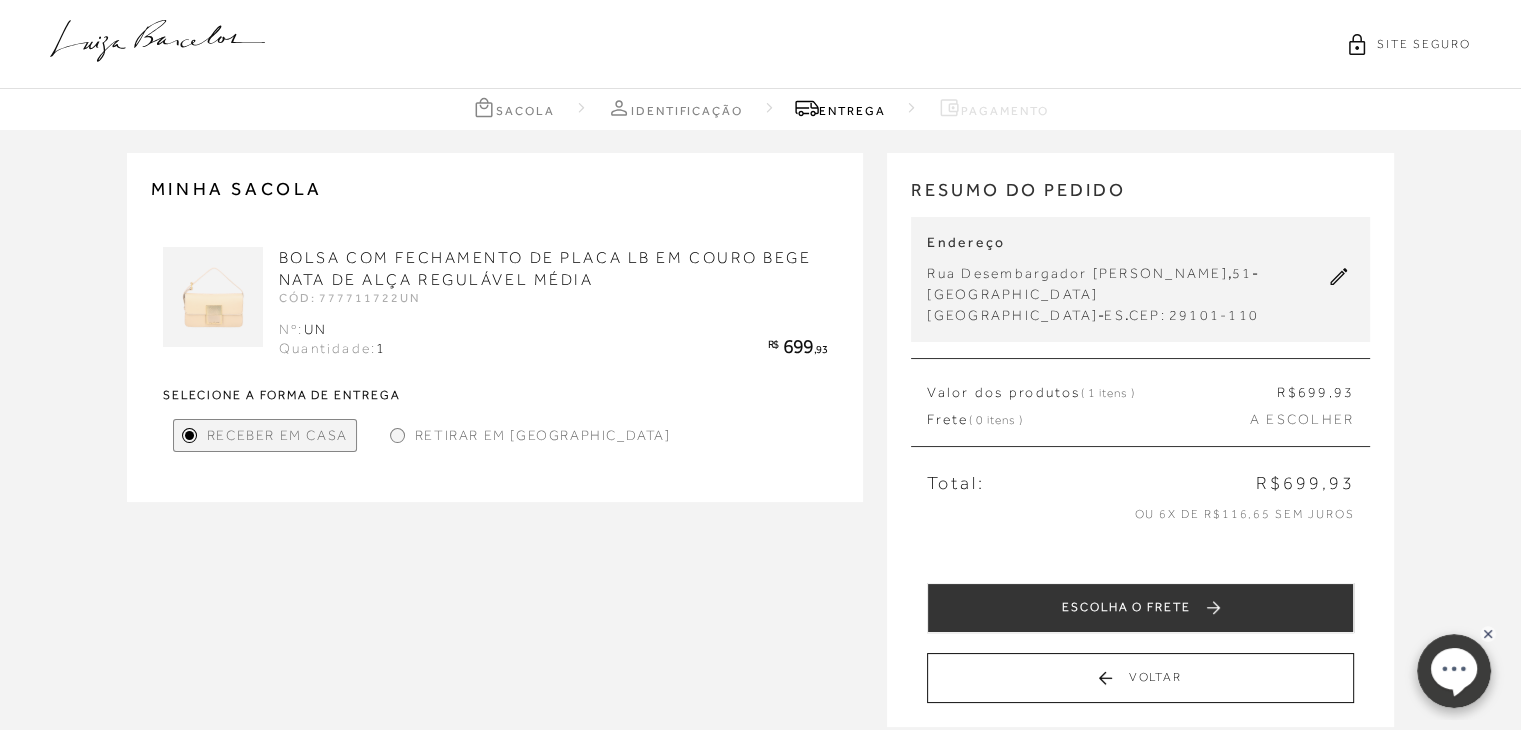 click on "Retirar em Loja" at bounding box center (543, 435) 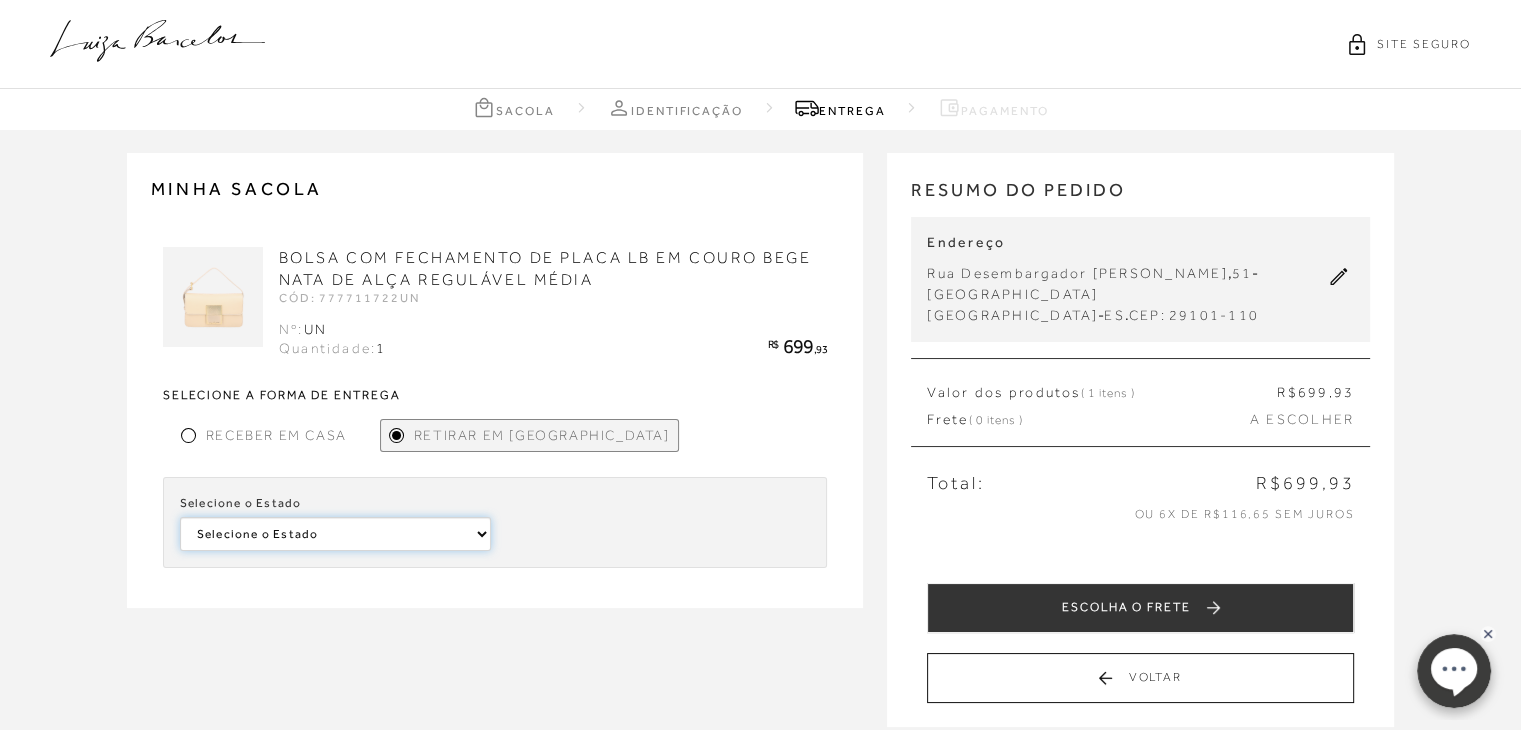 click on "Selecione o Estado Paraná Rio de Janeiro" at bounding box center (335, 534) 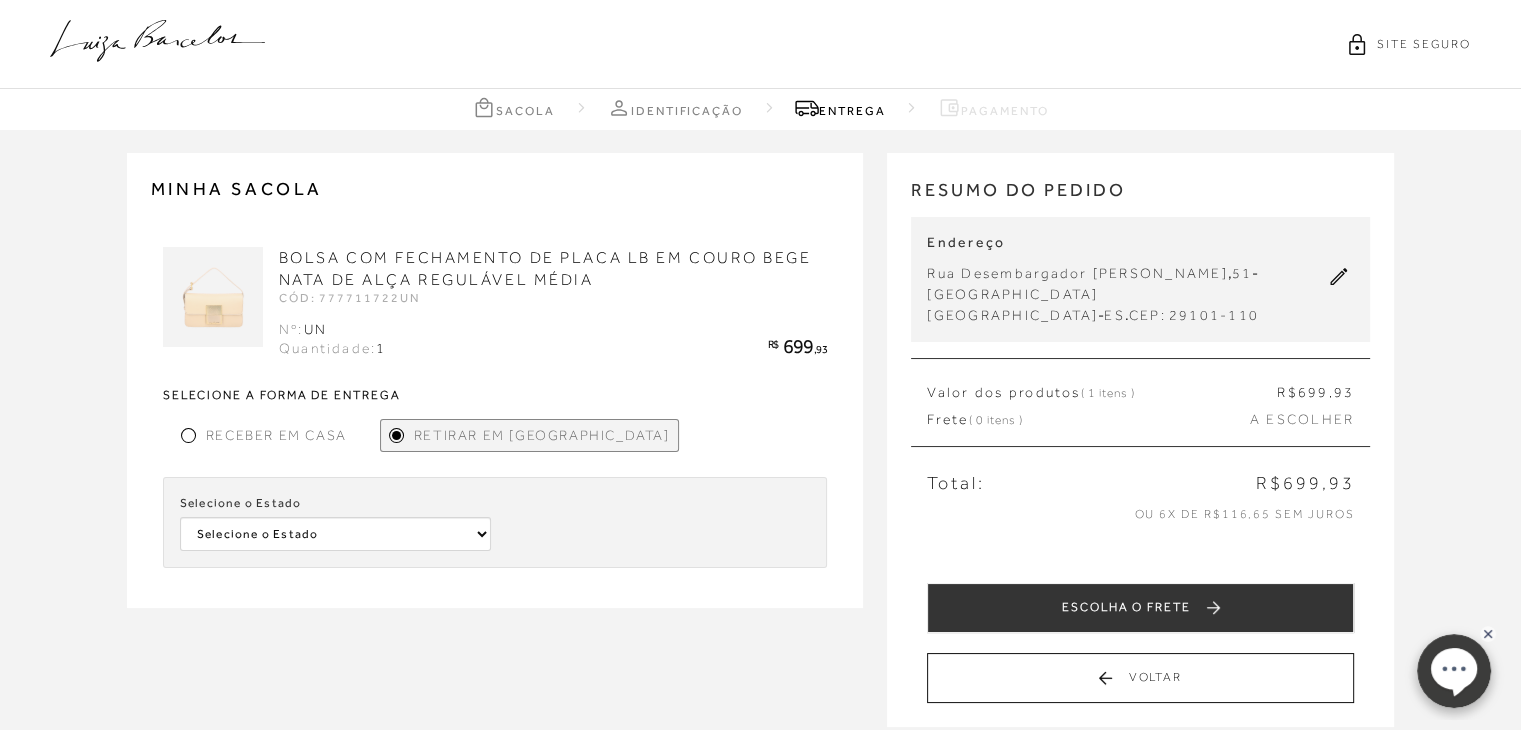 click on "MINHA SACOLA
BOLSA COM FECHAMENTO DE PLACA LB EM COURO BEGE NATA DE ALÇA REGULÁVEL MÉDIA
CÓD: 777711722UN
UN 1 R$ 699 ,93" at bounding box center [760, 440] 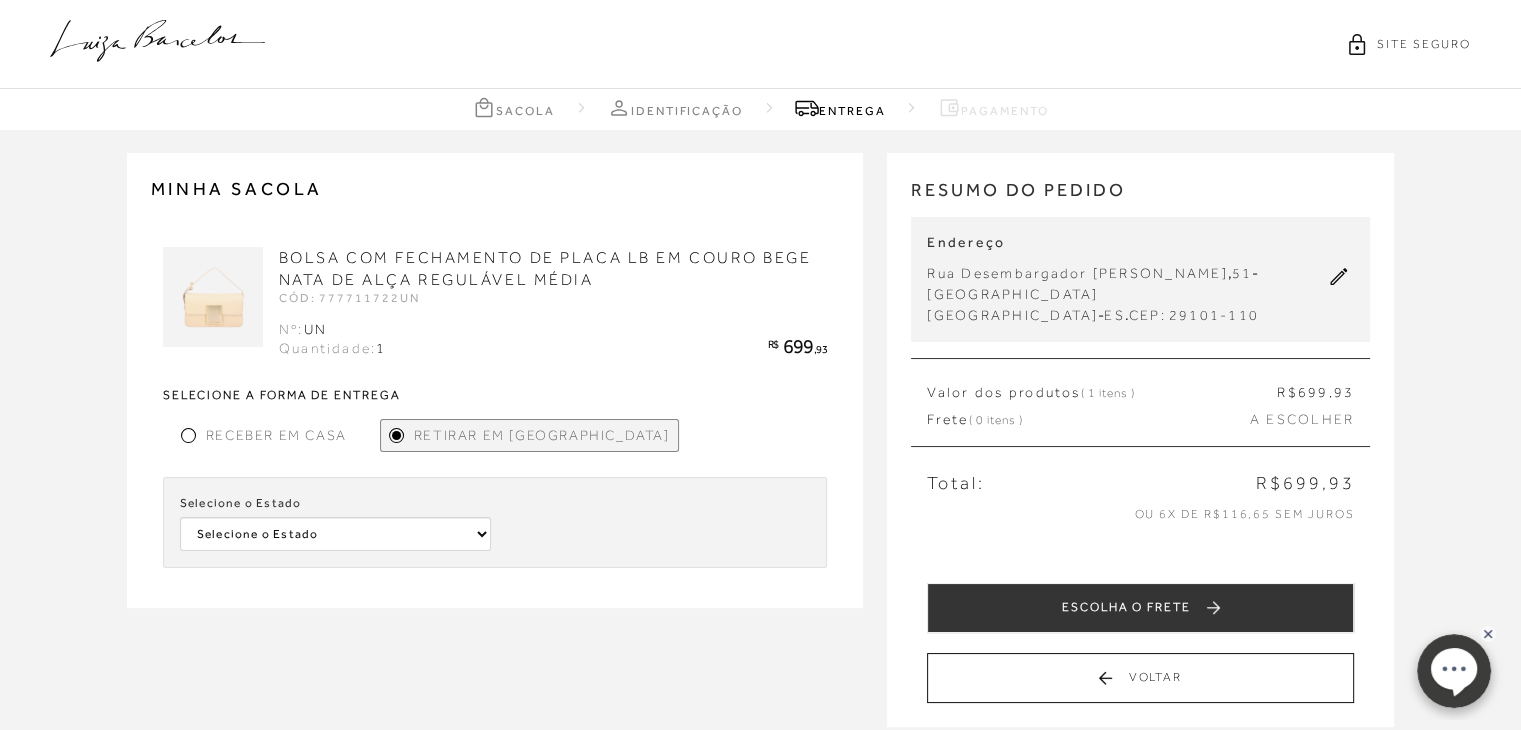 click on "Receber em Casa" at bounding box center (276, 435) 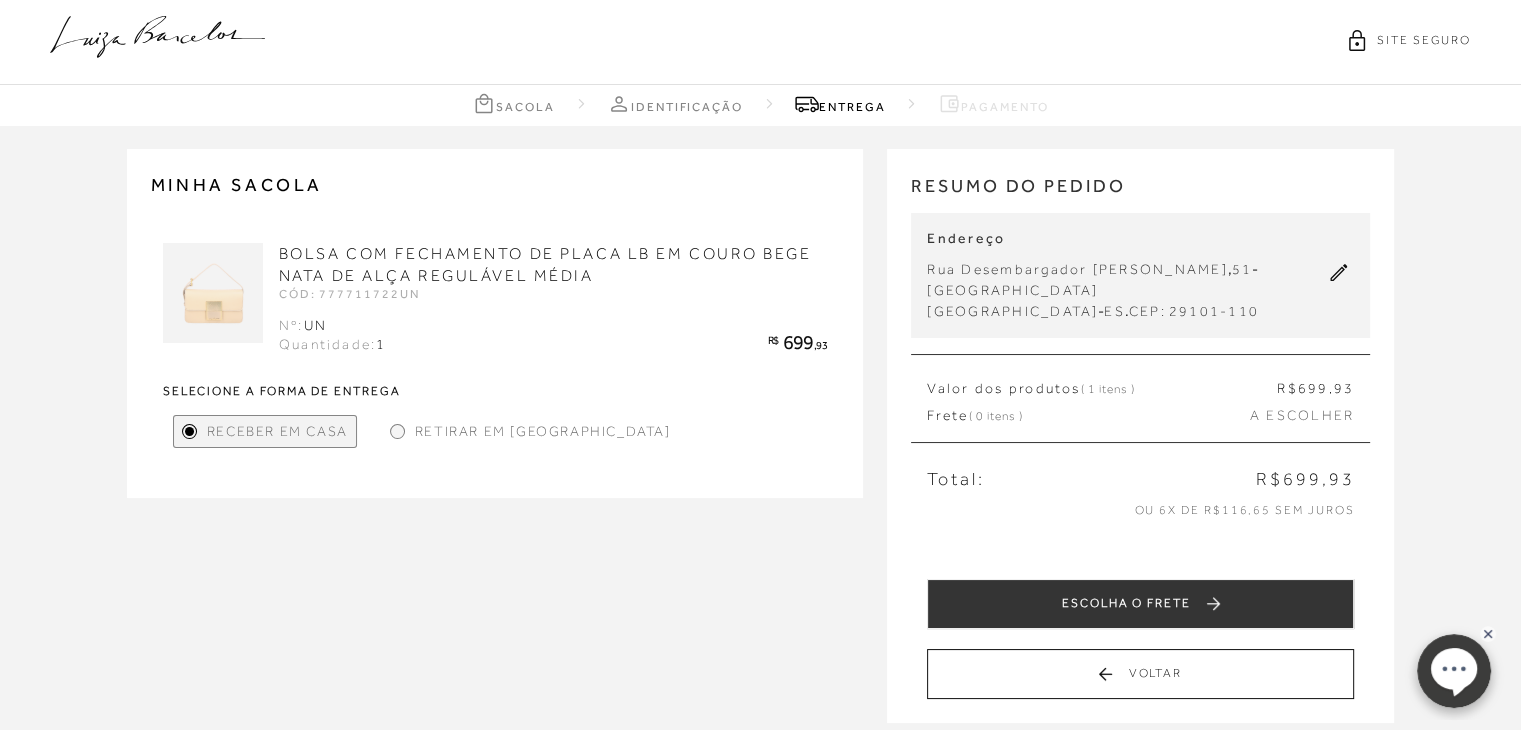 scroll, scrollTop: 0, scrollLeft: 0, axis: both 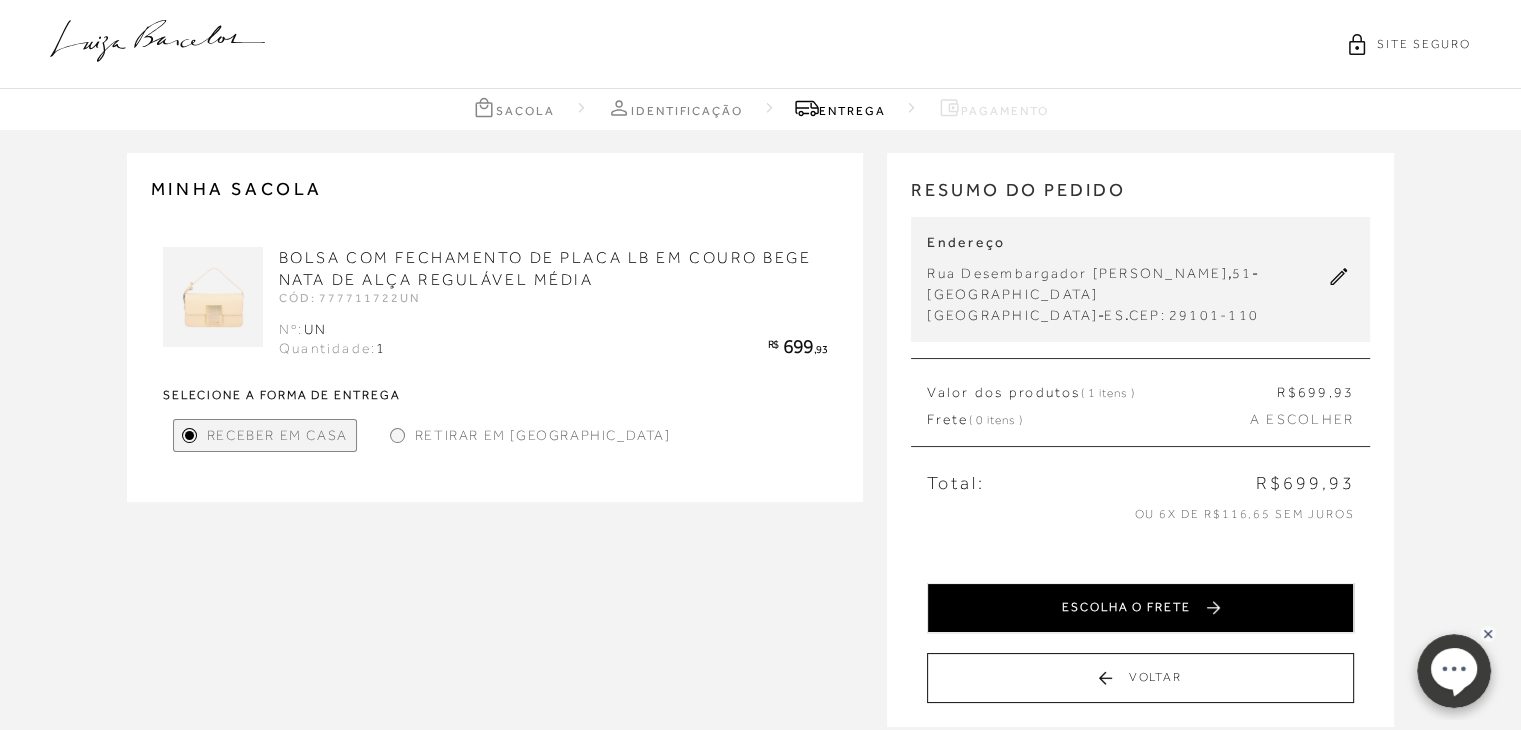 click on "ESCOLHA O FRETE" at bounding box center [1140, 608] 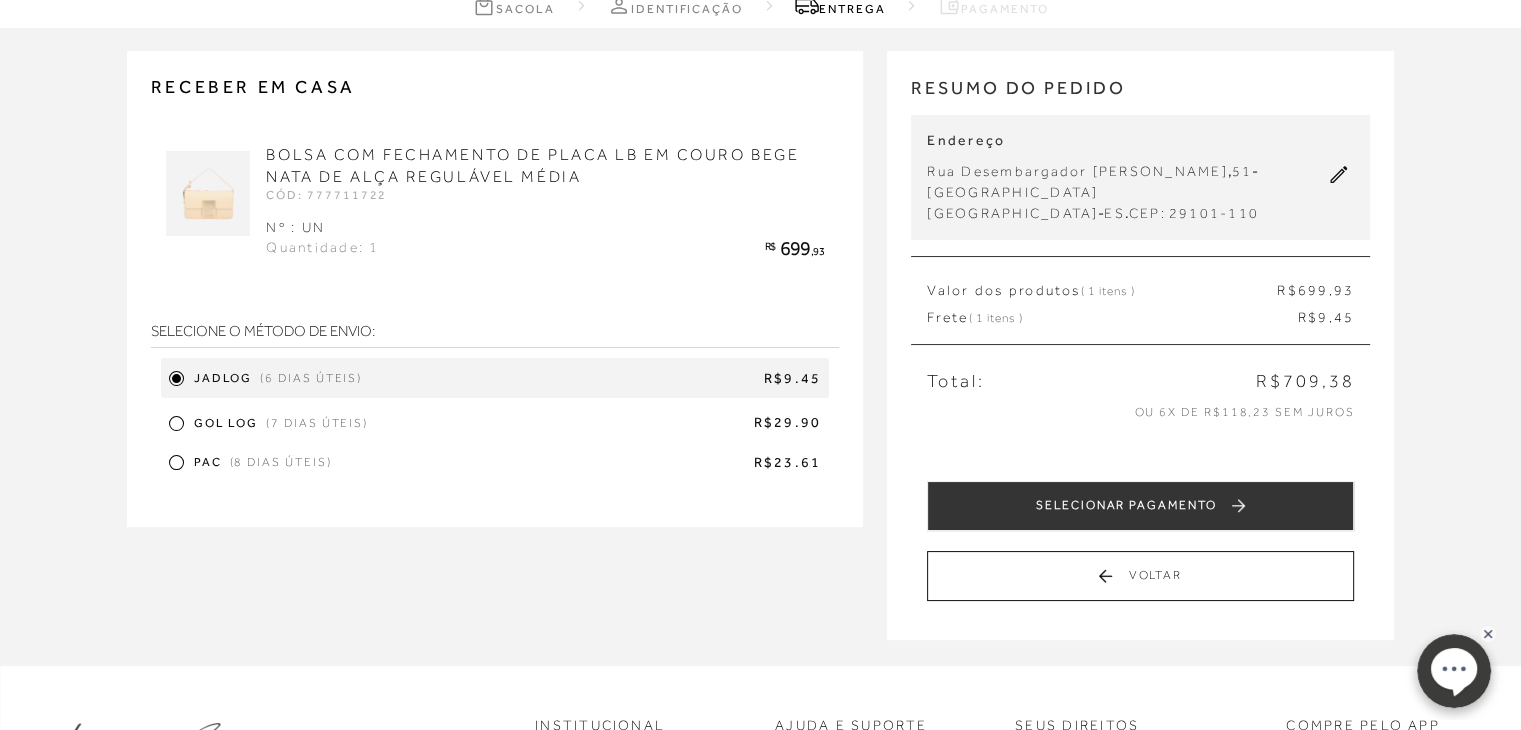 scroll, scrollTop: 200, scrollLeft: 0, axis: vertical 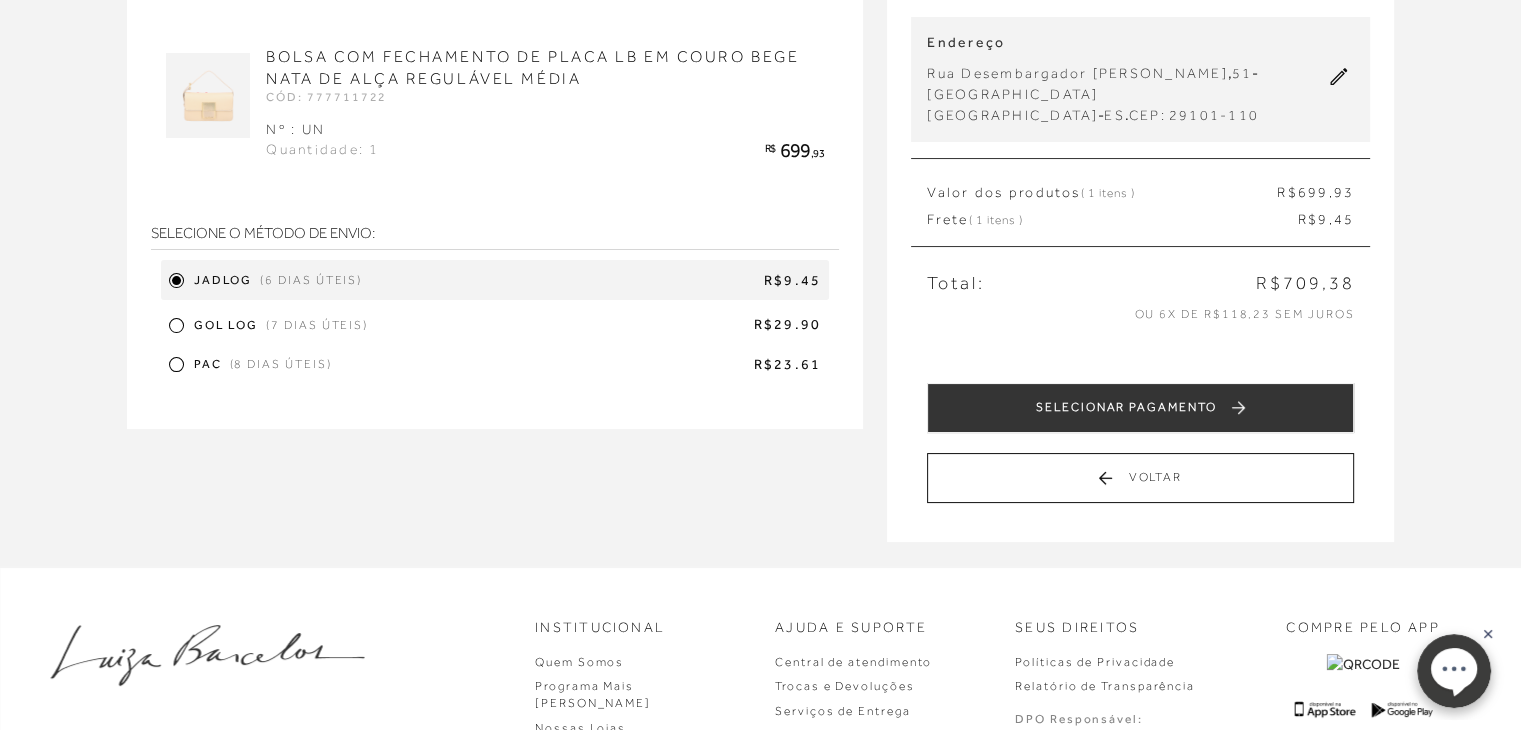 click on "SELECIONAR PAGAMENTO" at bounding box center (1140, 408) 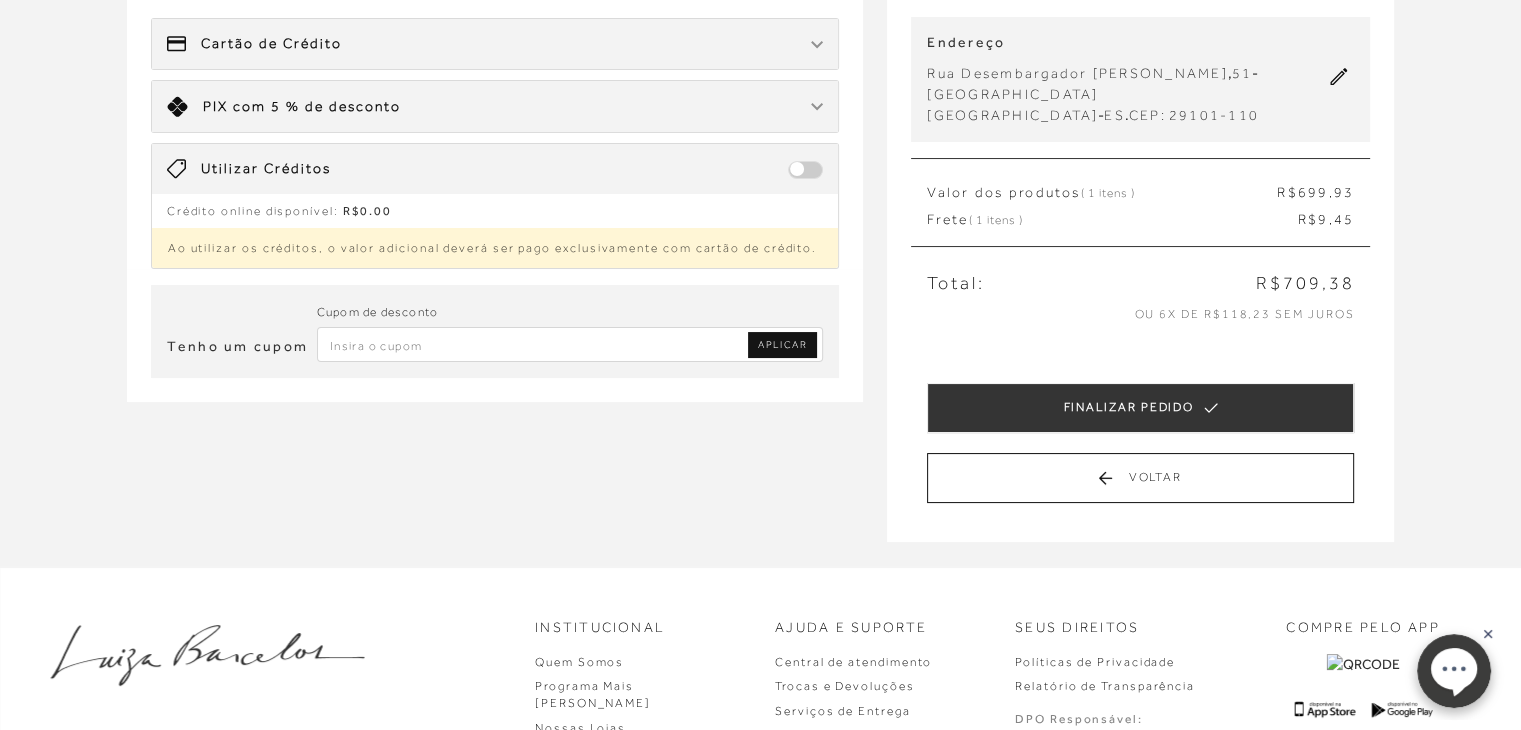 scroll, scrollTop: 0, scrollLeft: 0, axis: both 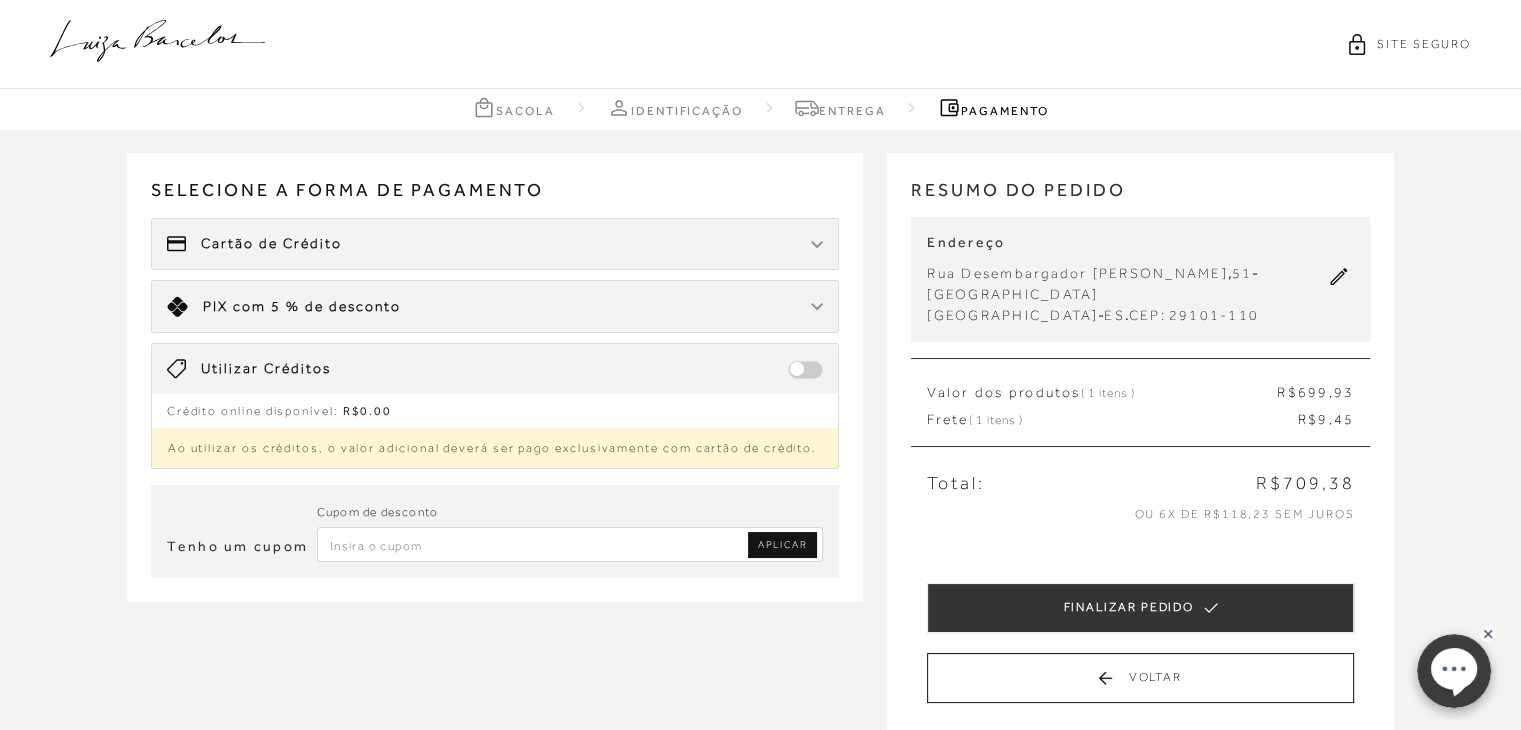 click on "com 5 % de desconto" at bounding box center (317, 306) 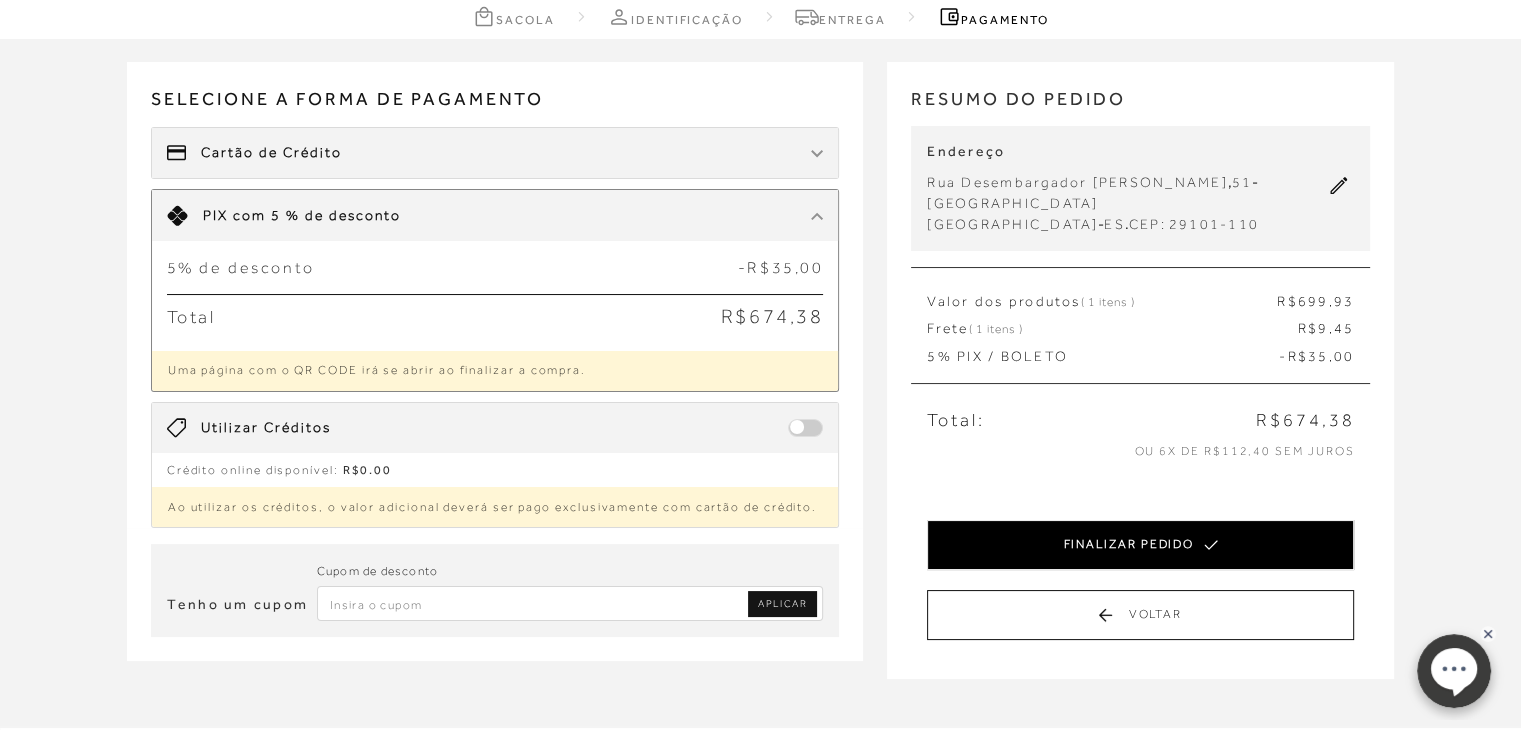 scroll, scrollTop: 0, scrollLeft: 0, axis: both 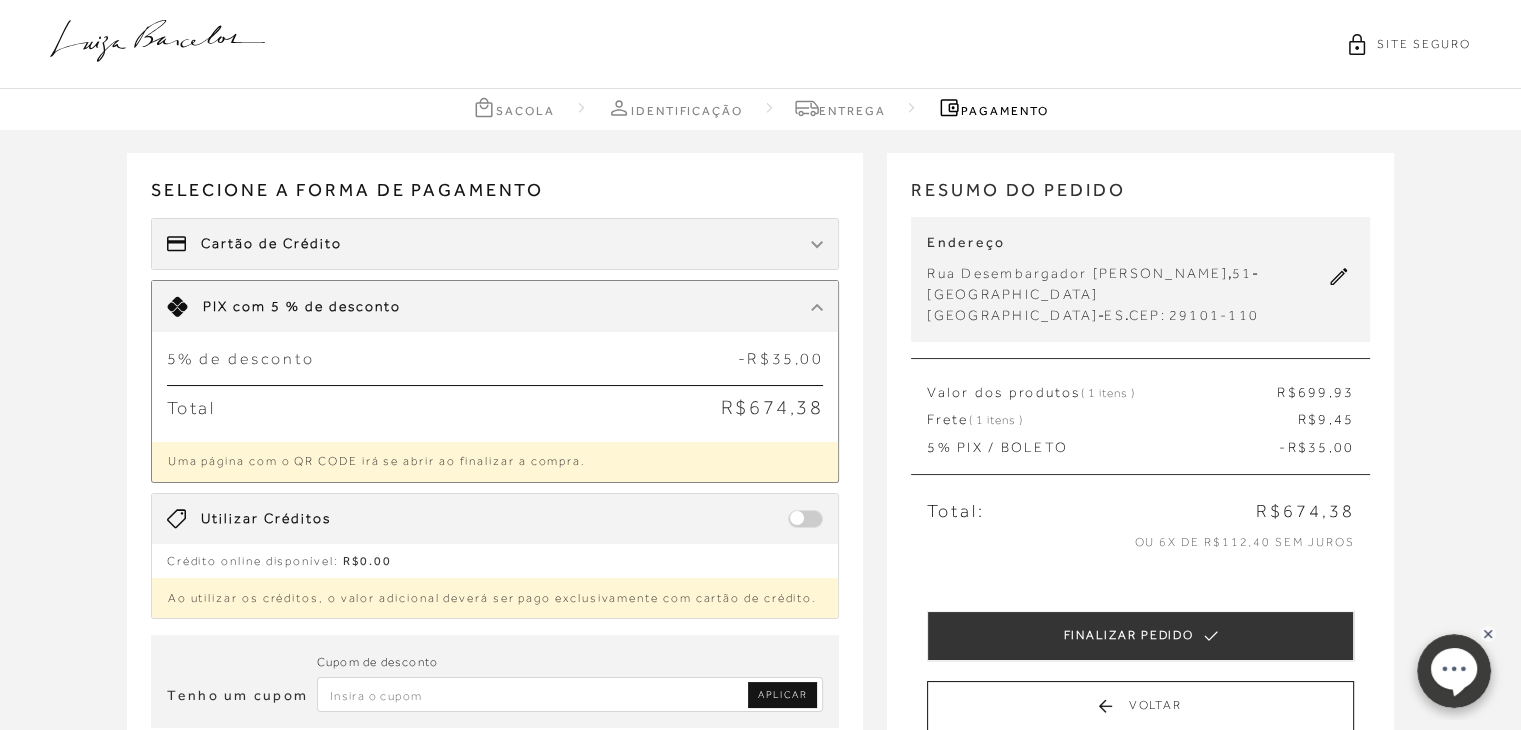 click 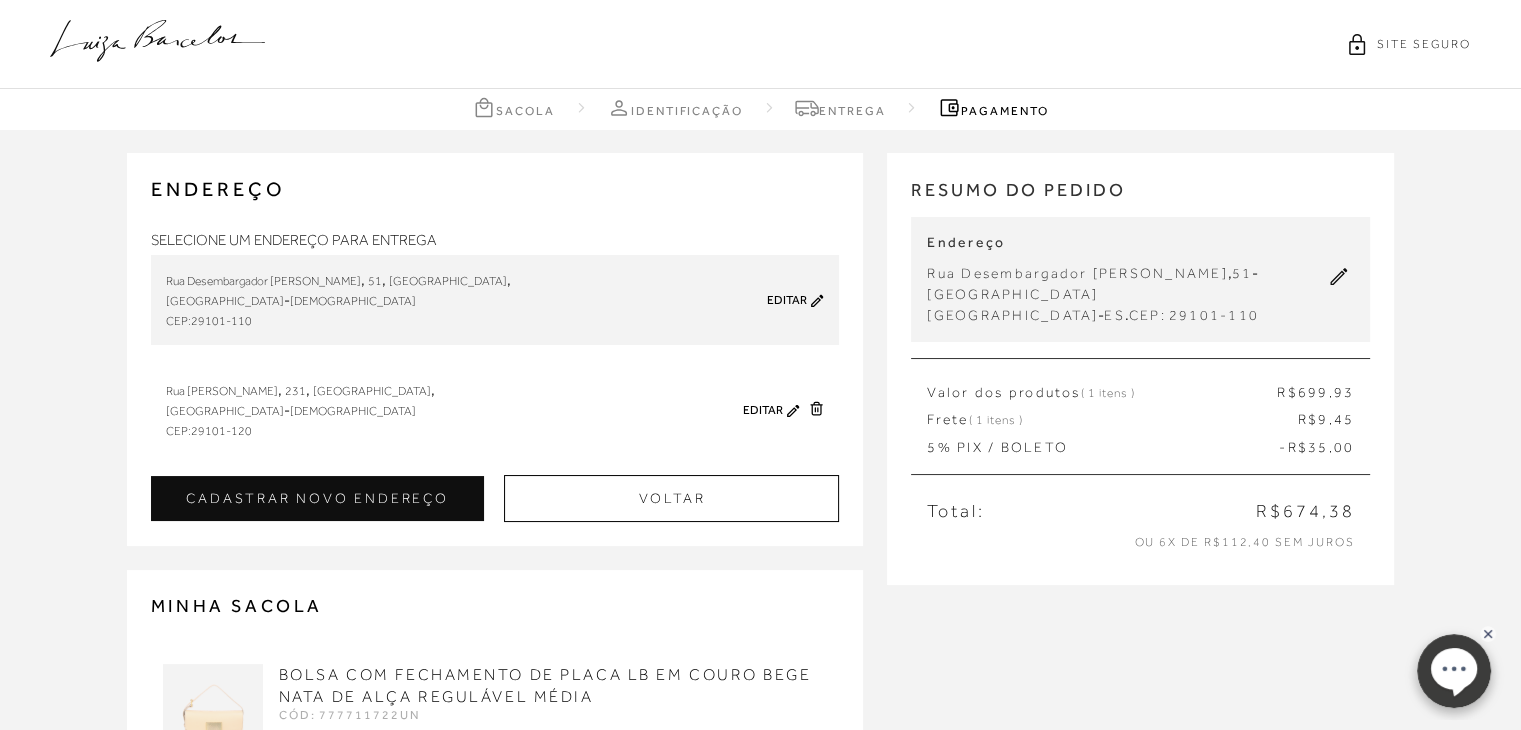 click 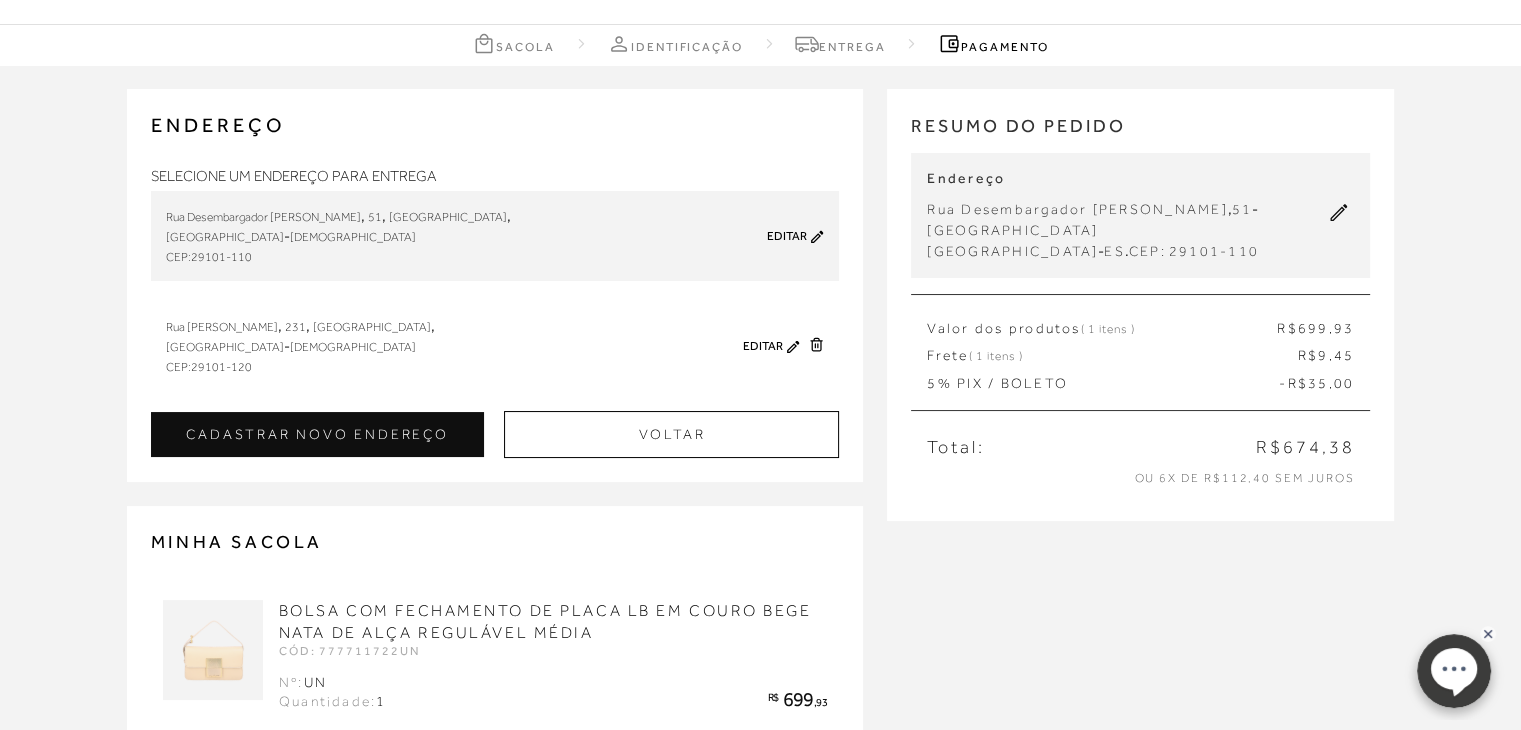 scroll, scrollTop: 0, scrollLeft: 0, axis: both 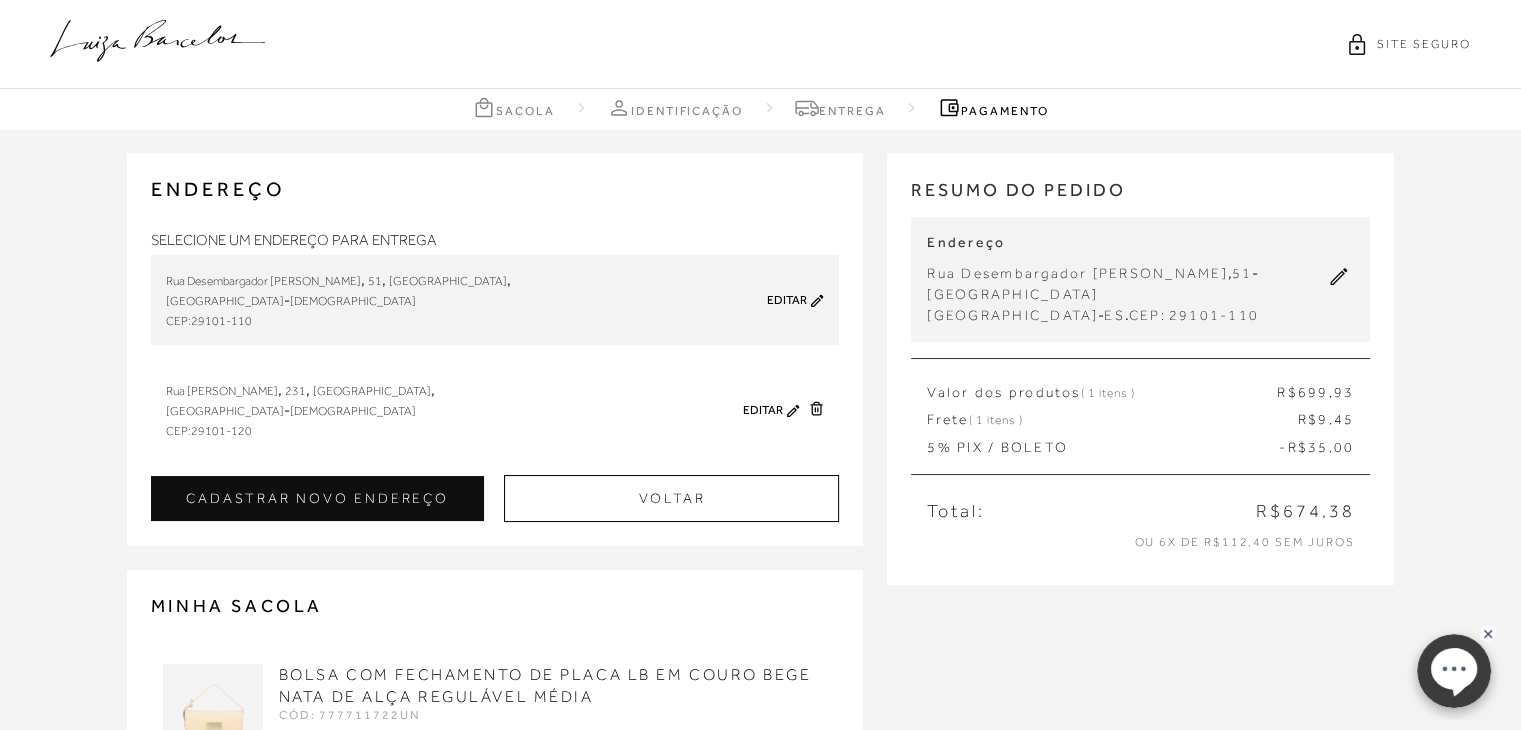 click on "Rua Desembargador Augusto Botelho ,
51 ,
Praia da Costa ,
Vila Velha  -
Espírito Santo
CEP:  29101-110" at bounding box center [446, 300] 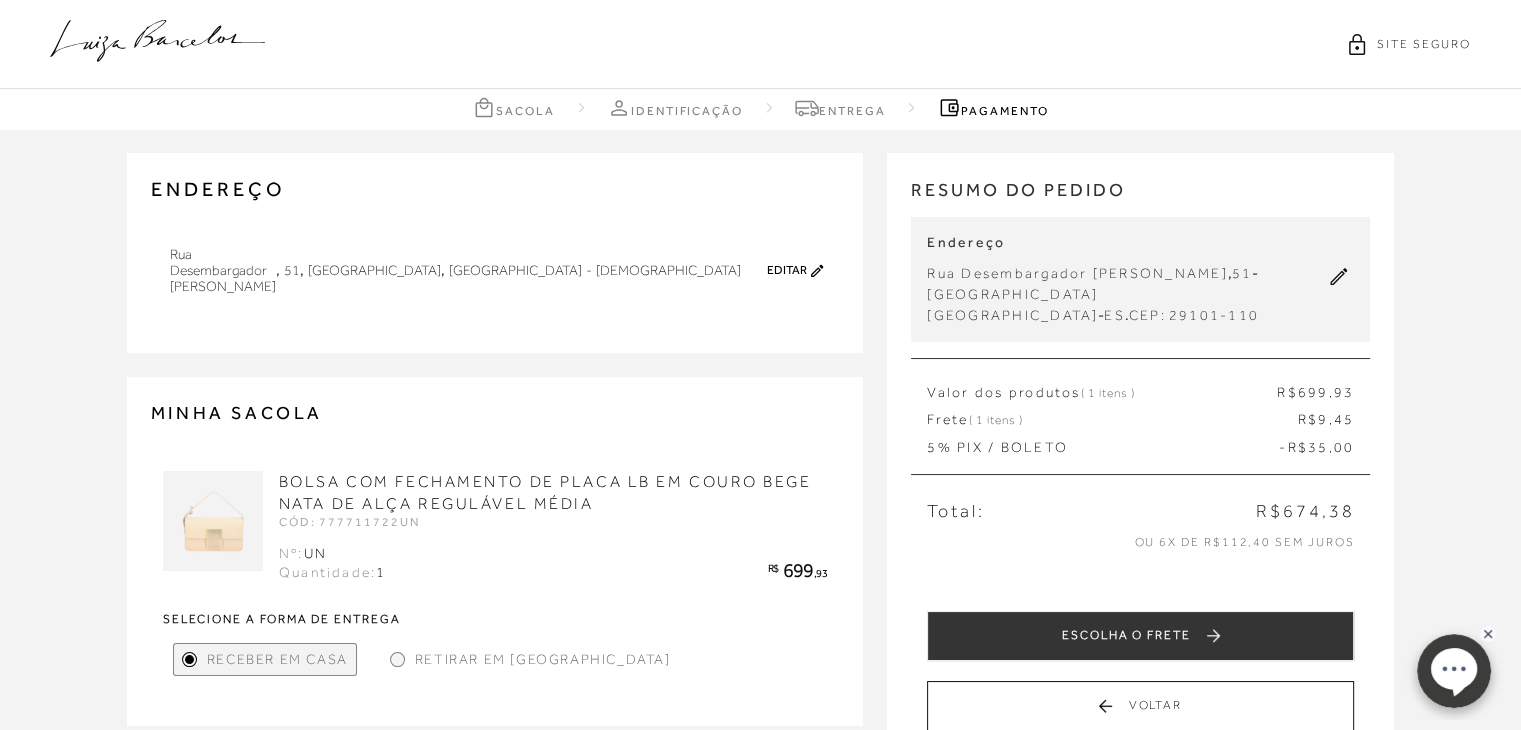 click on "Editar" at bounding box center [787, 270] 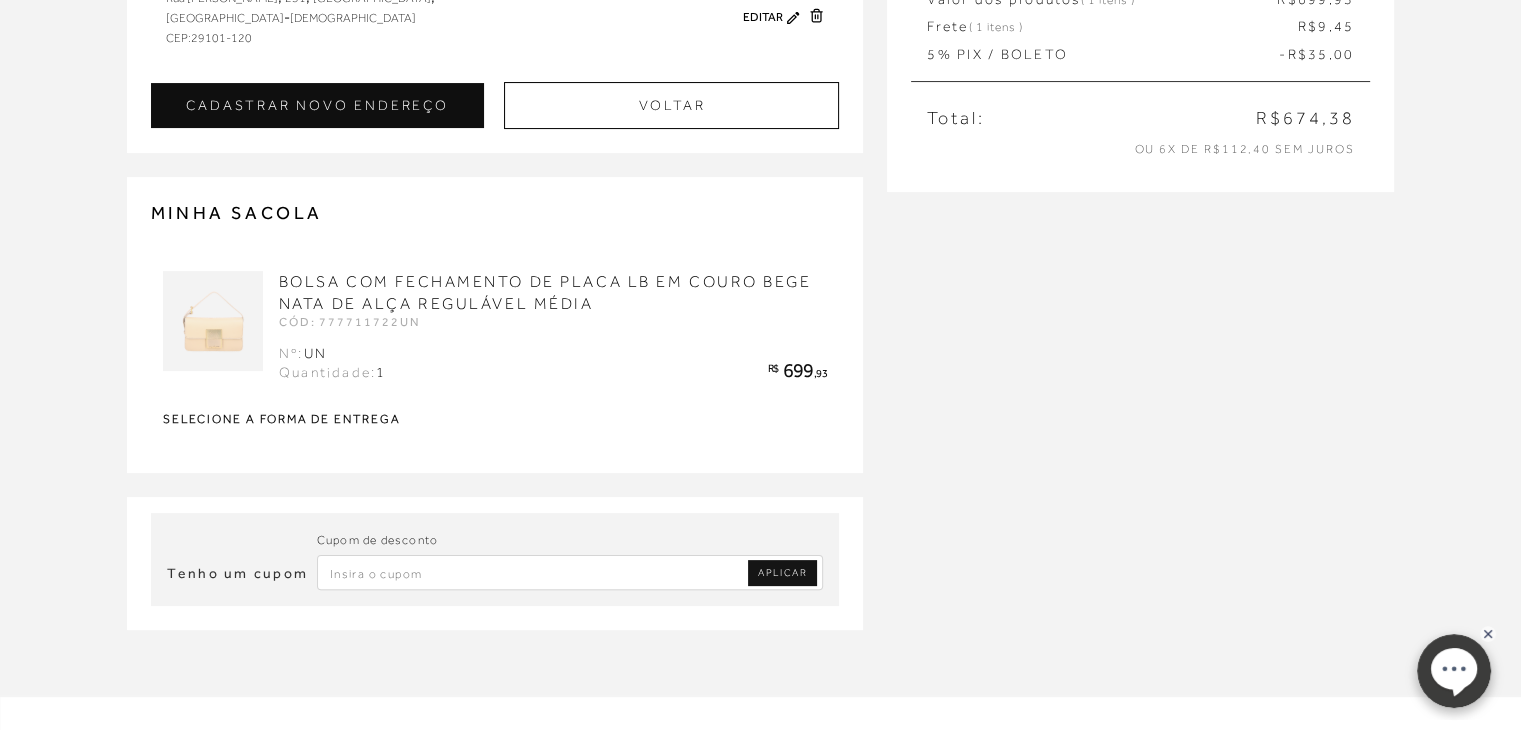 scroll, scrollTop: 400, scrollLeft: 0, axis: vertical 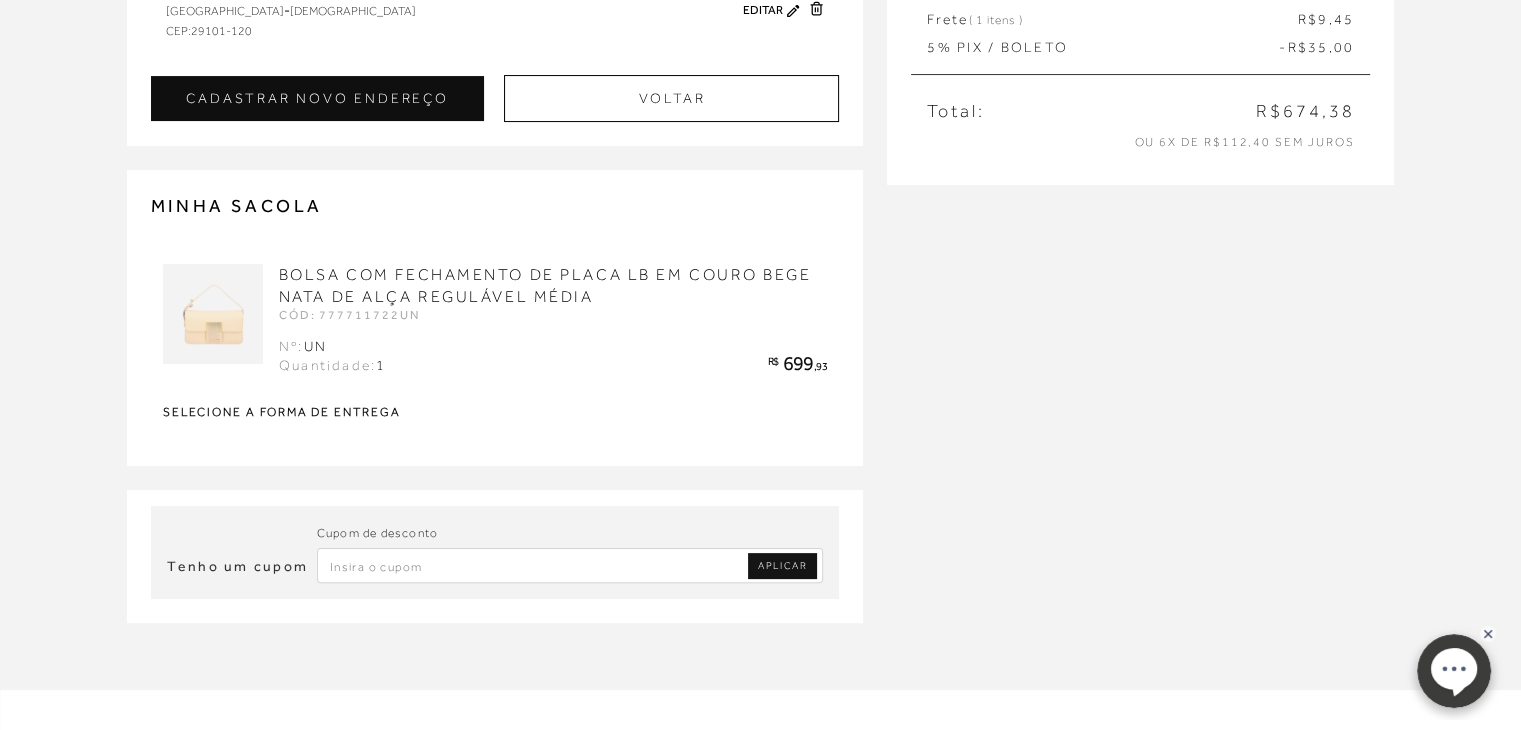 click at bounding box center (570, 565) 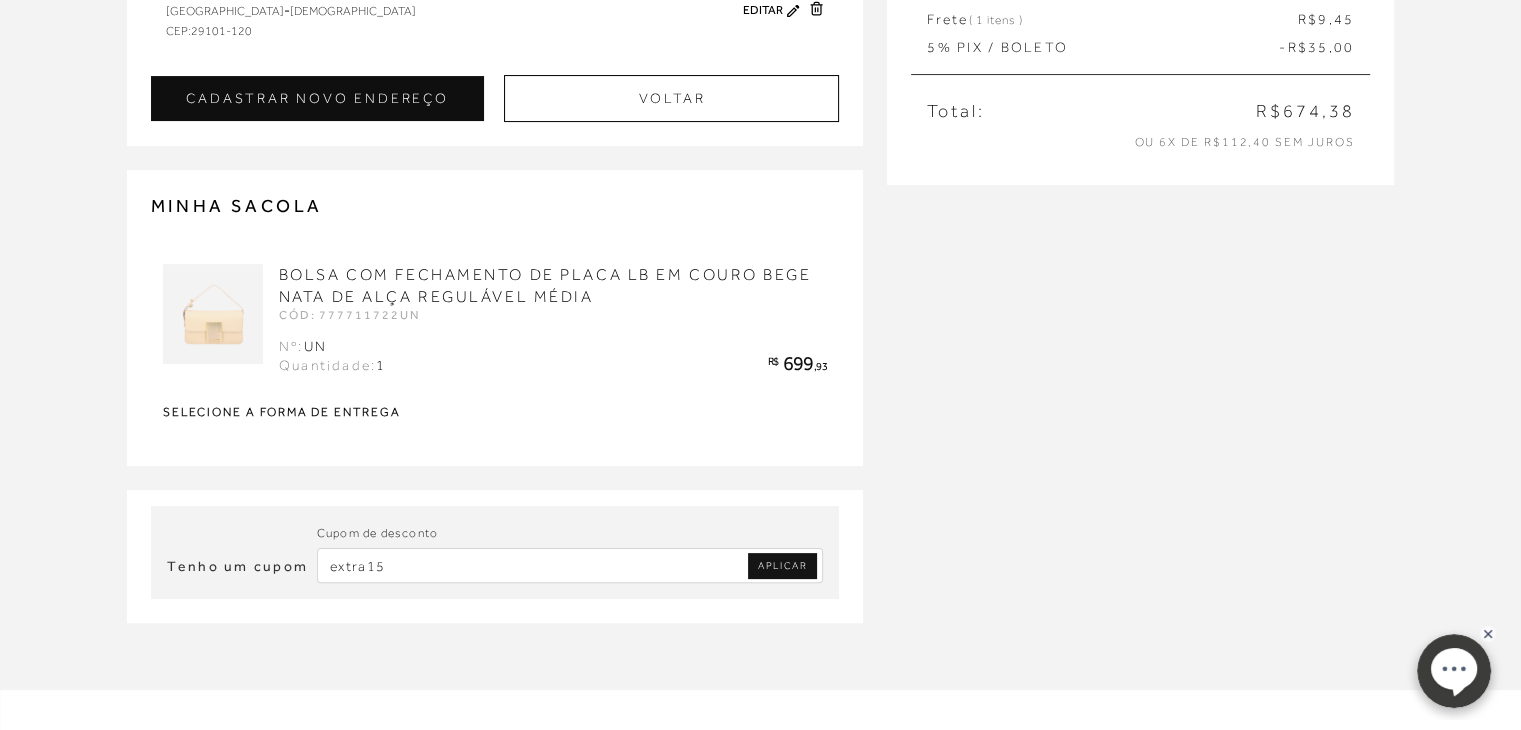type on "extra15" 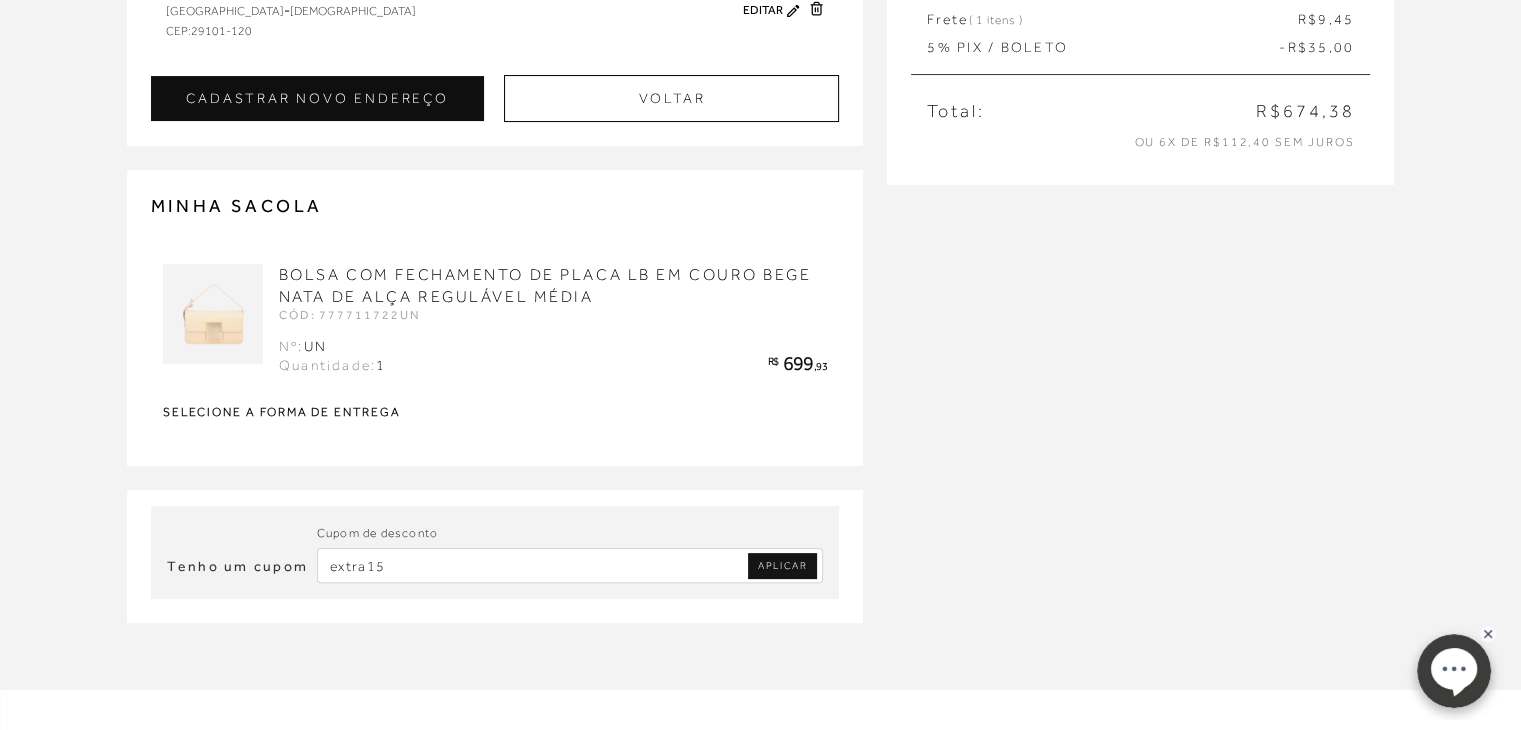click on "APLICAR" at bounding box center (782, 566) 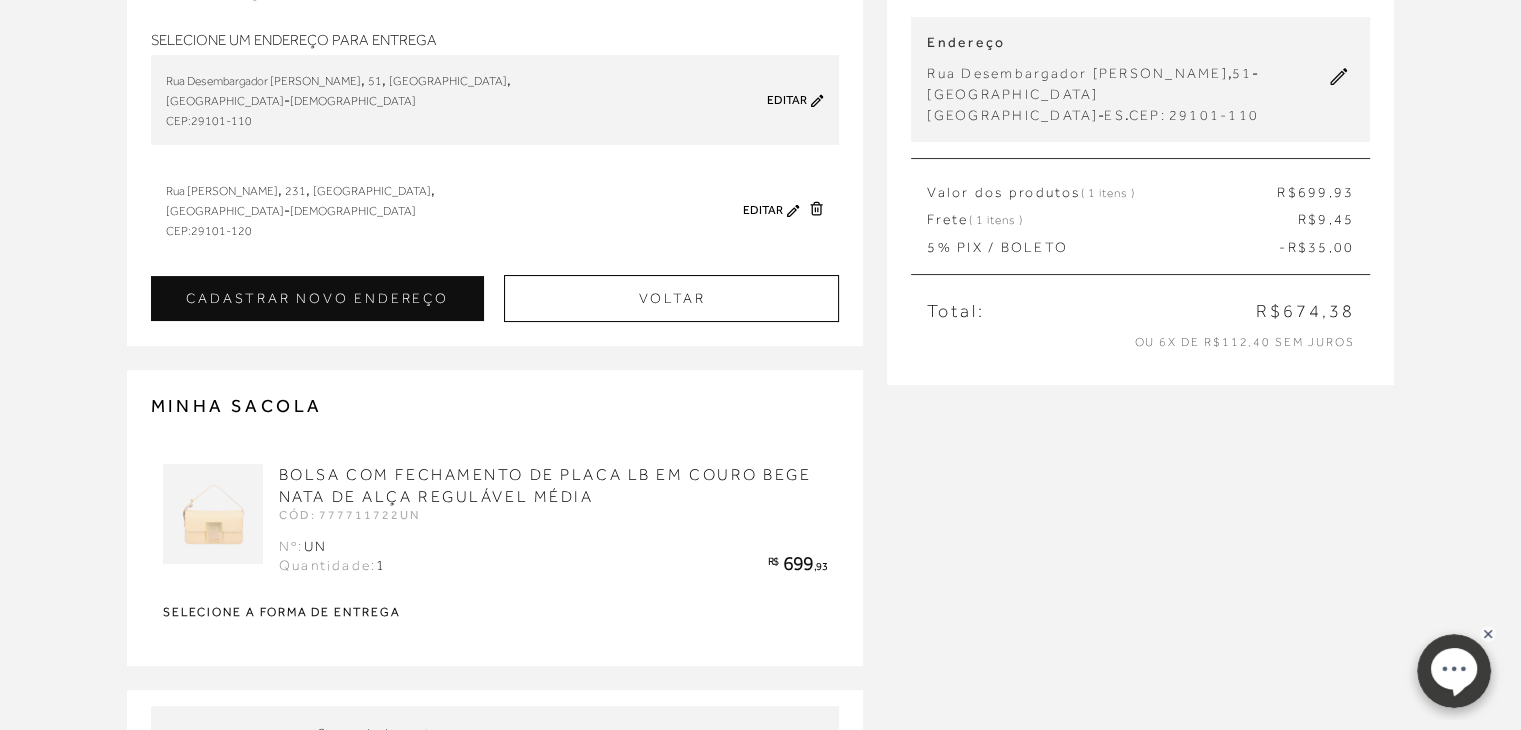 scroll, scrollTop: 500, scrollLeft: 0, axis: vertical 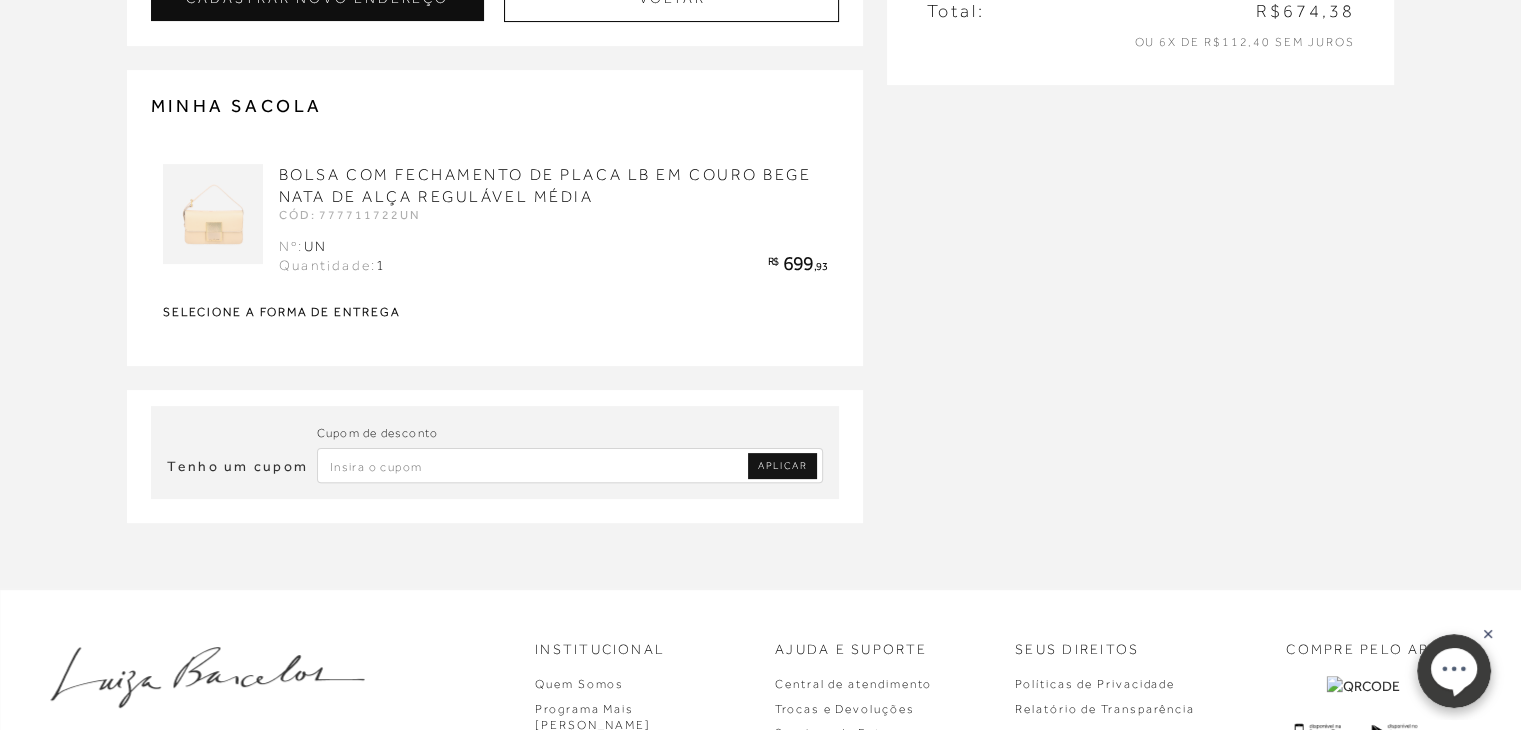 click at bounding box center [570, 465] 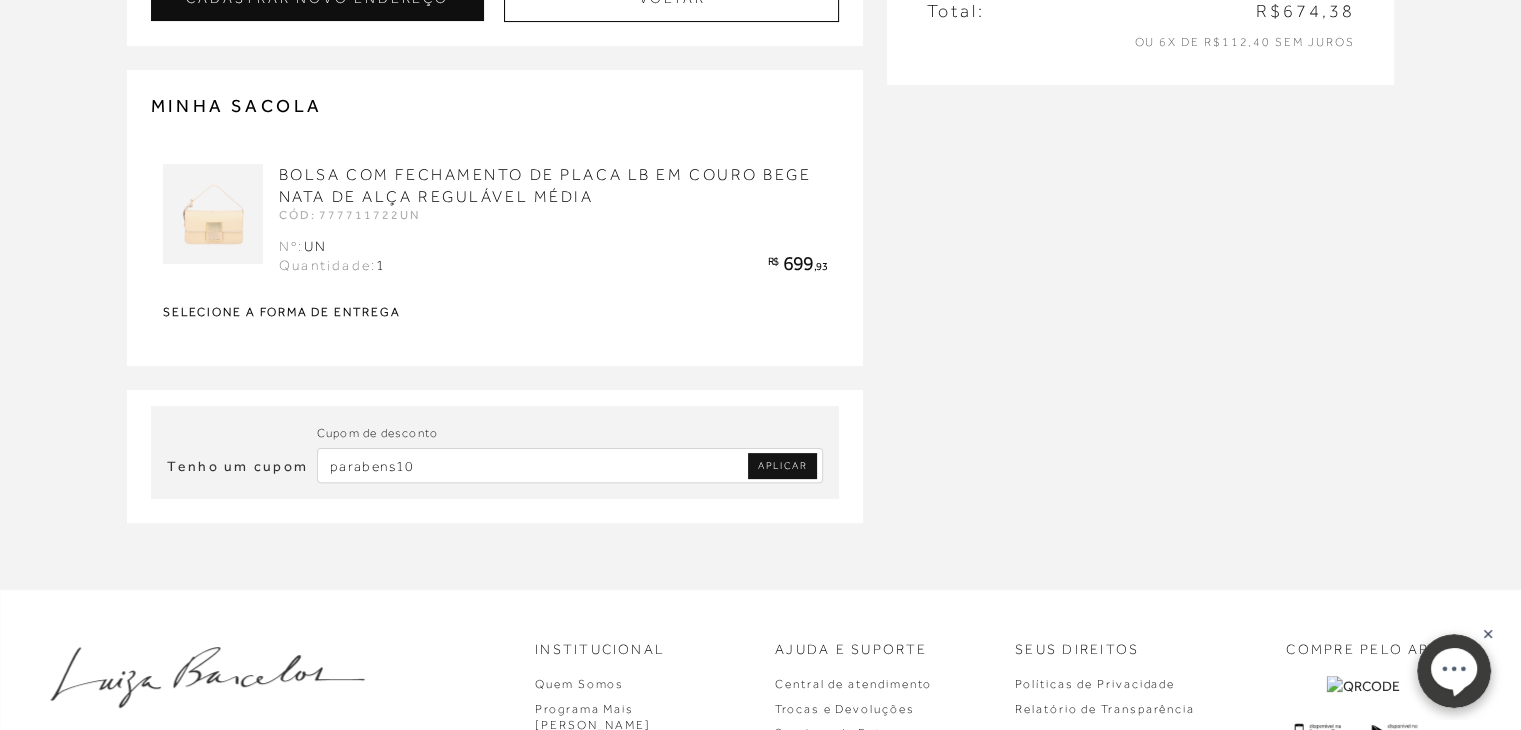 type on "parabens10" 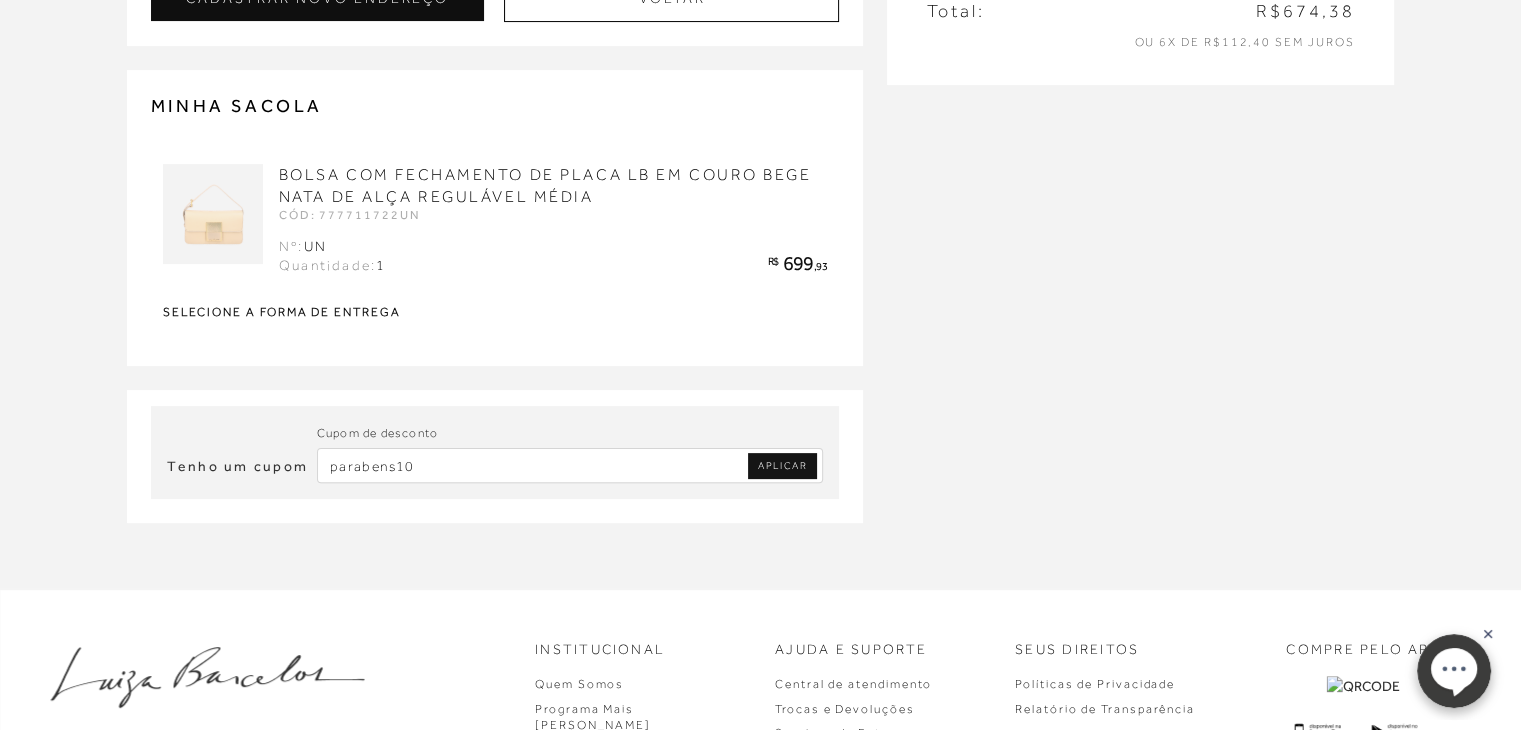 click on "APLICAR" at bounding box center [782, 466] 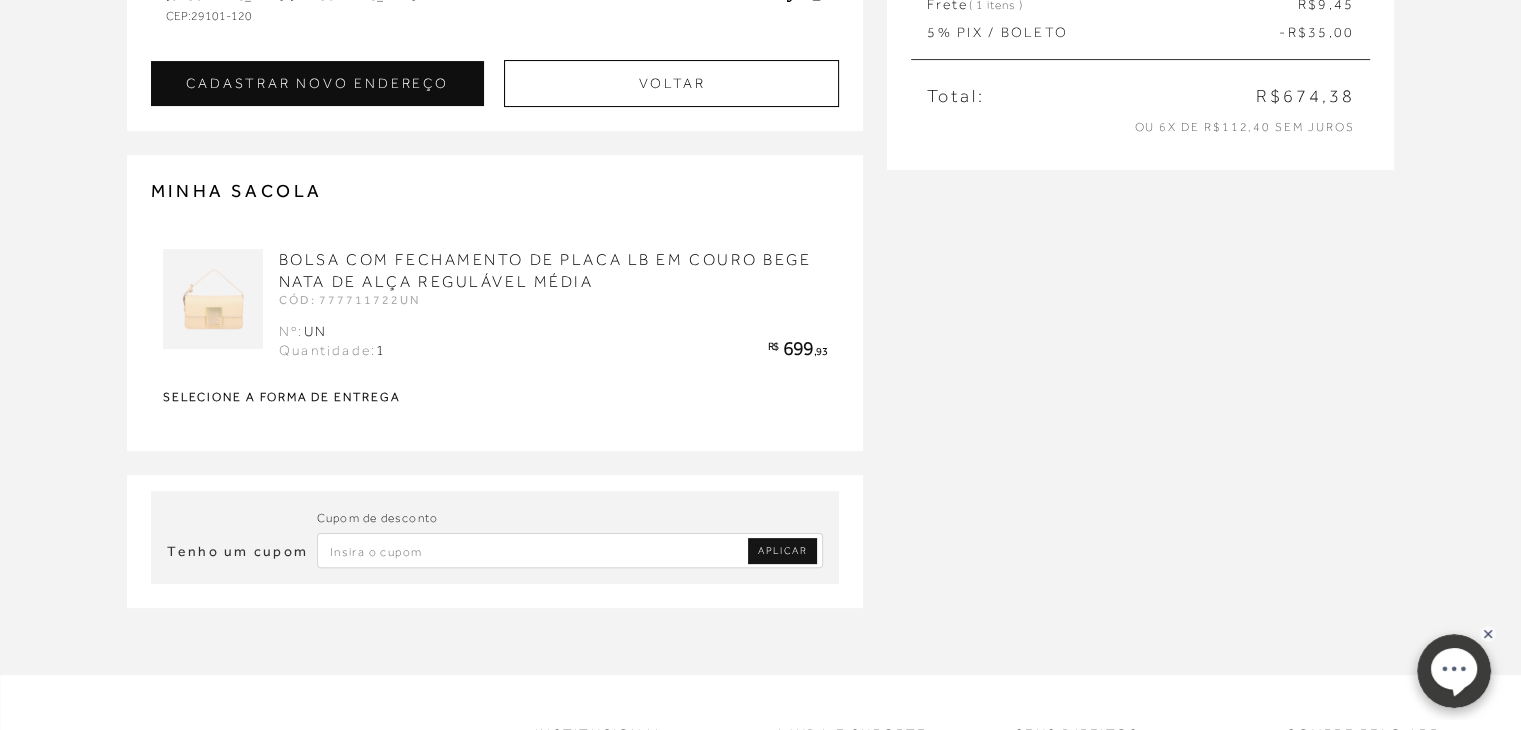 scroll, scrollTop: 500, scrollLeft: 0, axis: vertical 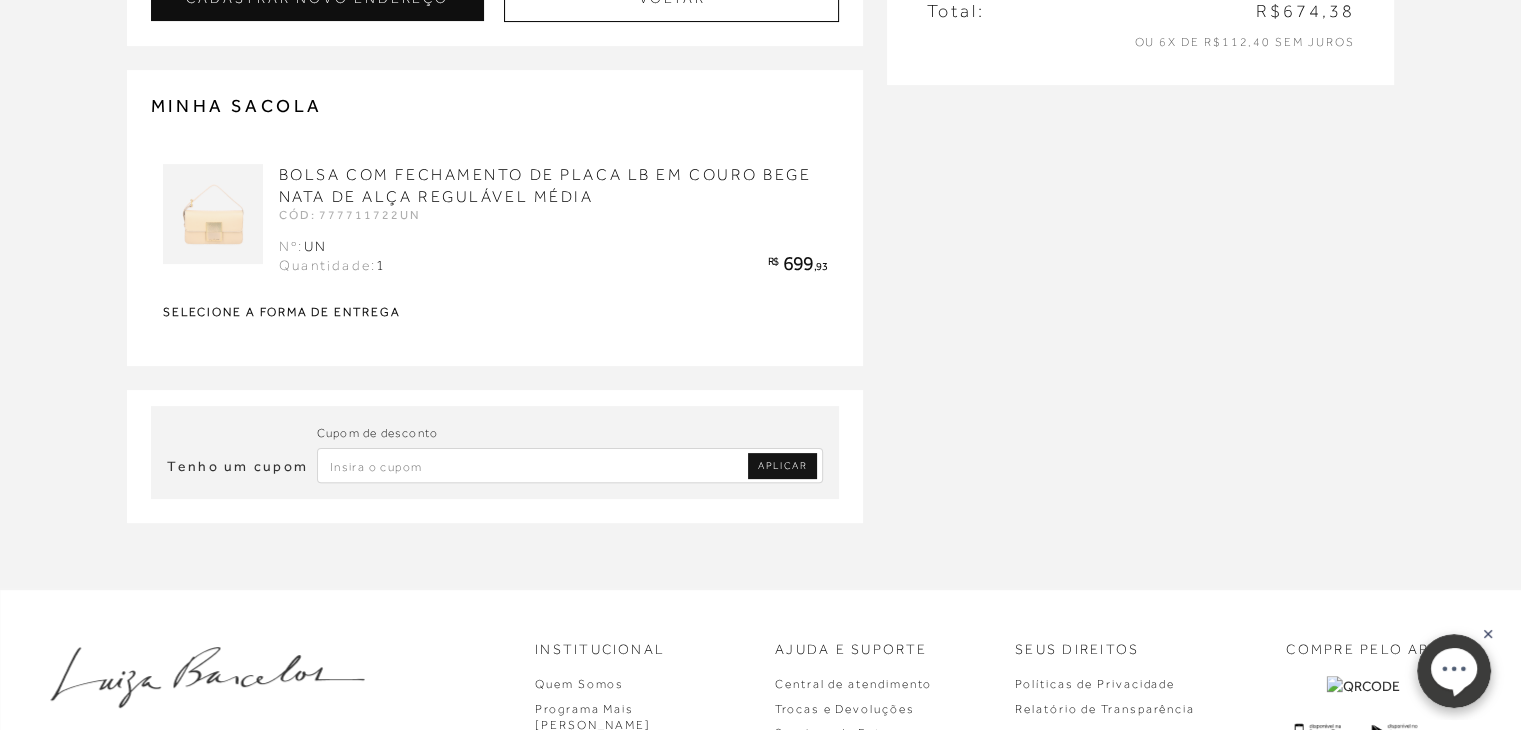 click at bounding box center [570, 465] 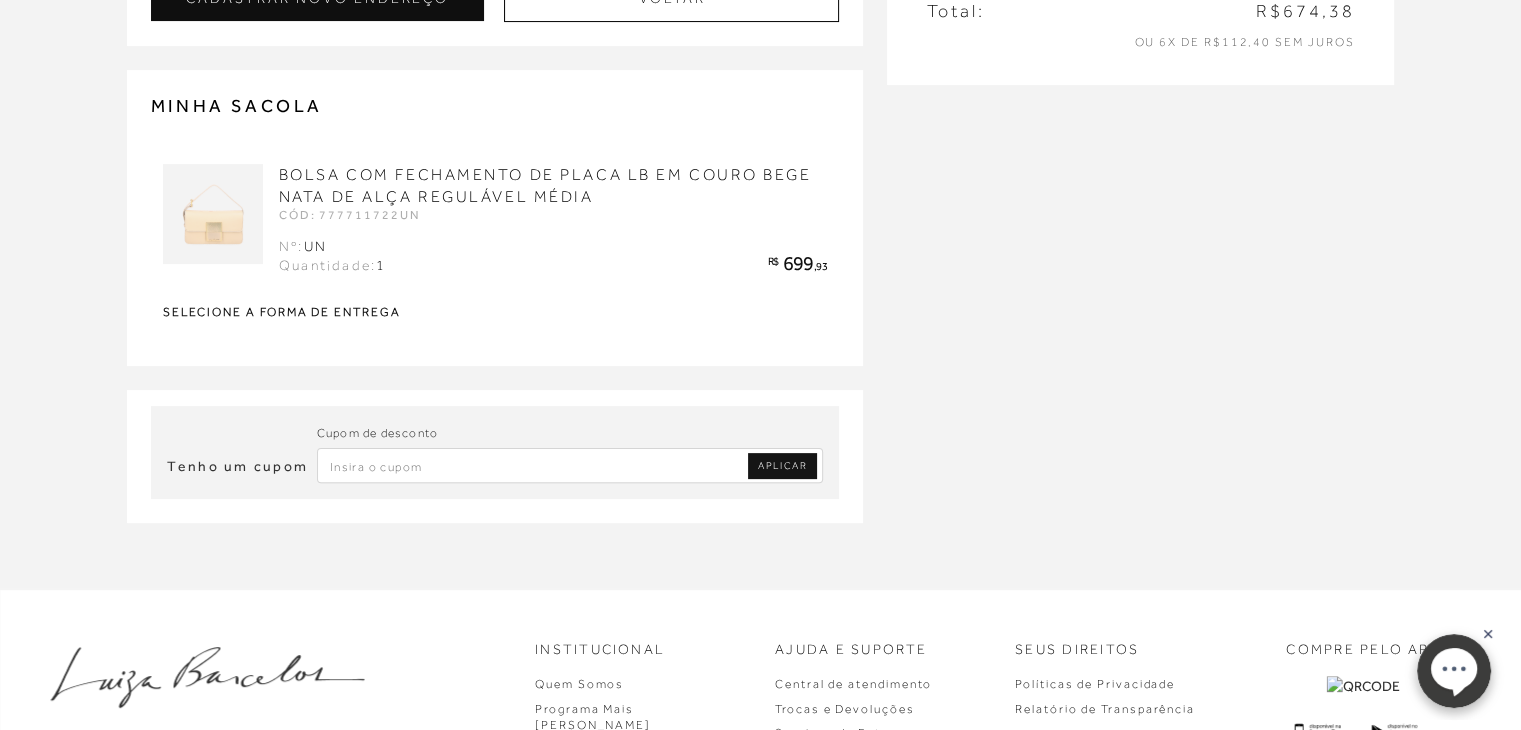 type on "p" 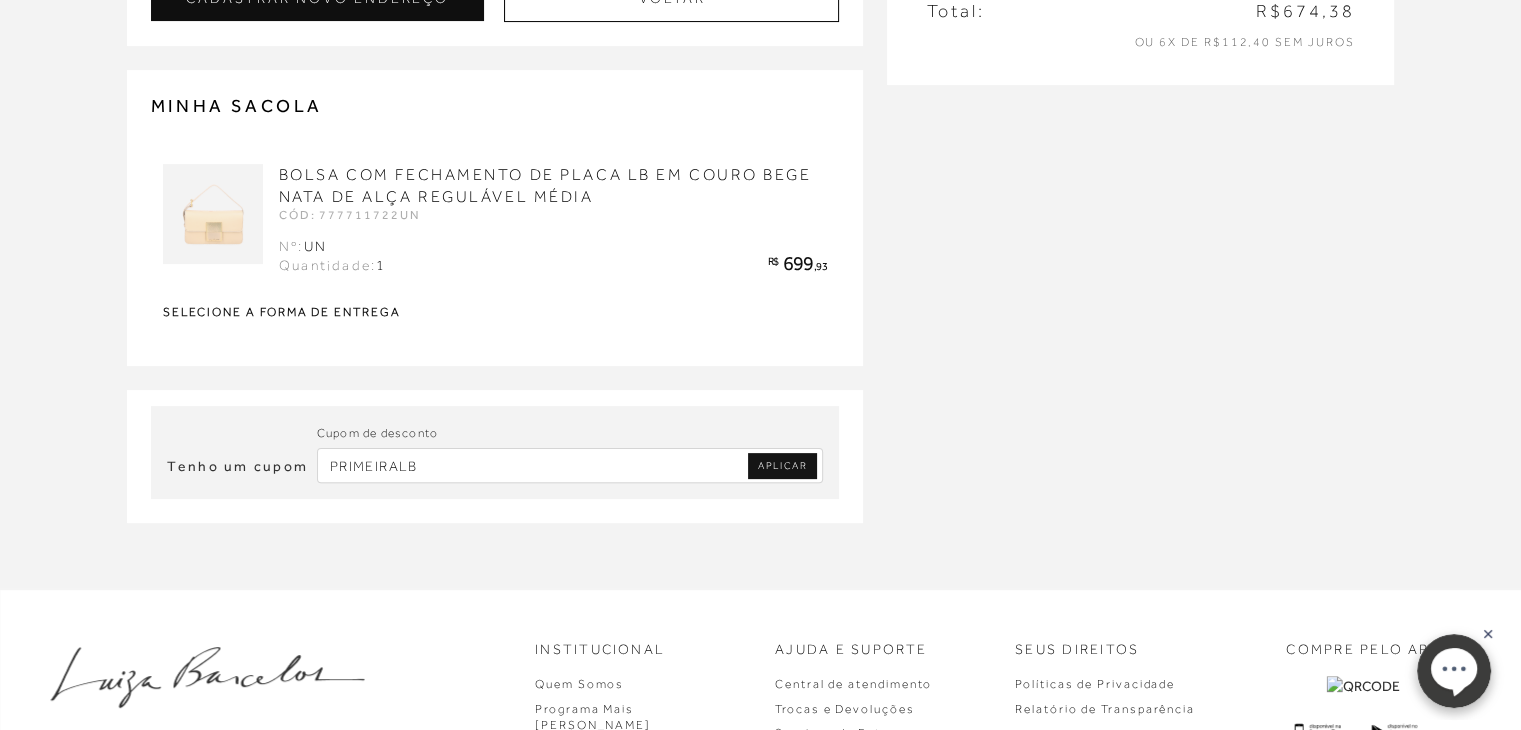 type on "PRIMEIRALB" 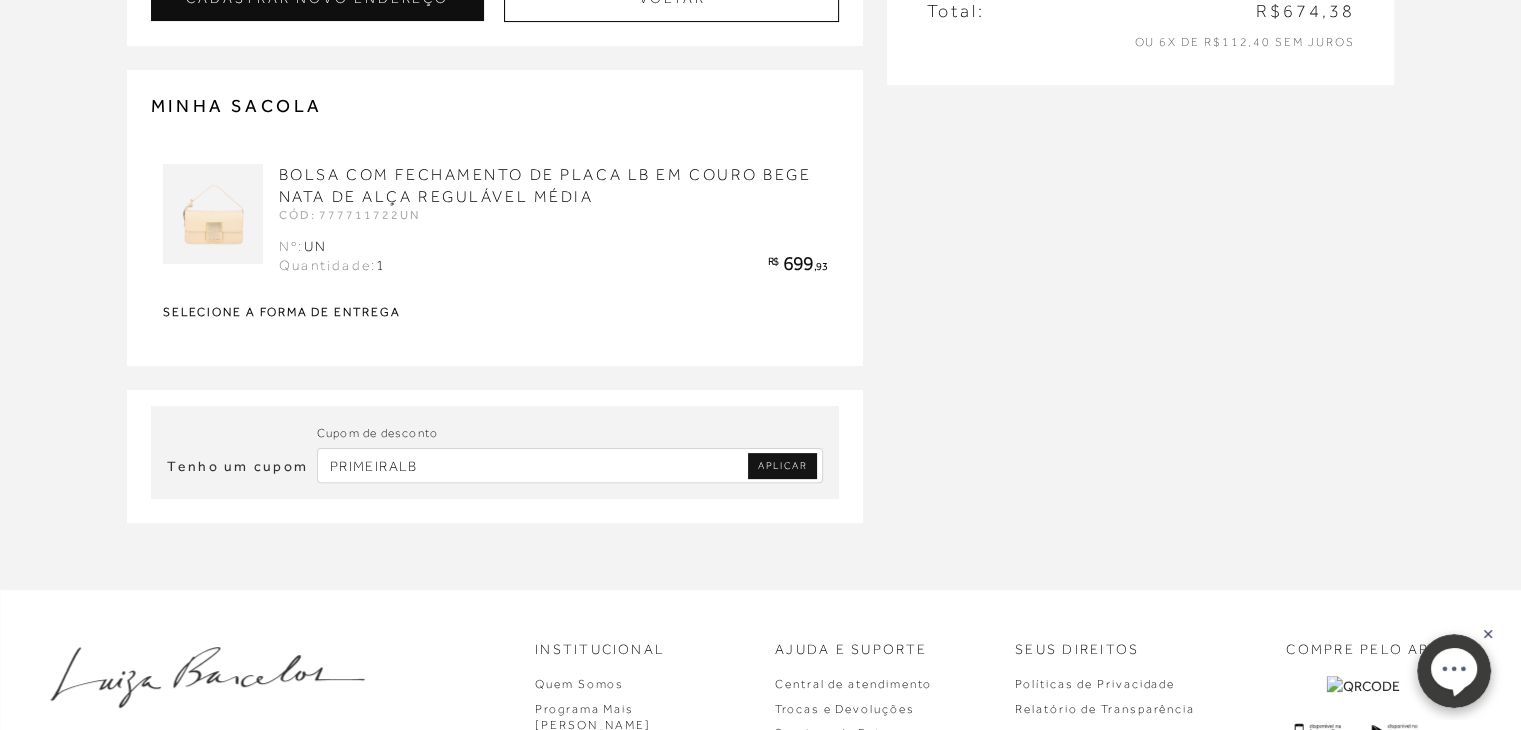 click on "APLICAR" at bounding box center [782, 466] 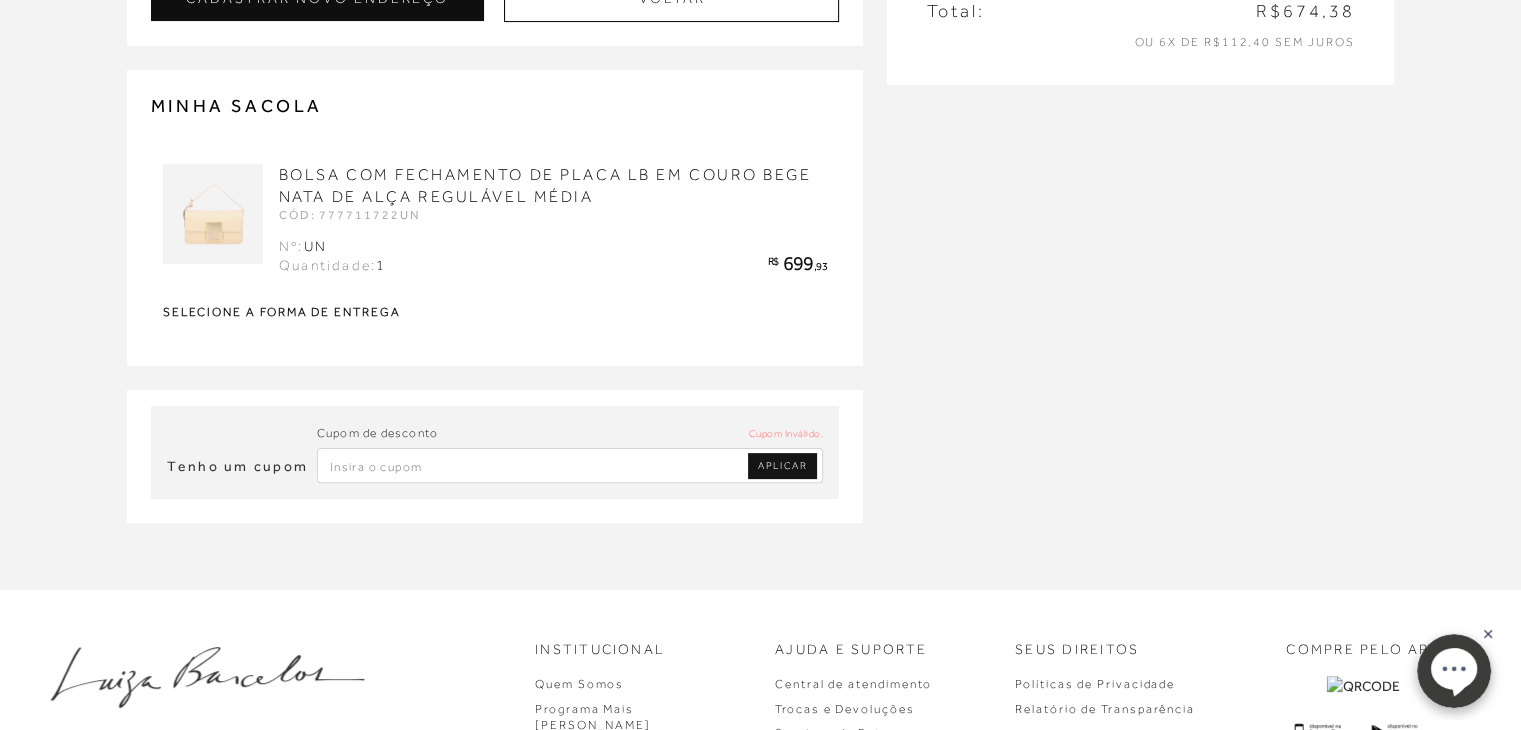 click at bounding box center (570, 465) 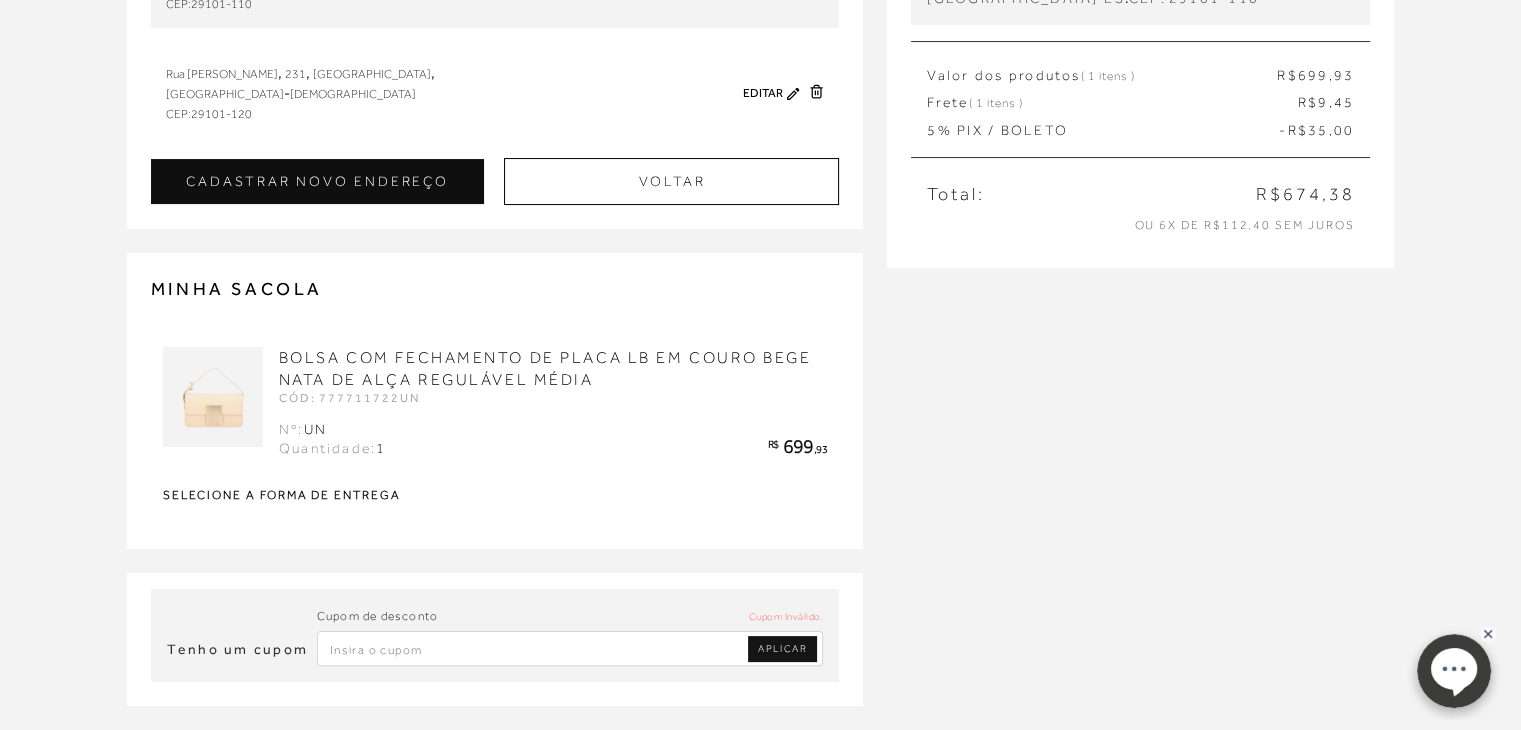 scroll, scrollTop: 400, scrollLeft: 0, axis: vertical 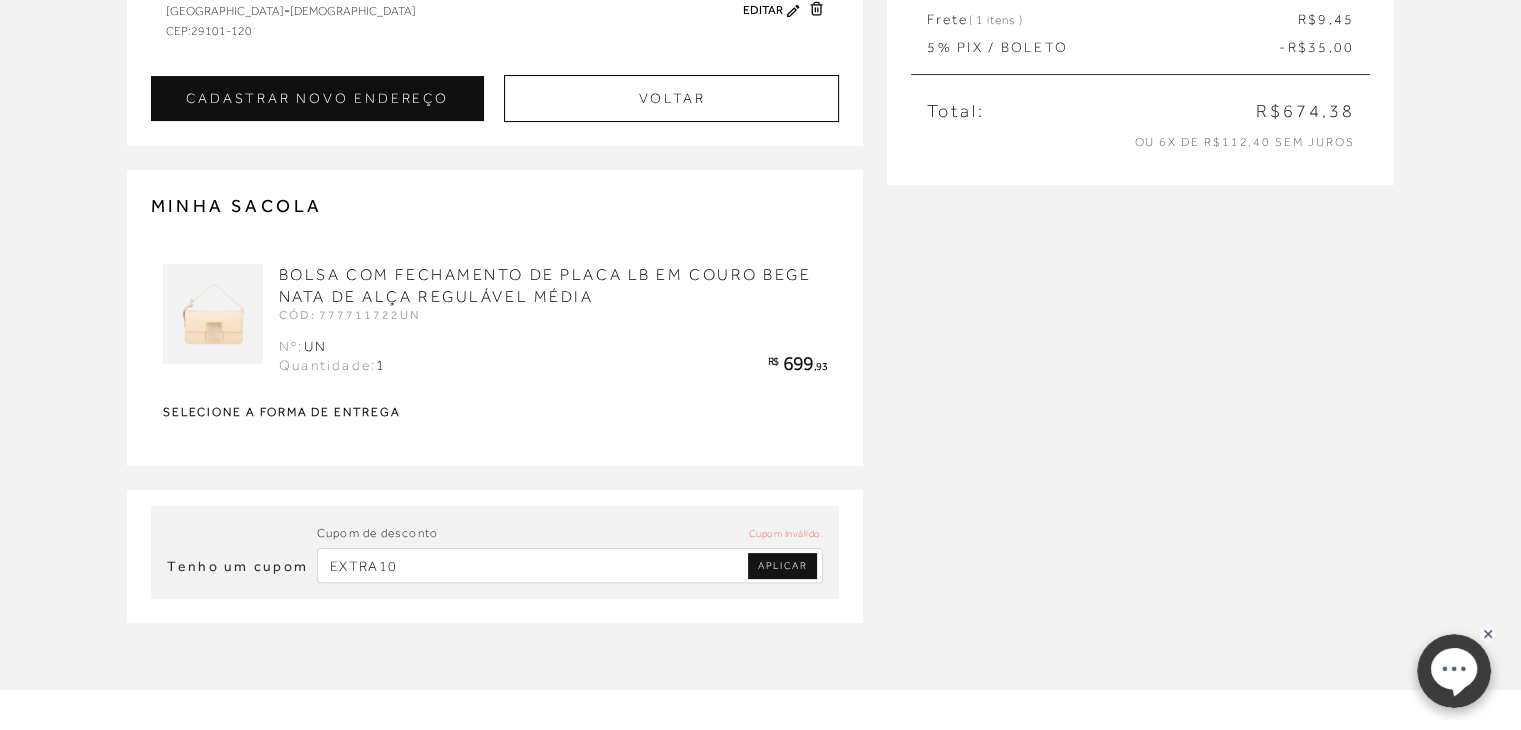 type on "EXTRA10" 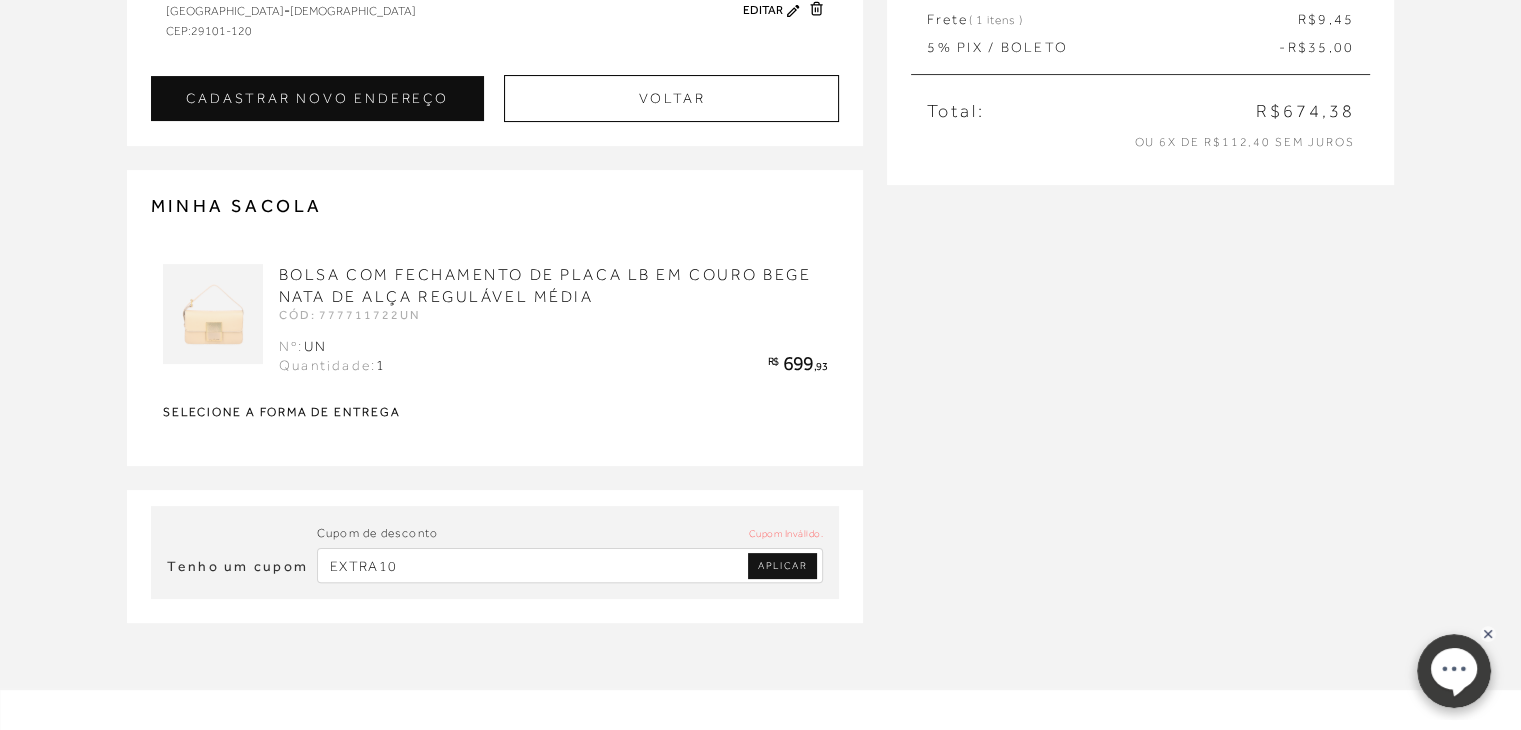 click on "APLICAR" at bounding box center [782, 566] 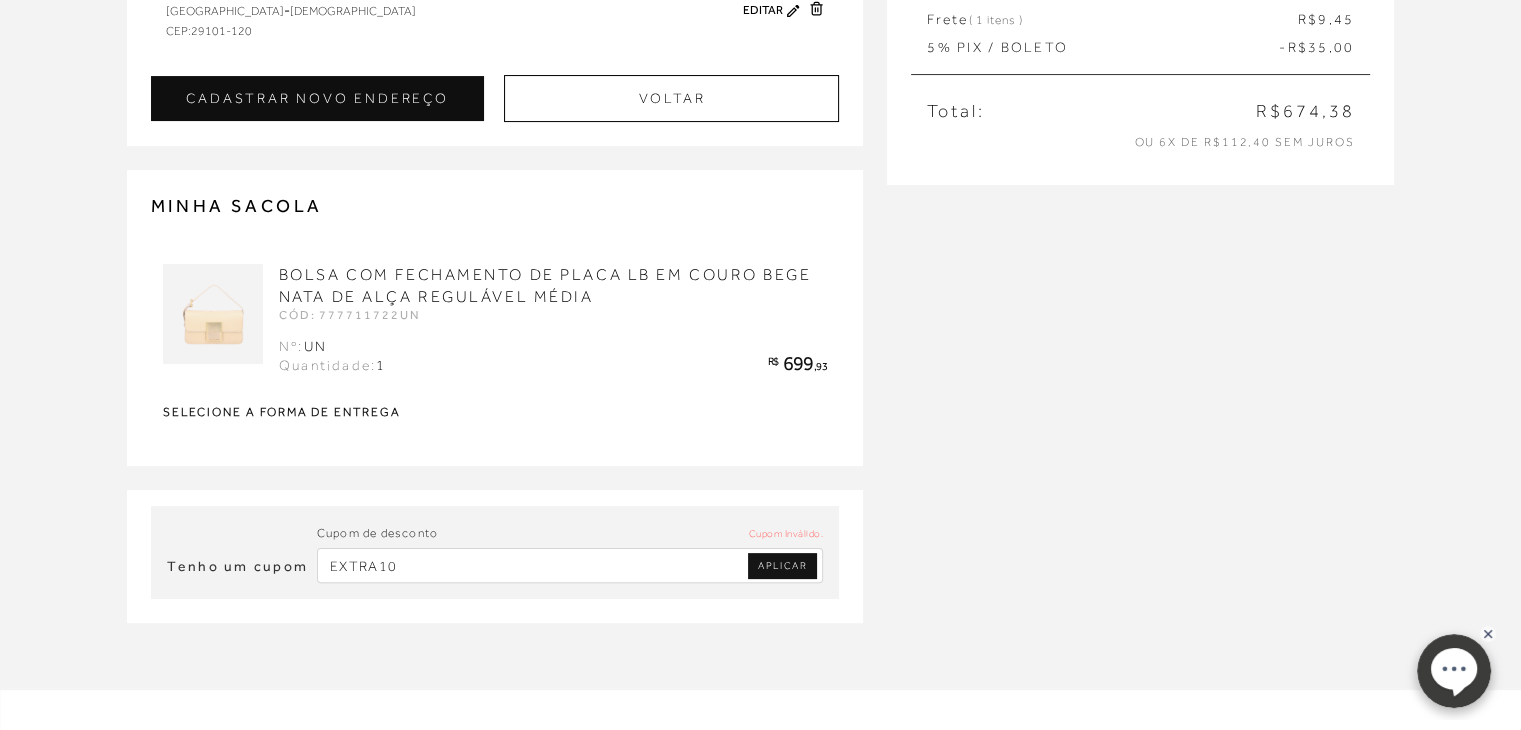 type 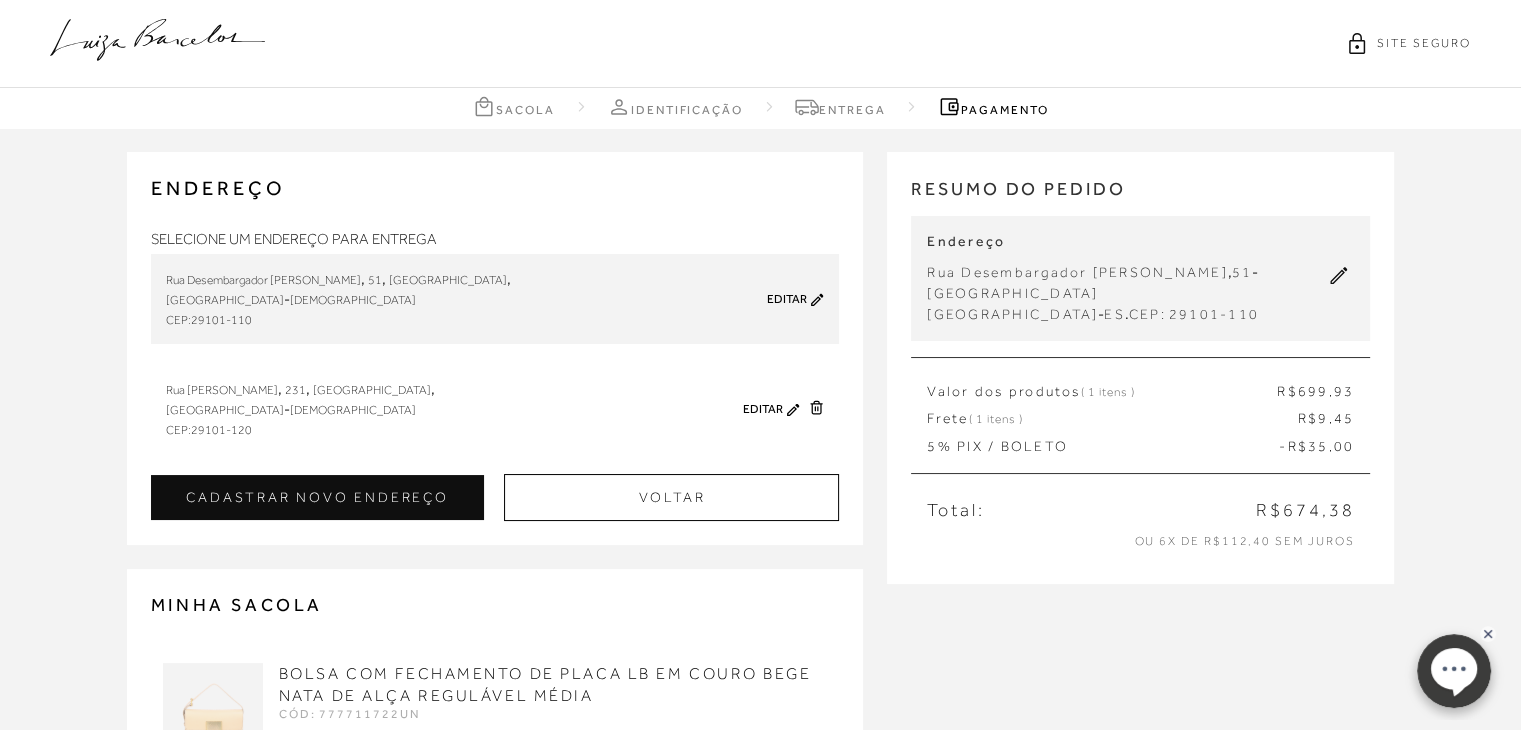 scroll, scrollTop: 0, scrollLeft: 0, axis: both 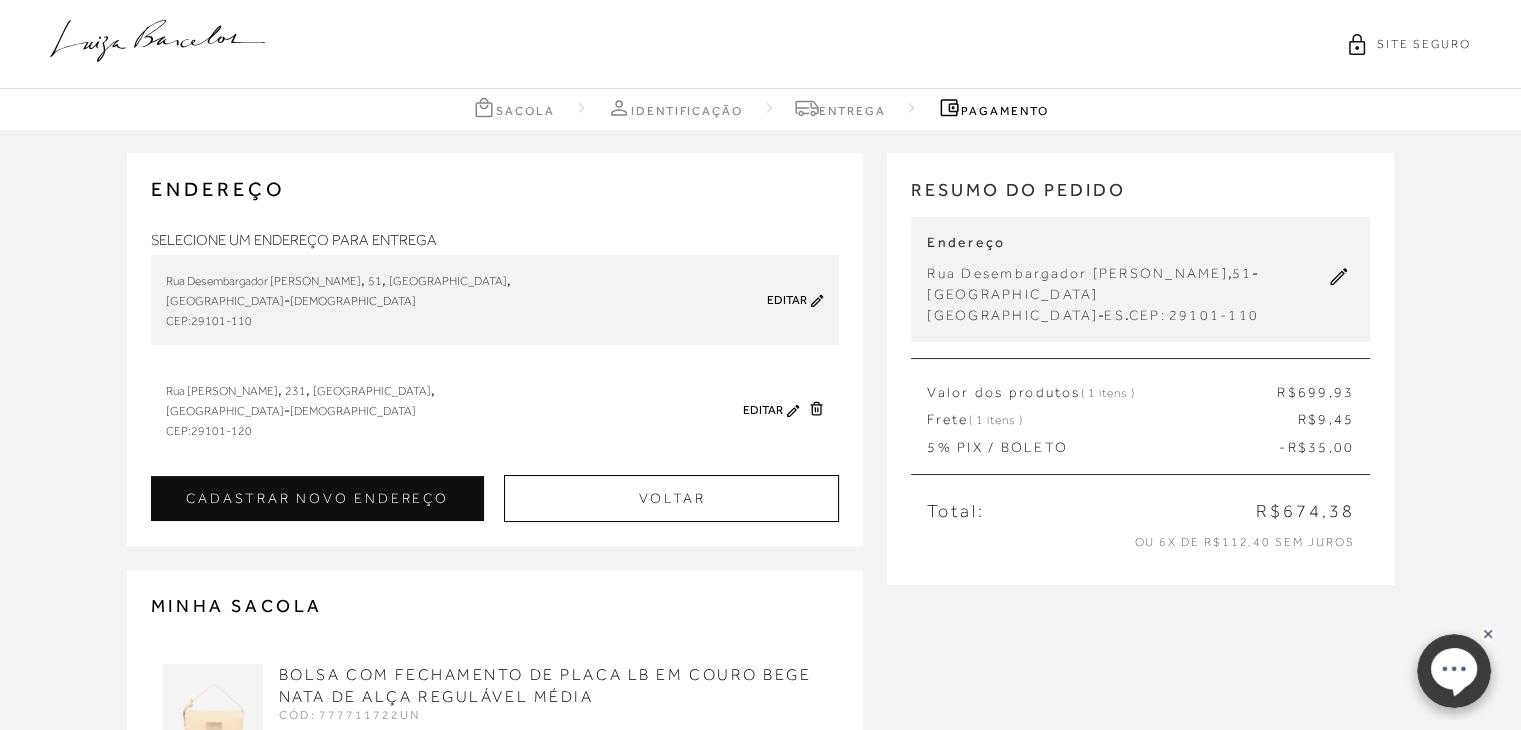 click on "Pagamento" at bounding box center (992, 107) 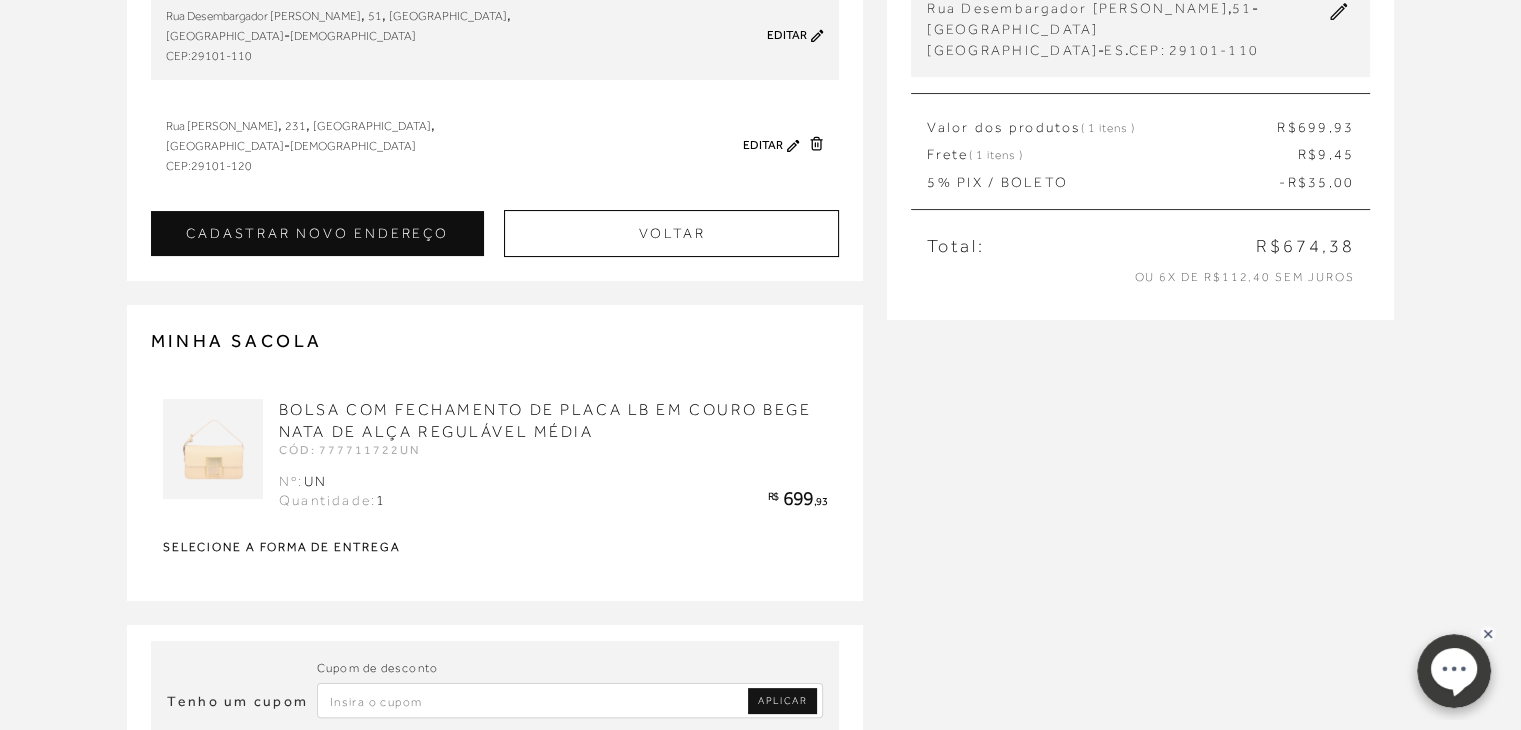 scroll, scrollTop: 0, scrollLeft: 0, axis: both 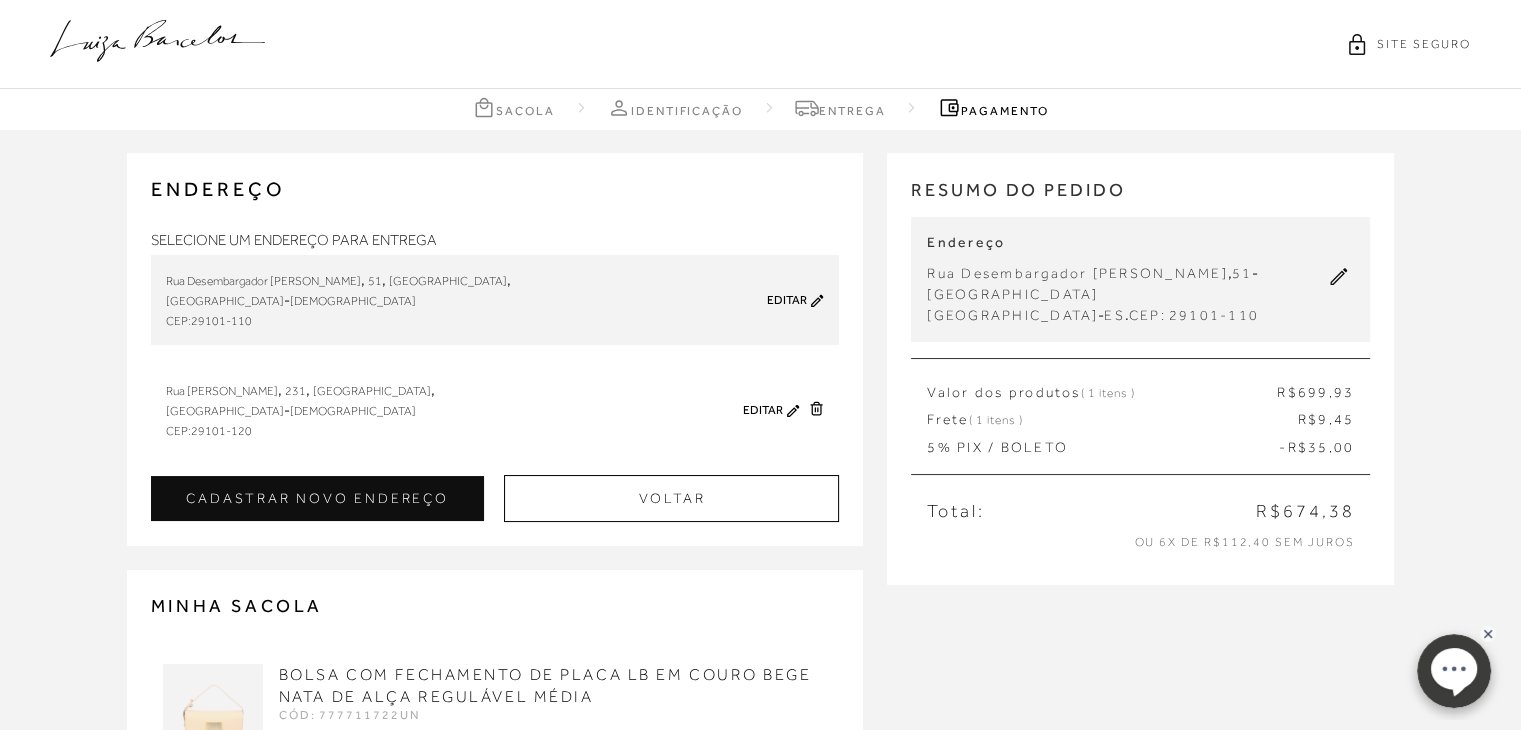 click on "Pagamento" at bounding box center (992, 107) 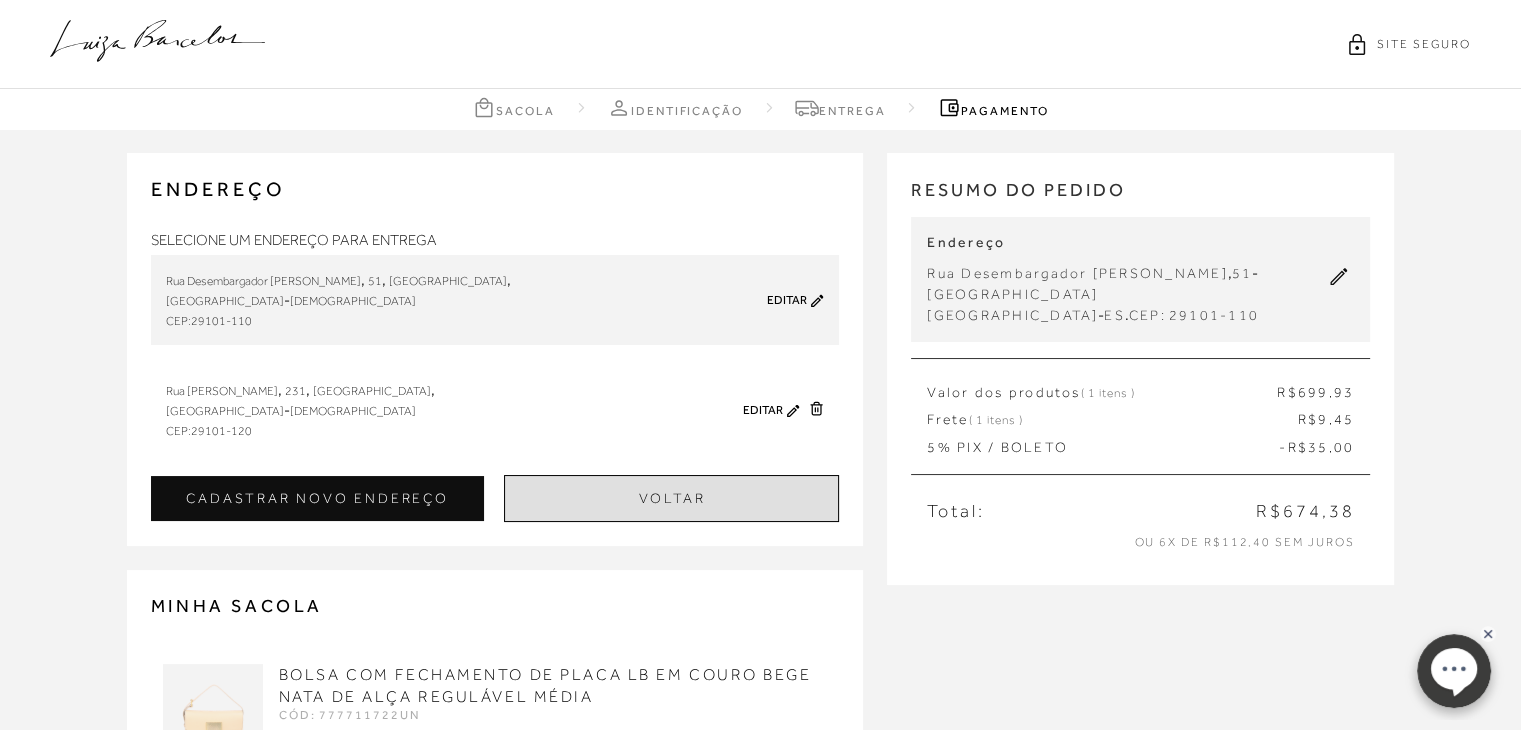 click on "Voltar" at bounding box center [671, 498] 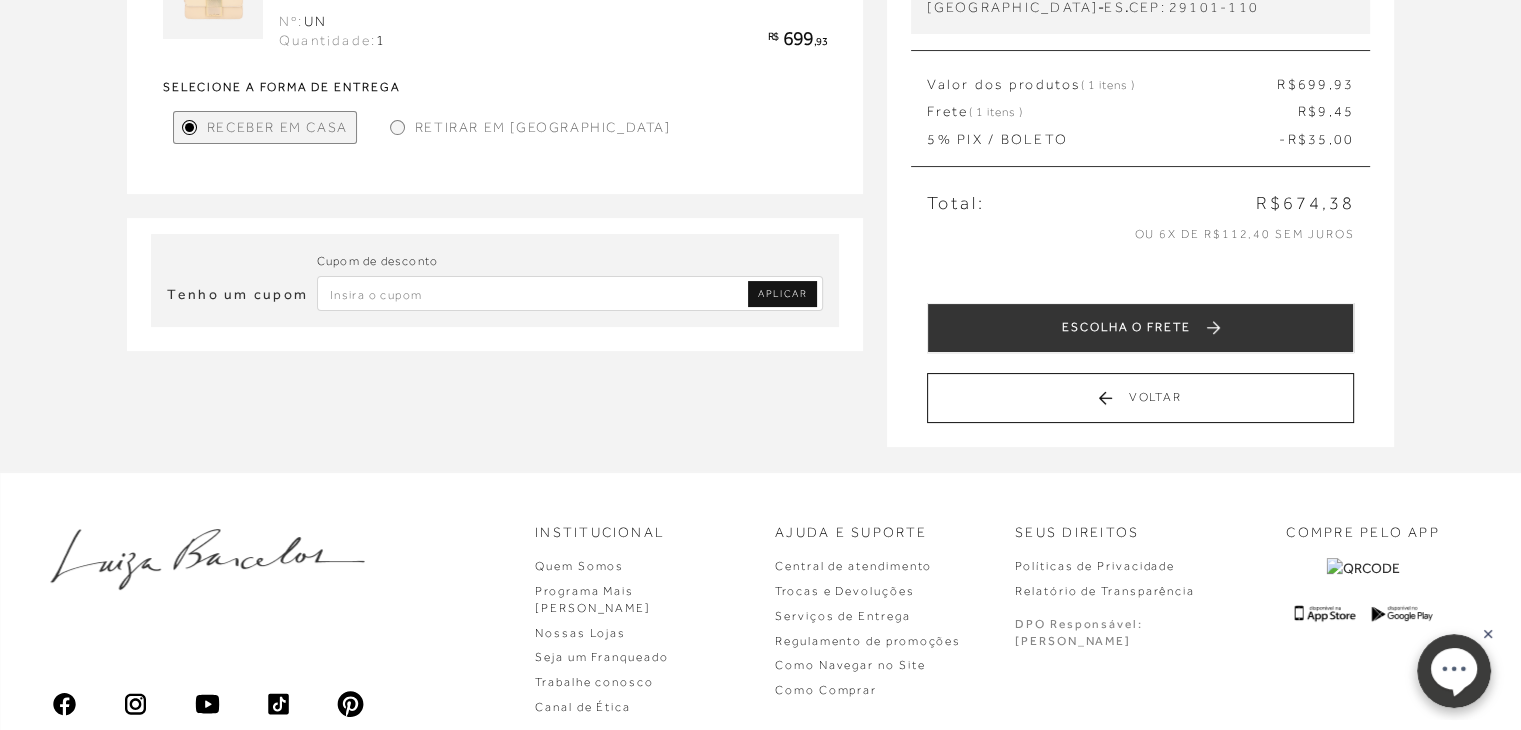 scroll, scrollTop: 433, scrollLeft: 0, axis: vertical 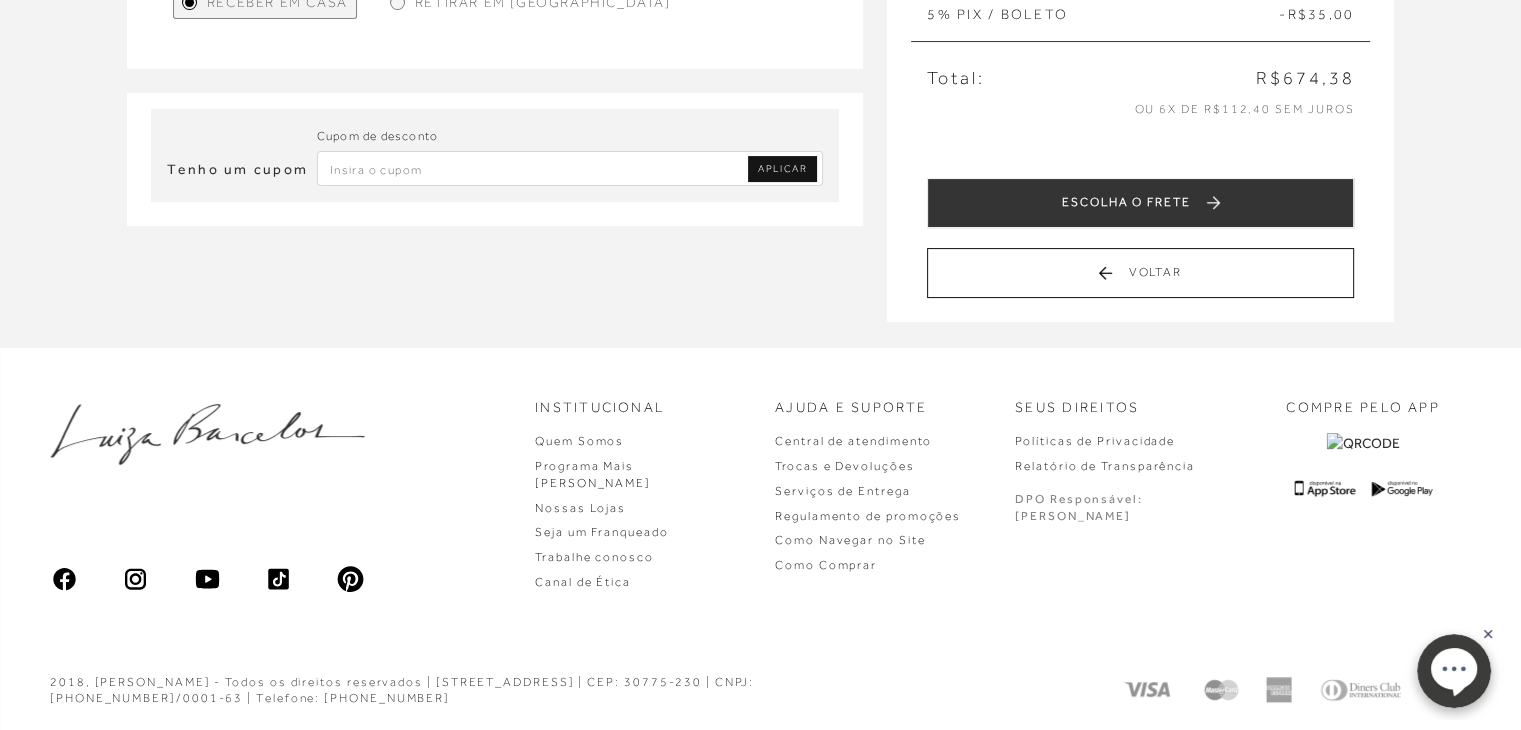 click on "ESCOLHA O FRETE" at bounding box center (1140, 203) 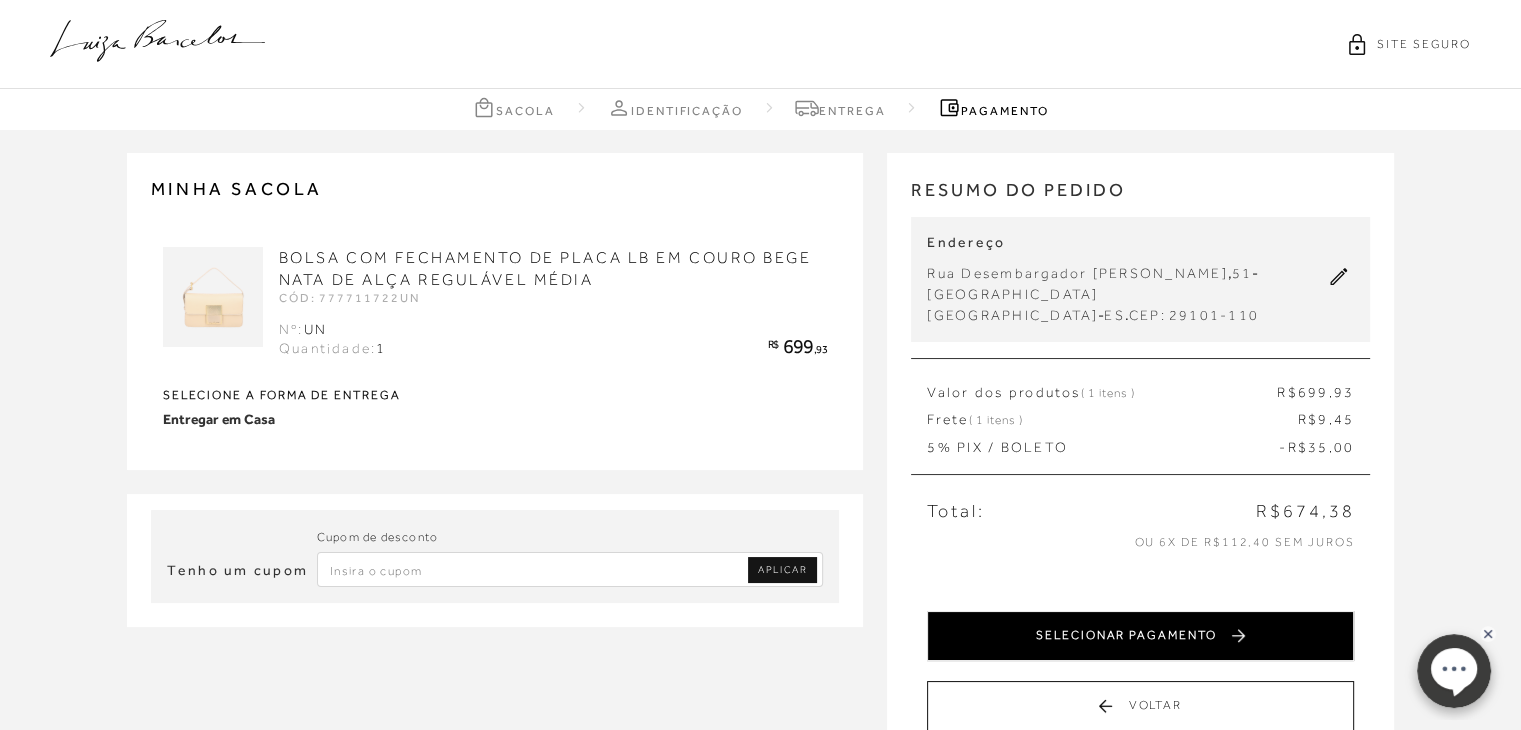 click on "SELECIONAR PAGAMENTO" at bounding box center (1140, 636) 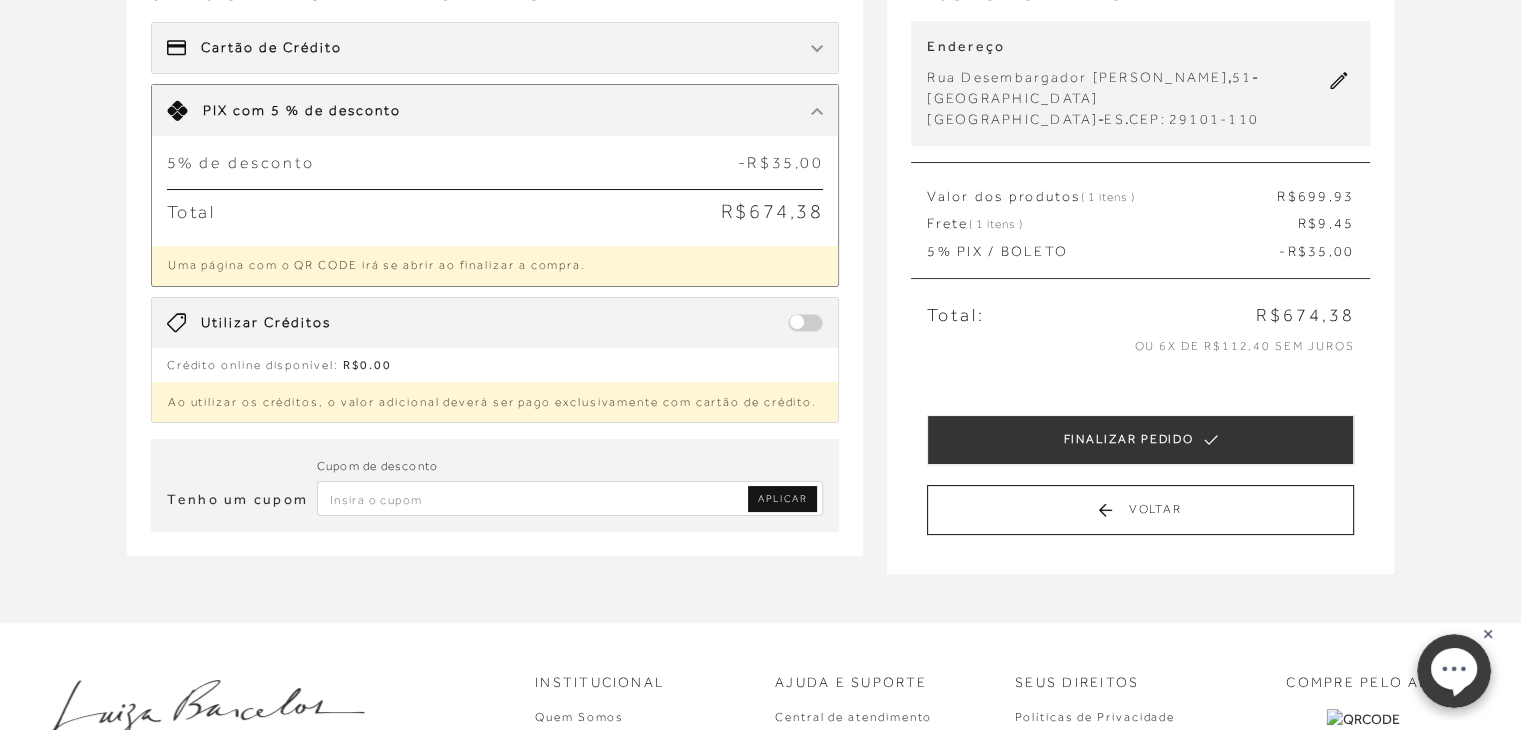 scroll, scrollTop: 200, scrollLeft: 0, axis: vertical 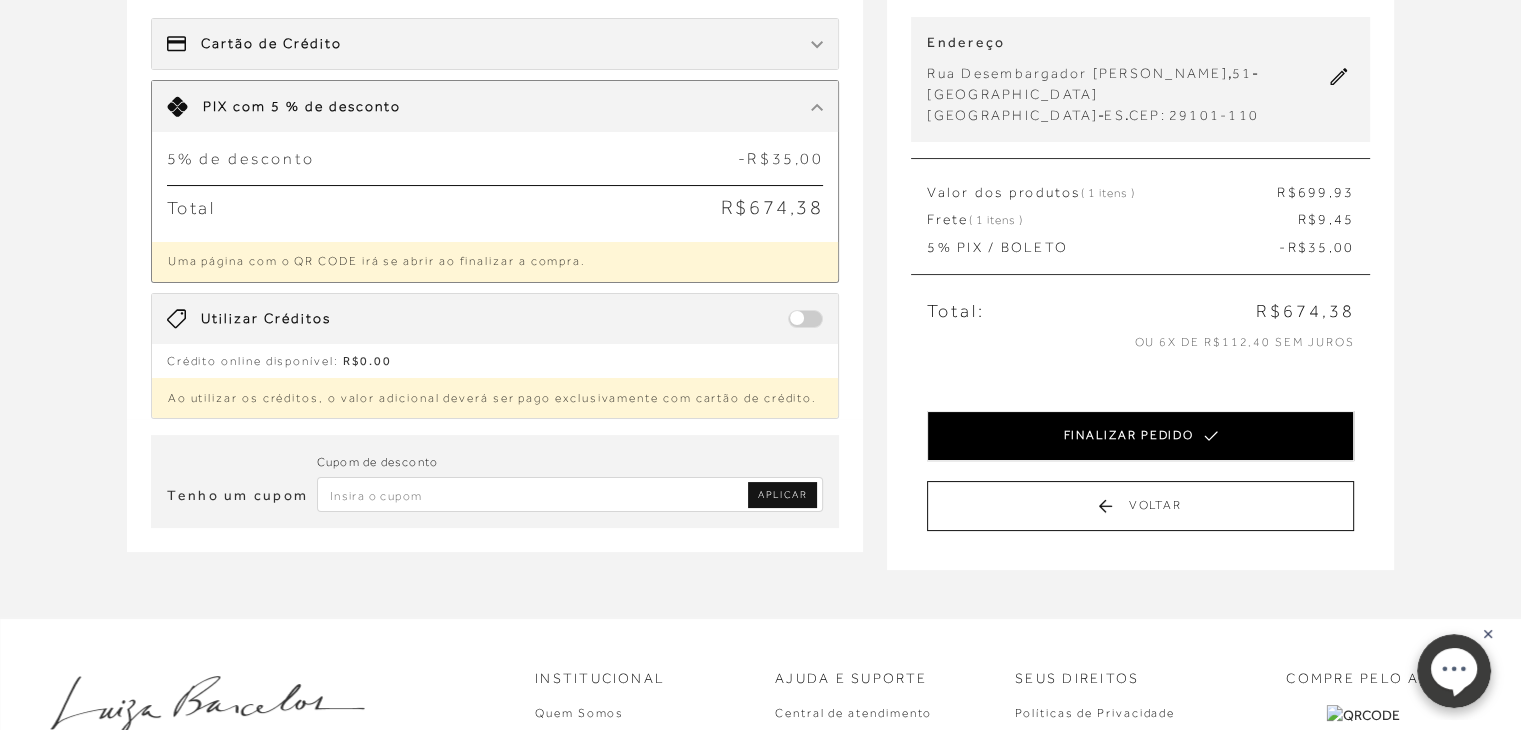 click on "FINALIZAR PEDIDO" at bounding box center (1140, 436) 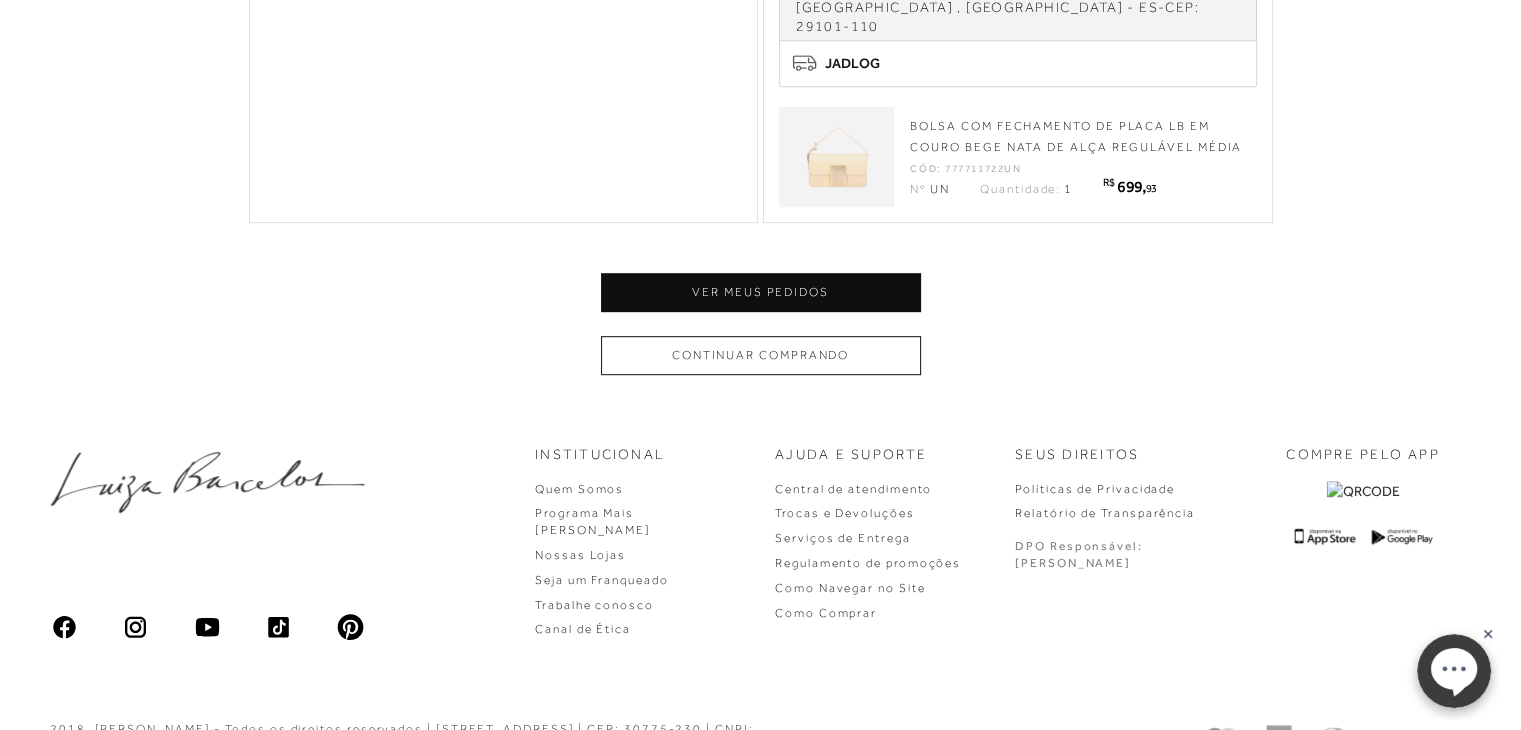 scroll, scrollTop: 1100, scrollLeft: 0, axis: vertical 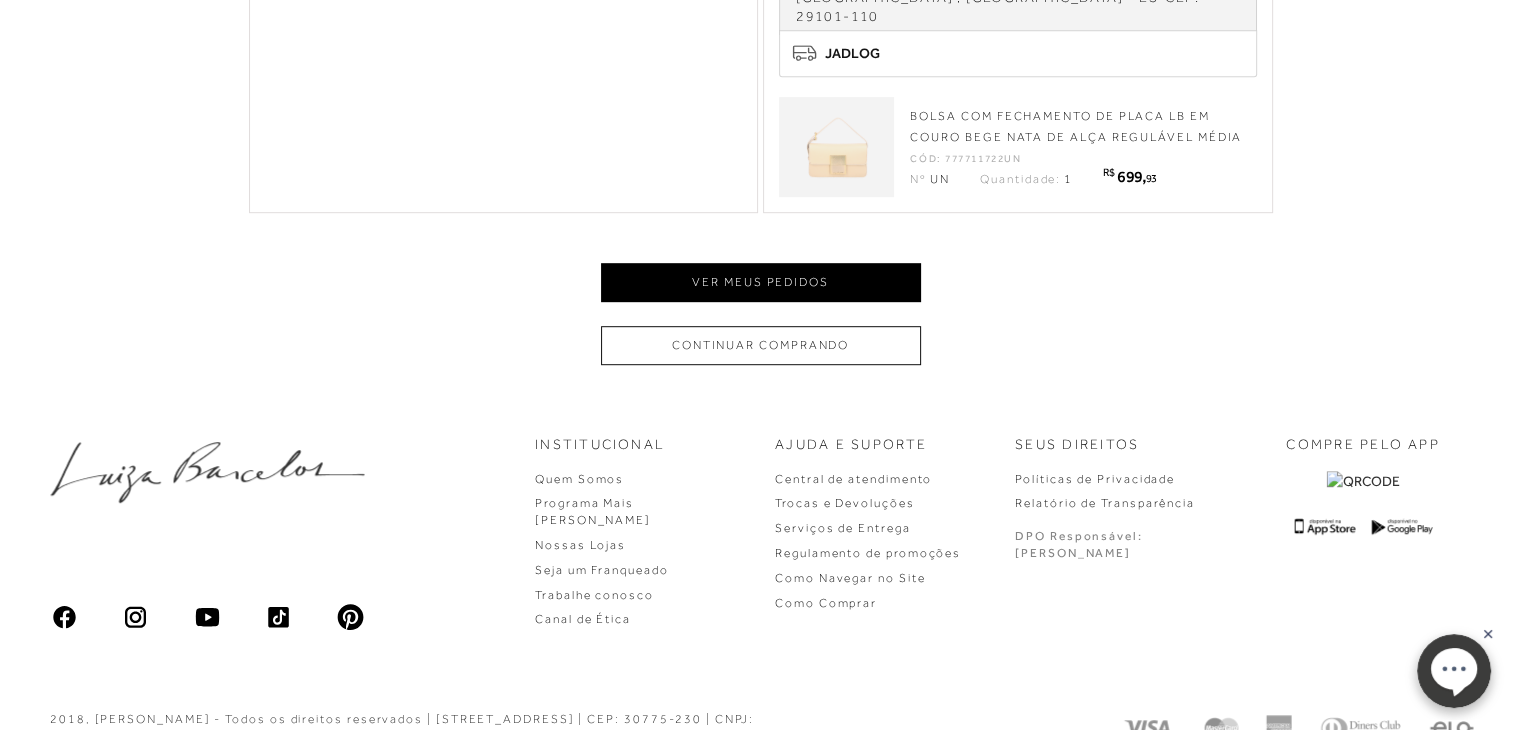 click on "Ver meus pedidos" at bounding box center [761, 282] 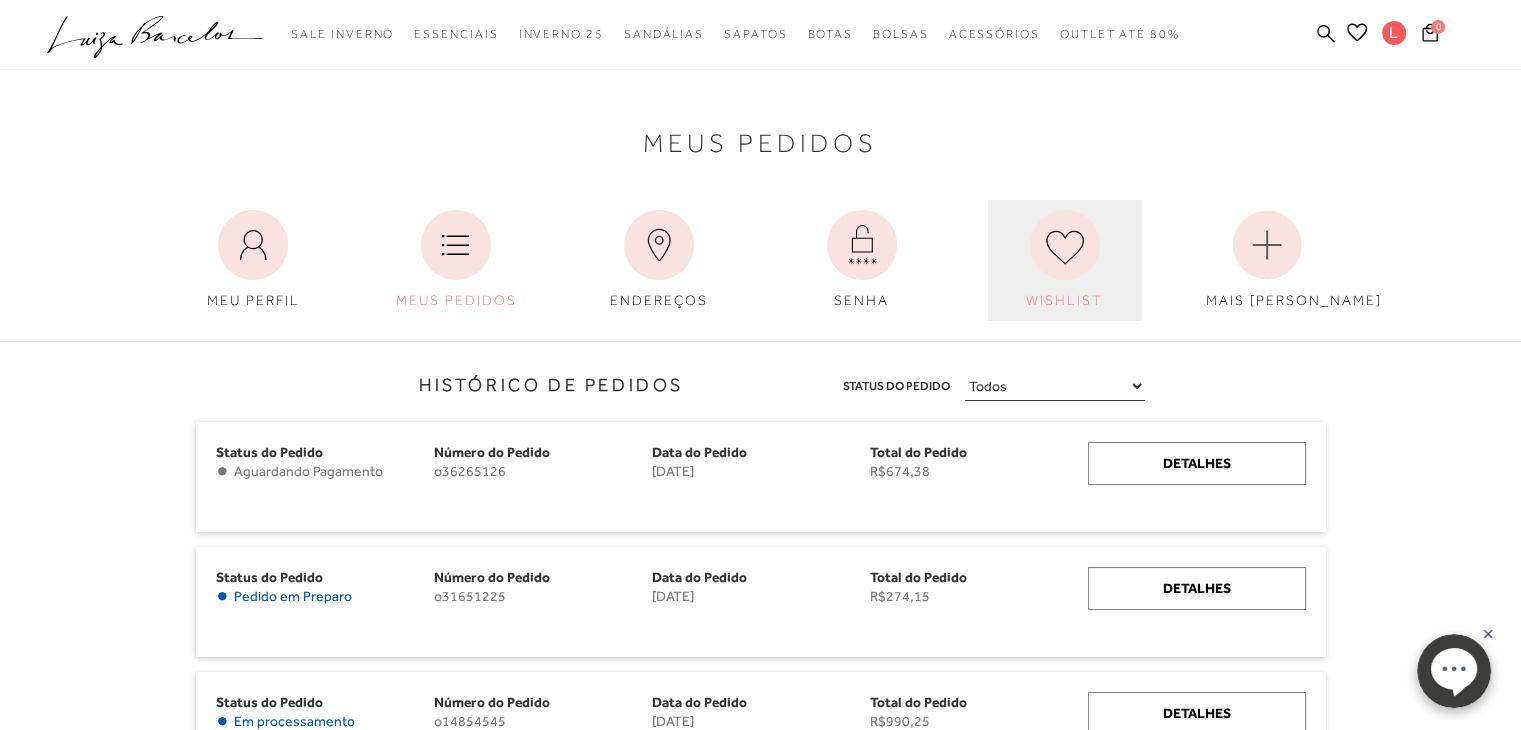 scroll, scrollTop: 0, scrollLeft: 0, axis: both 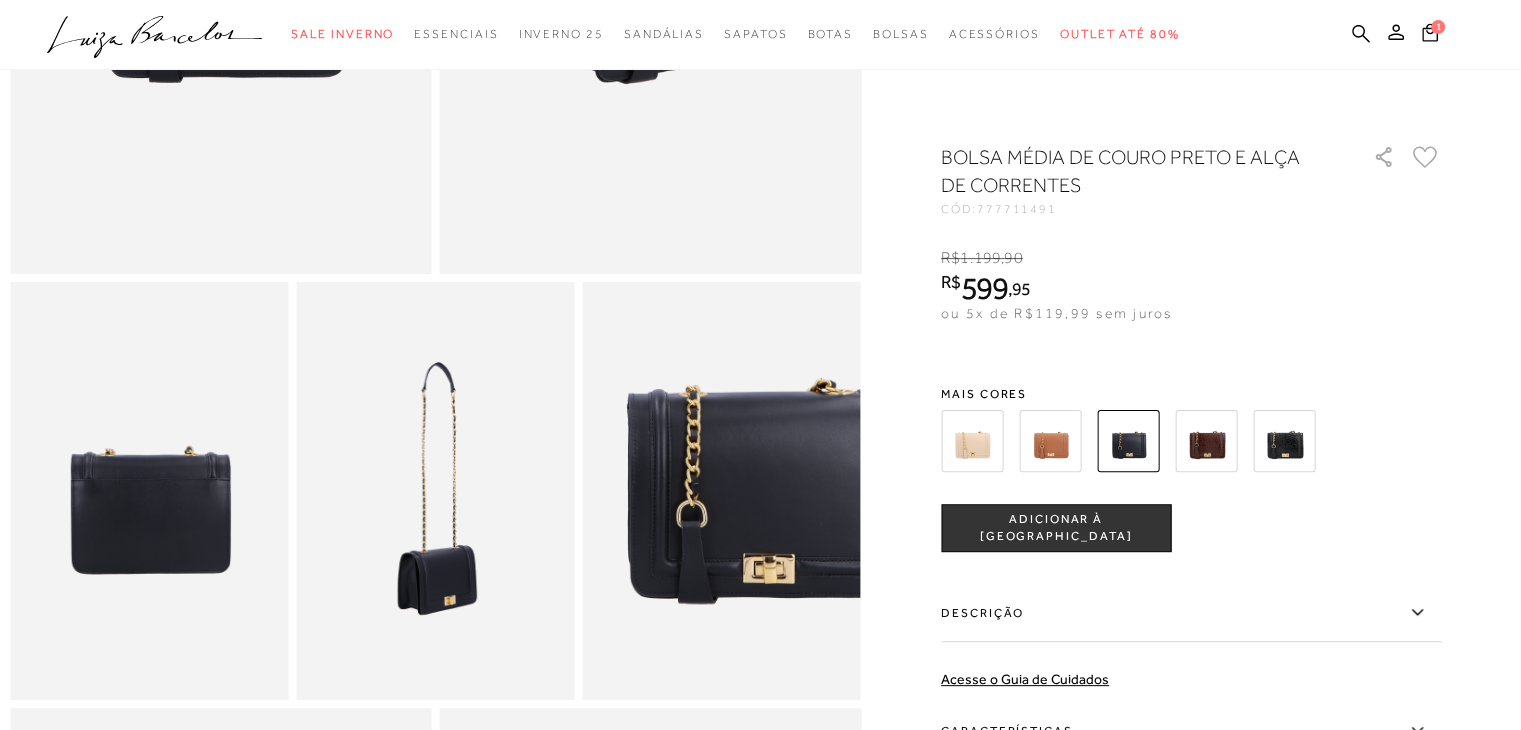 click at bounding box center [972, 441] 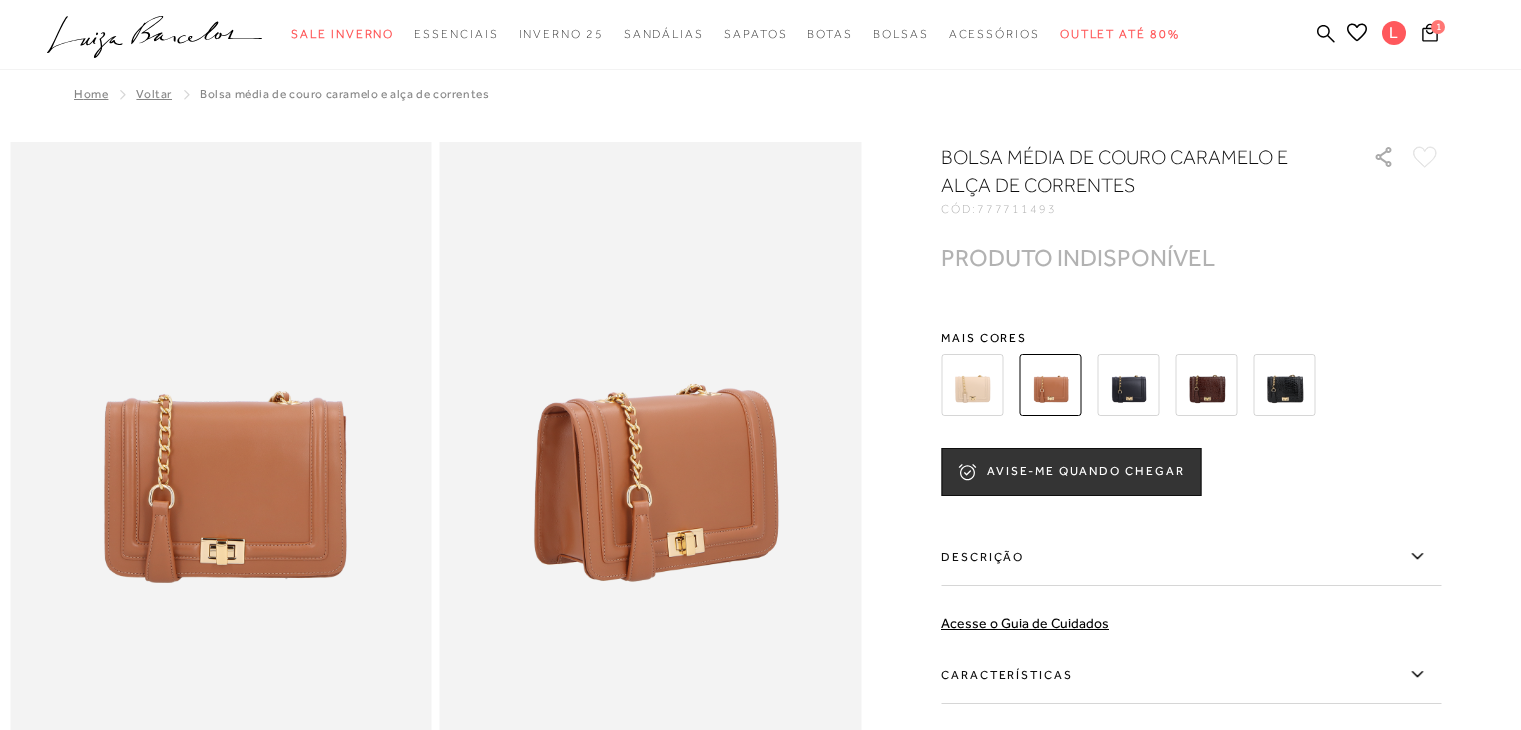 scroll, scrollTop: 0, scrollLeft: 0, axis: both 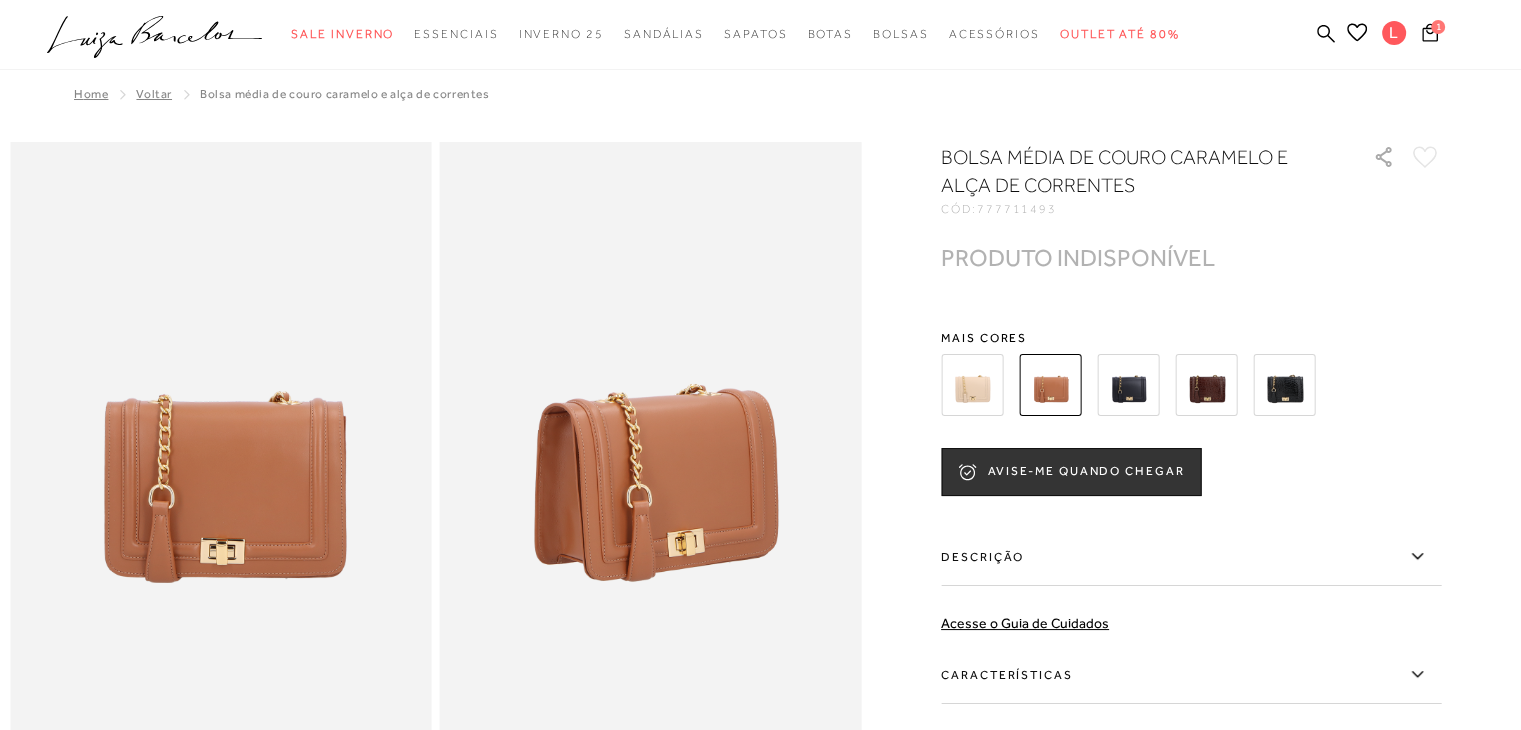 click at bounding box center [1128, 385] 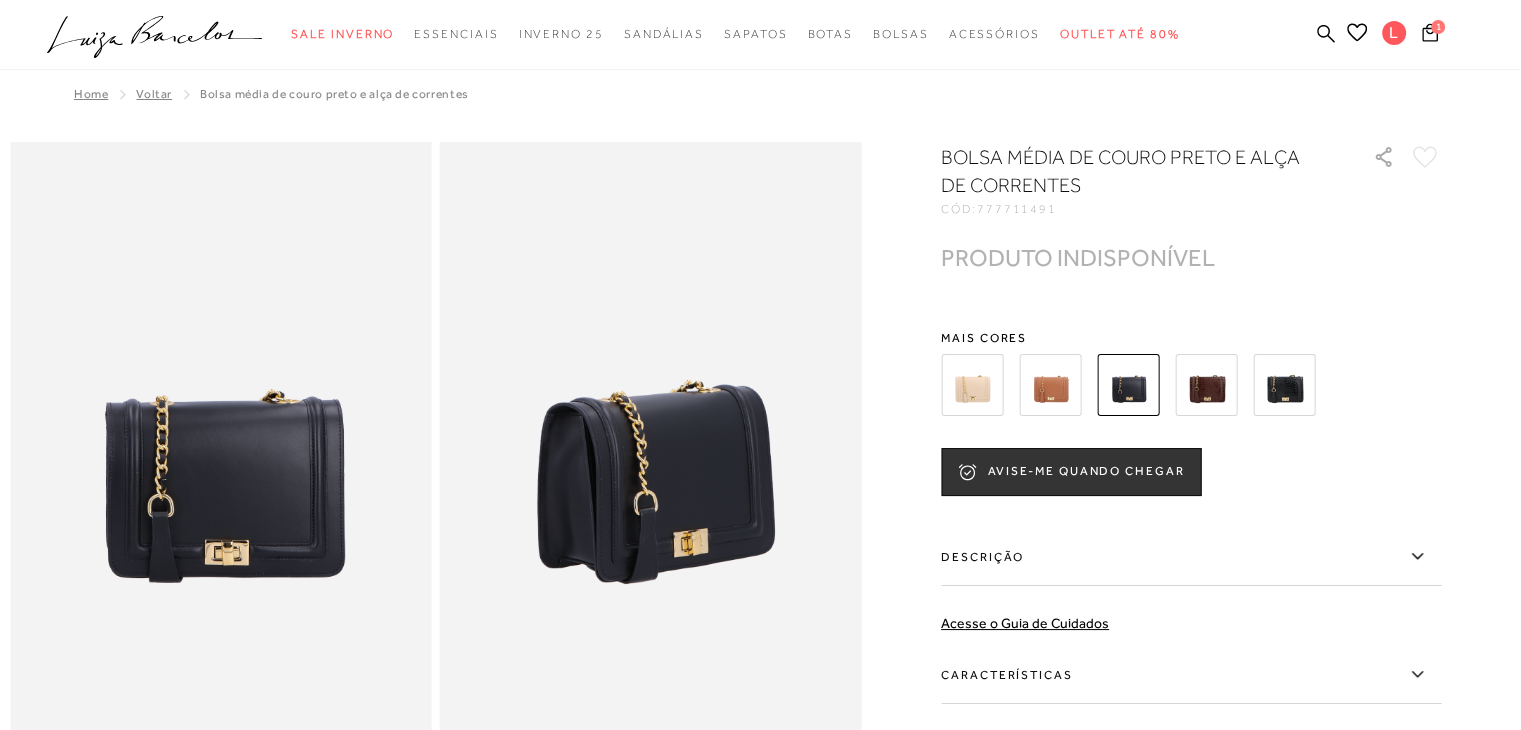 scroll, scrollTop: 0, scrollLeft: 0, axis: both 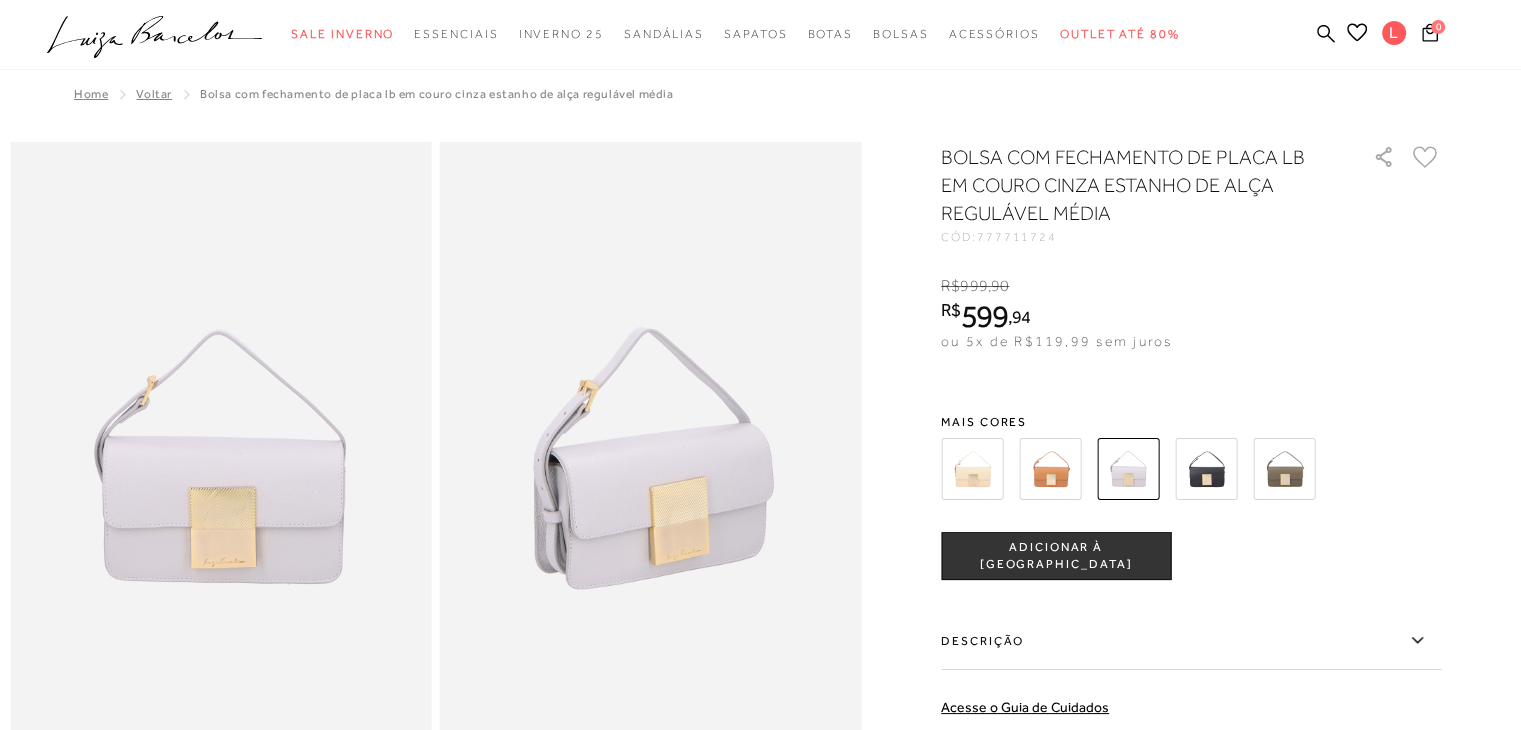 click at bounding box center [972, 469] 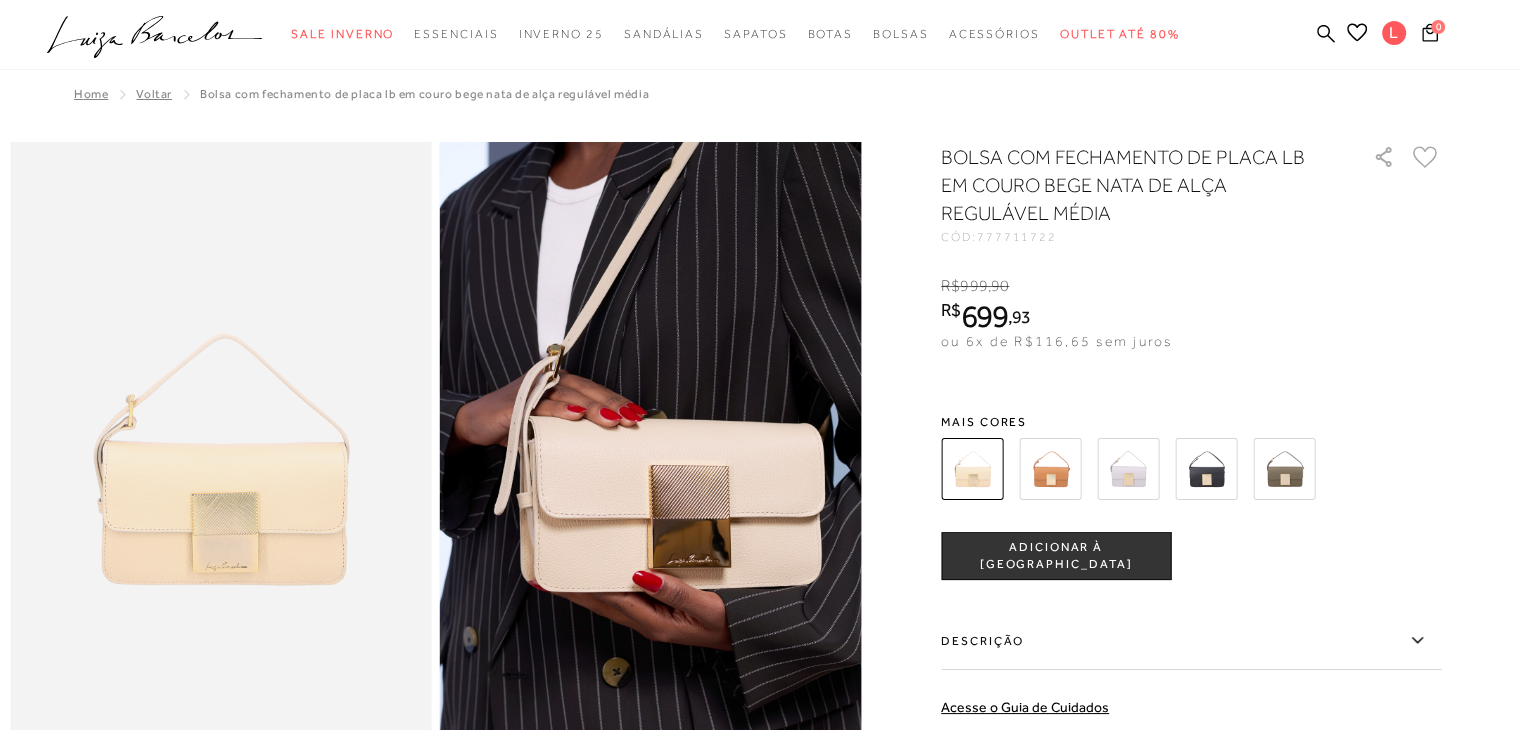 scroll, scrollTop: 0, scrollLeft: 0, axis: both 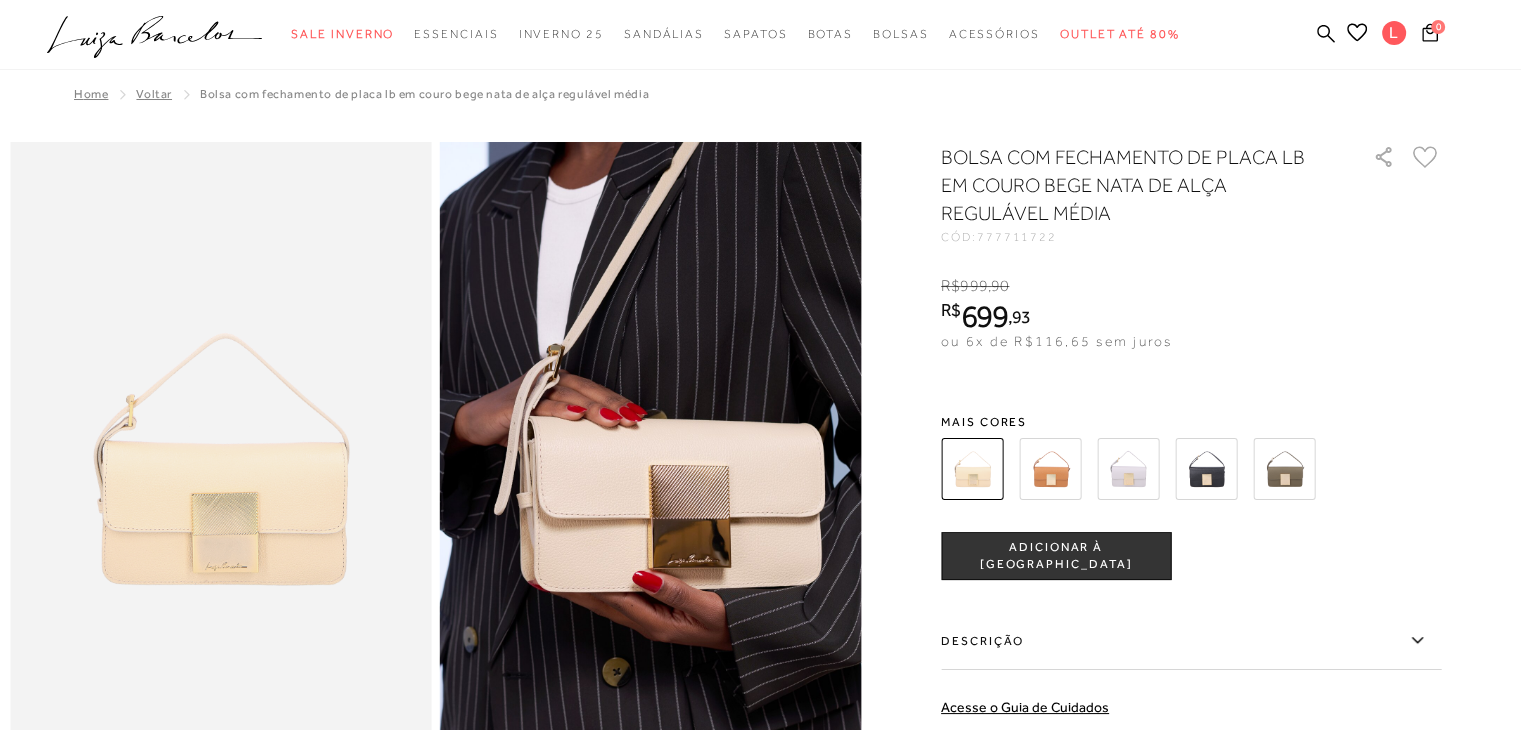 click at bounding box center [1050, 469] 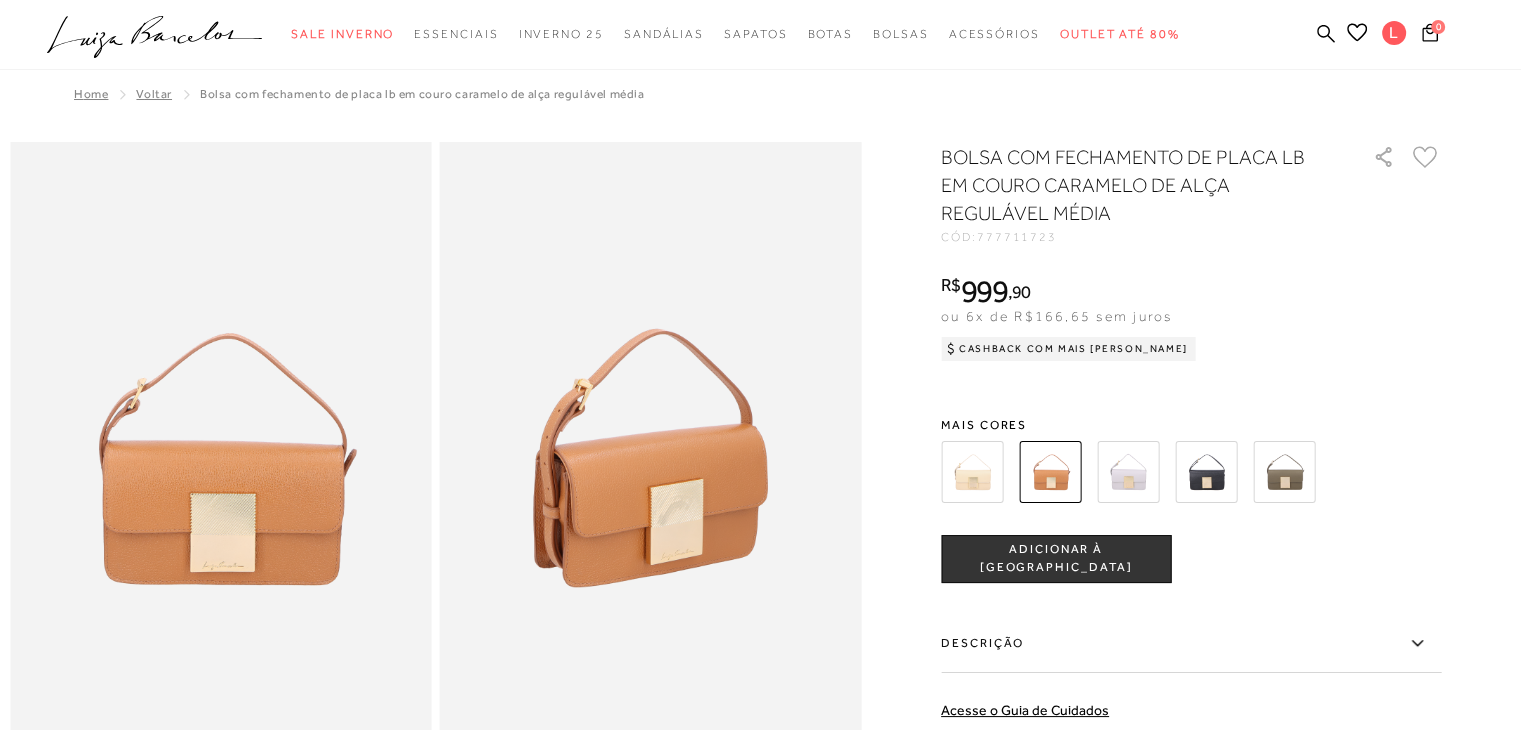 scroll, scrollTop: 0, scrollLeft: 0, axis: both 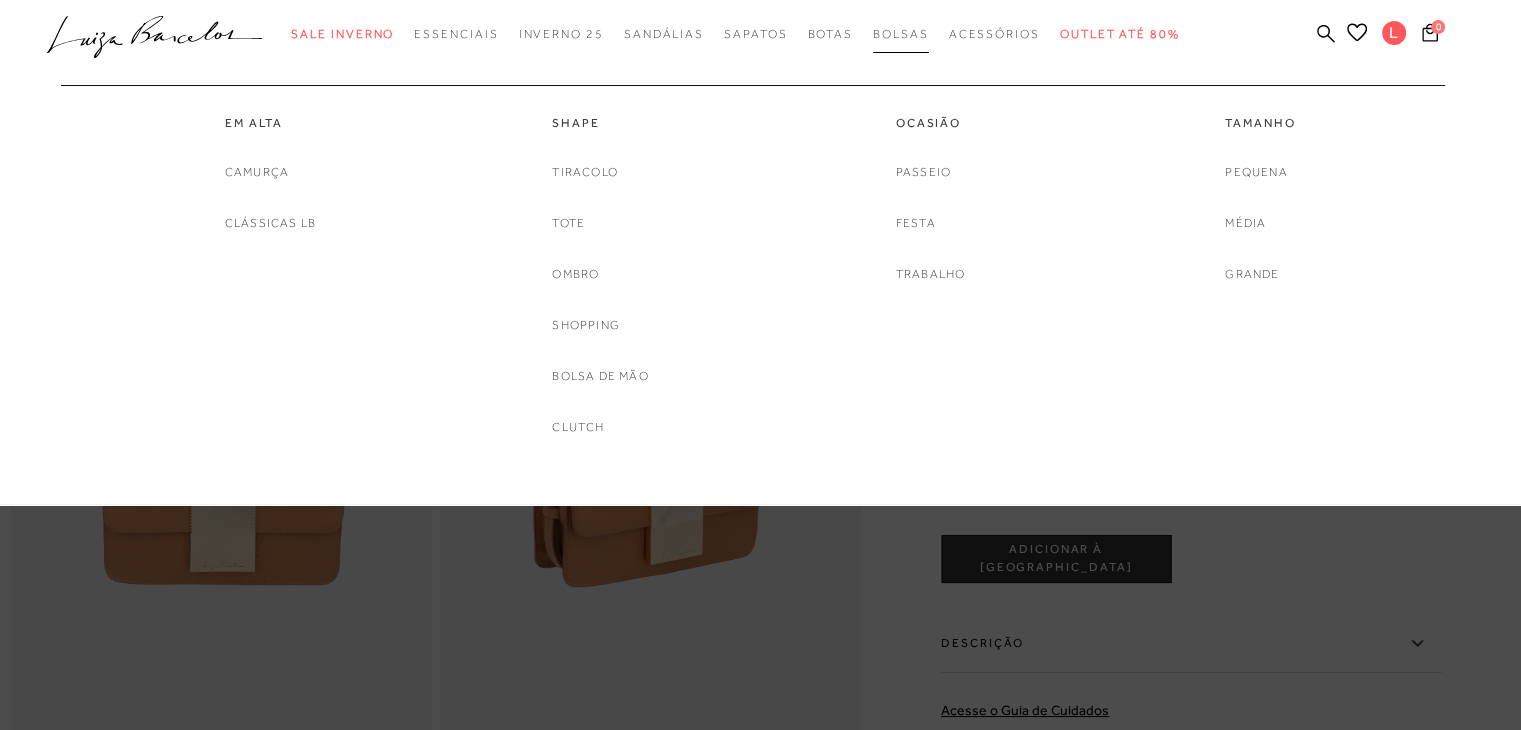click on "Bolsas" at bounding box center [901, 34] 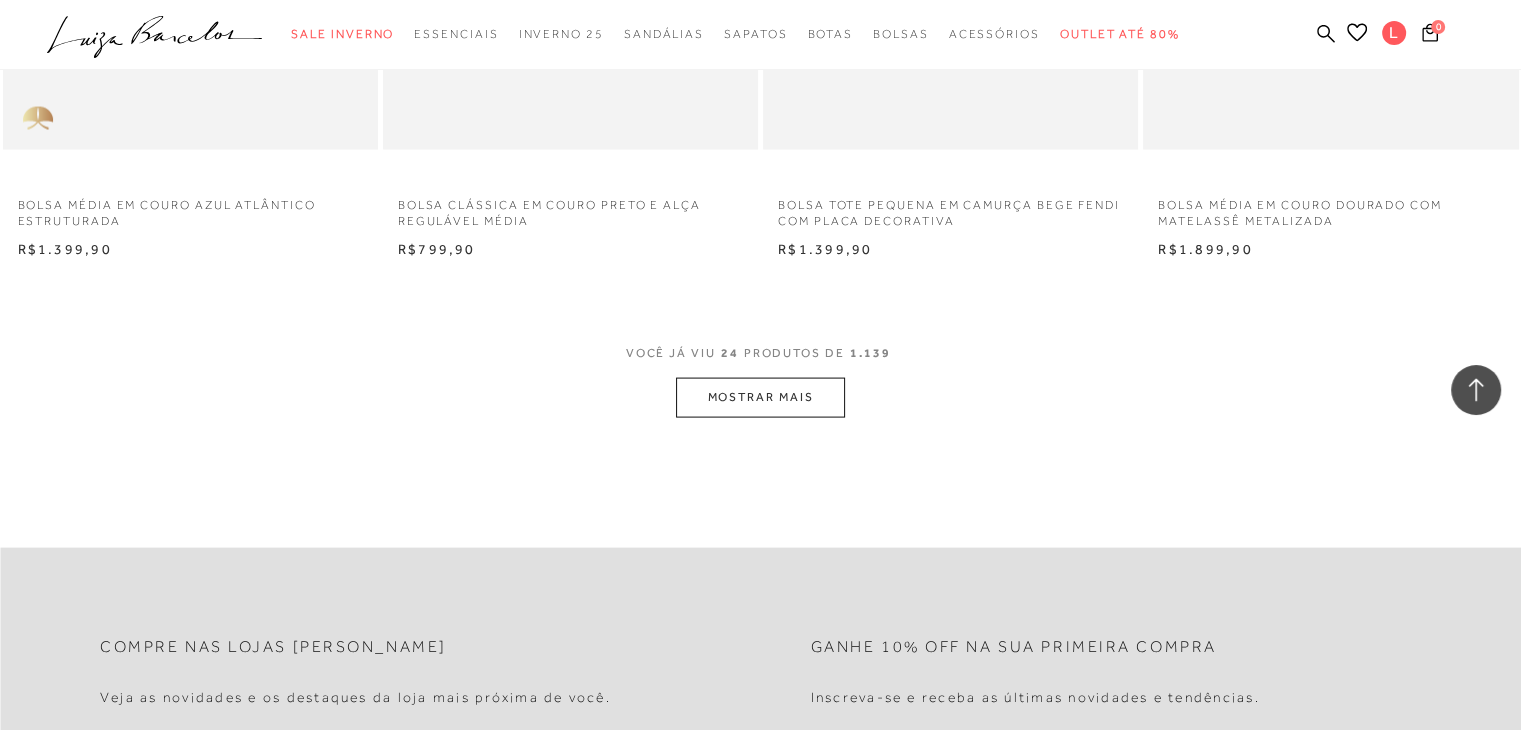 scroll, scrollTop: 4300, scrollLeft: 0, axis: vertical 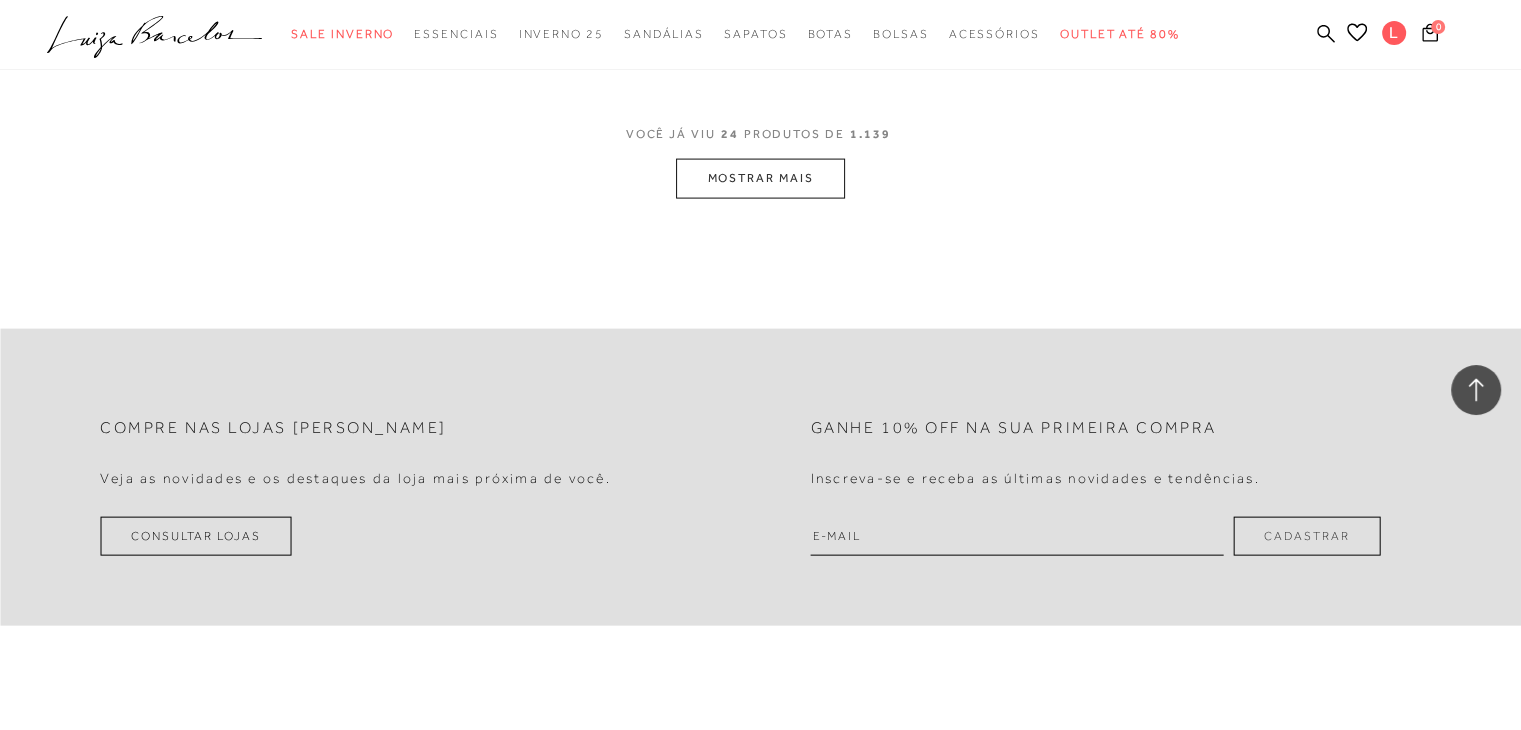 click on "MOSTRAR MAIS" at bounding box center (760, 178) 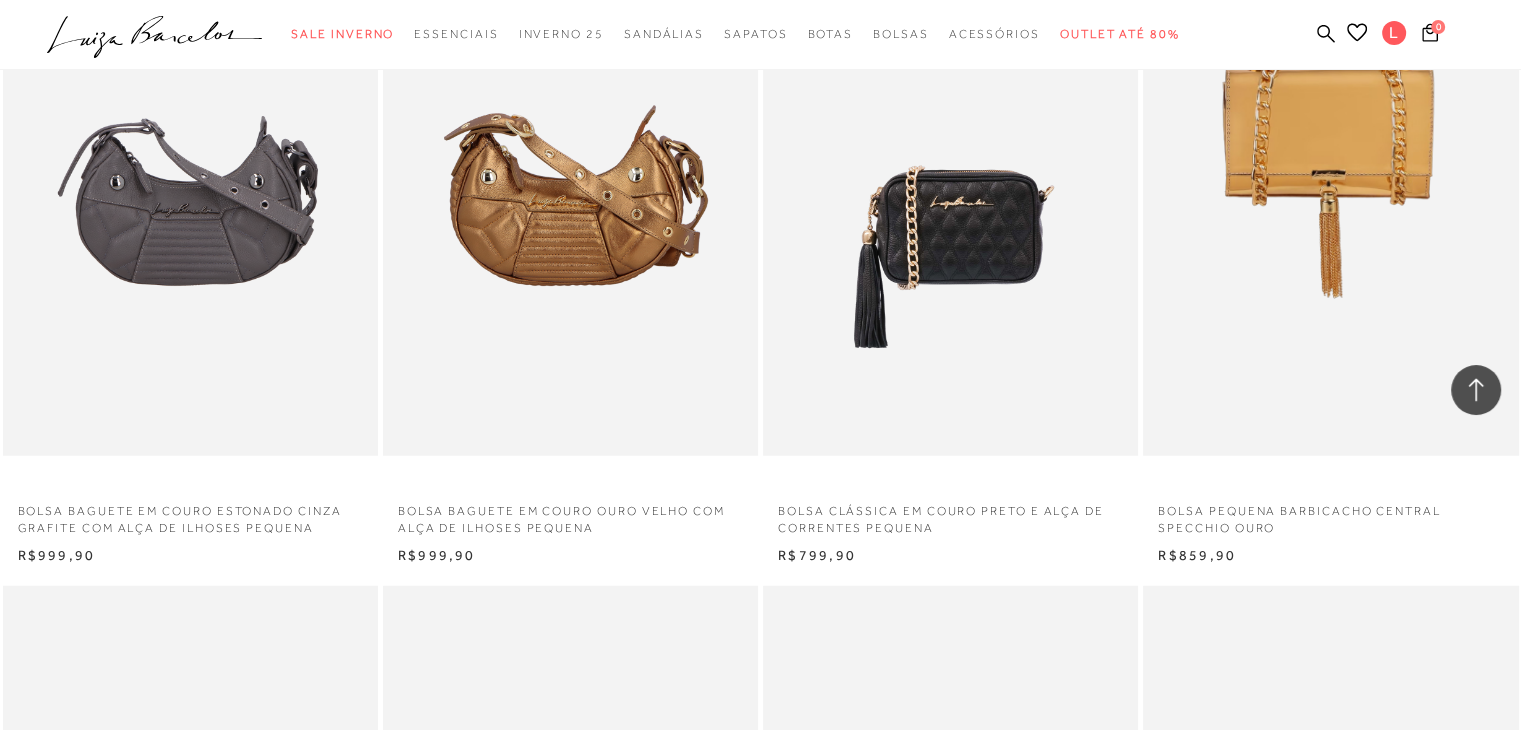 scroll, scrollTop: 5100, scrollLeft: 0, axis: vertical 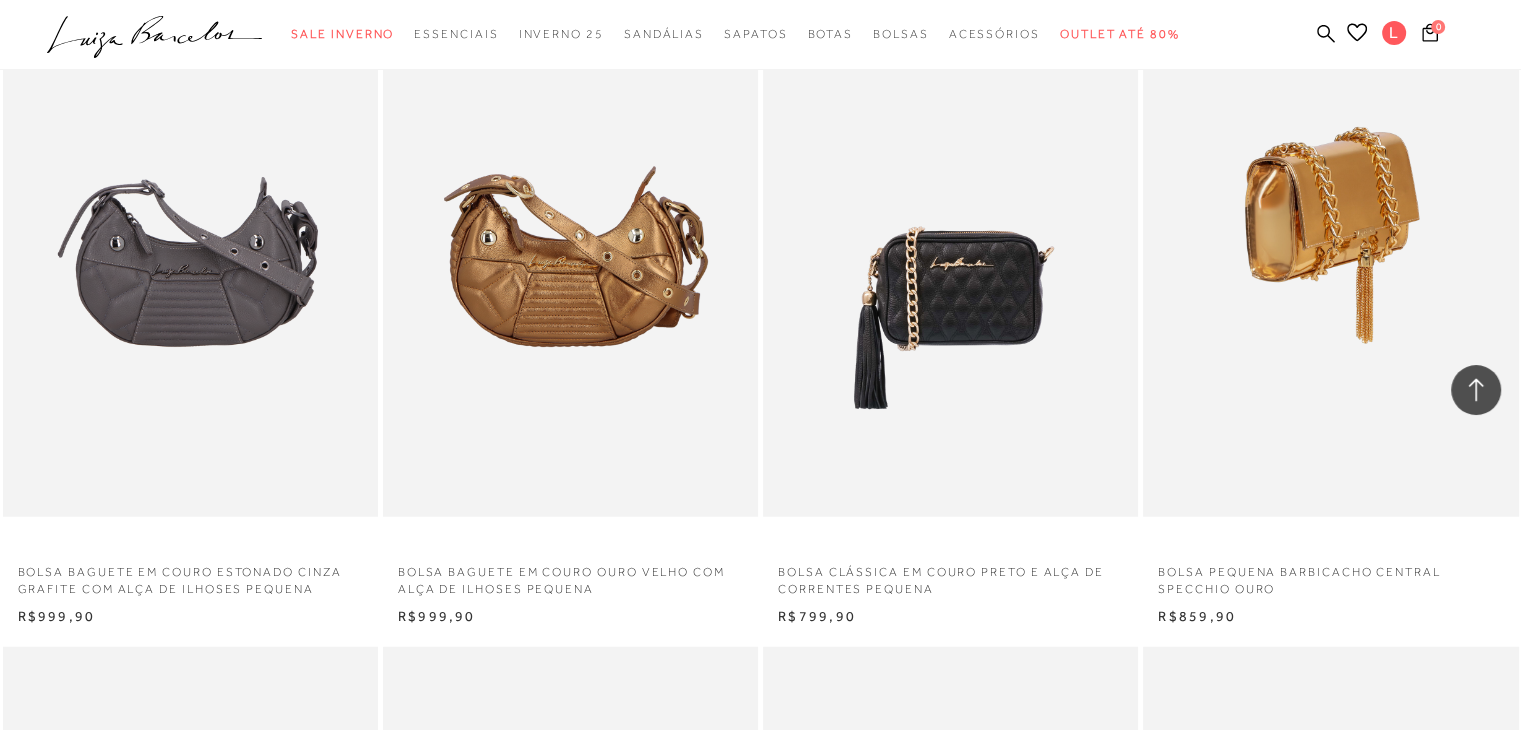 click at bounding box center [1331, 235] 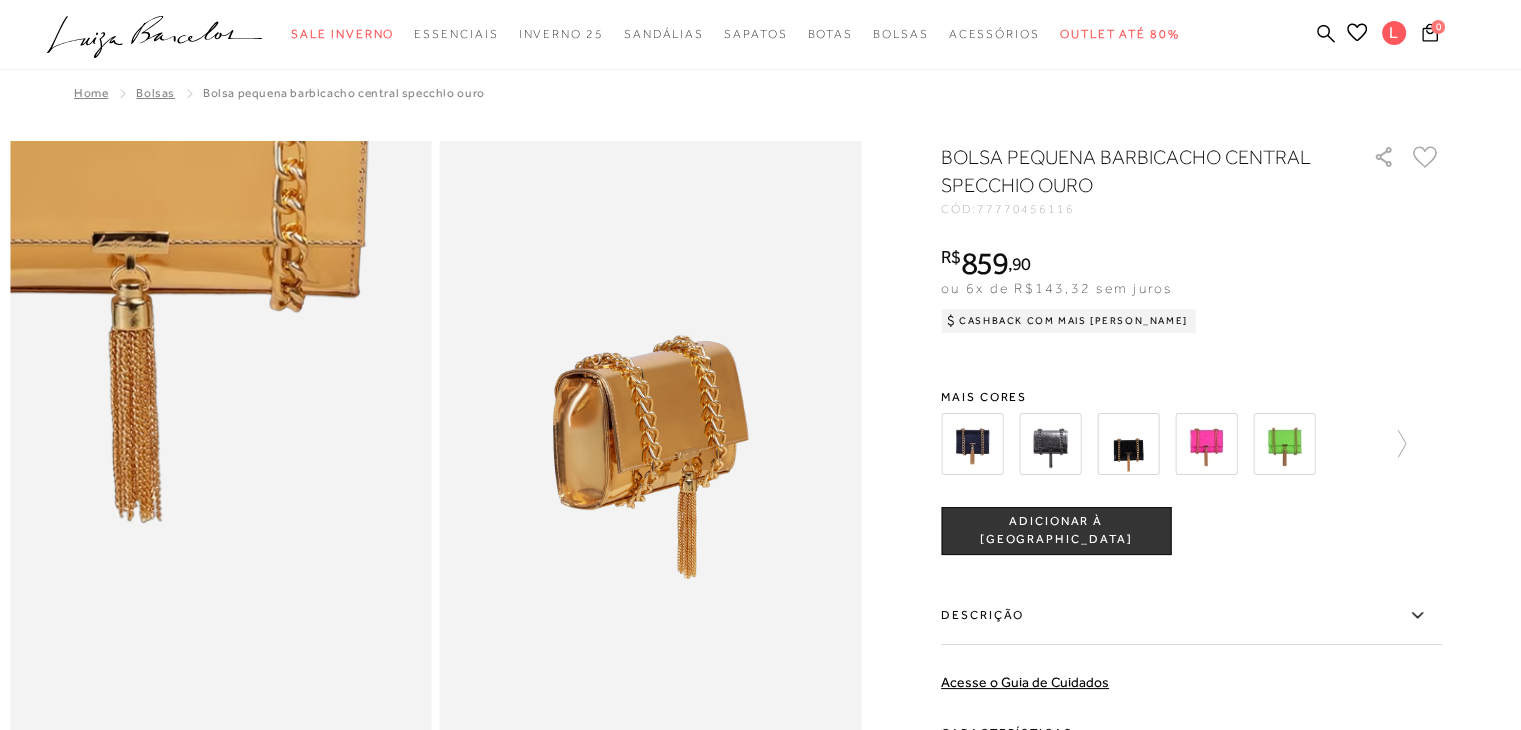 scroll, scrollTop: 0, scrollLeft: 0, axis: both 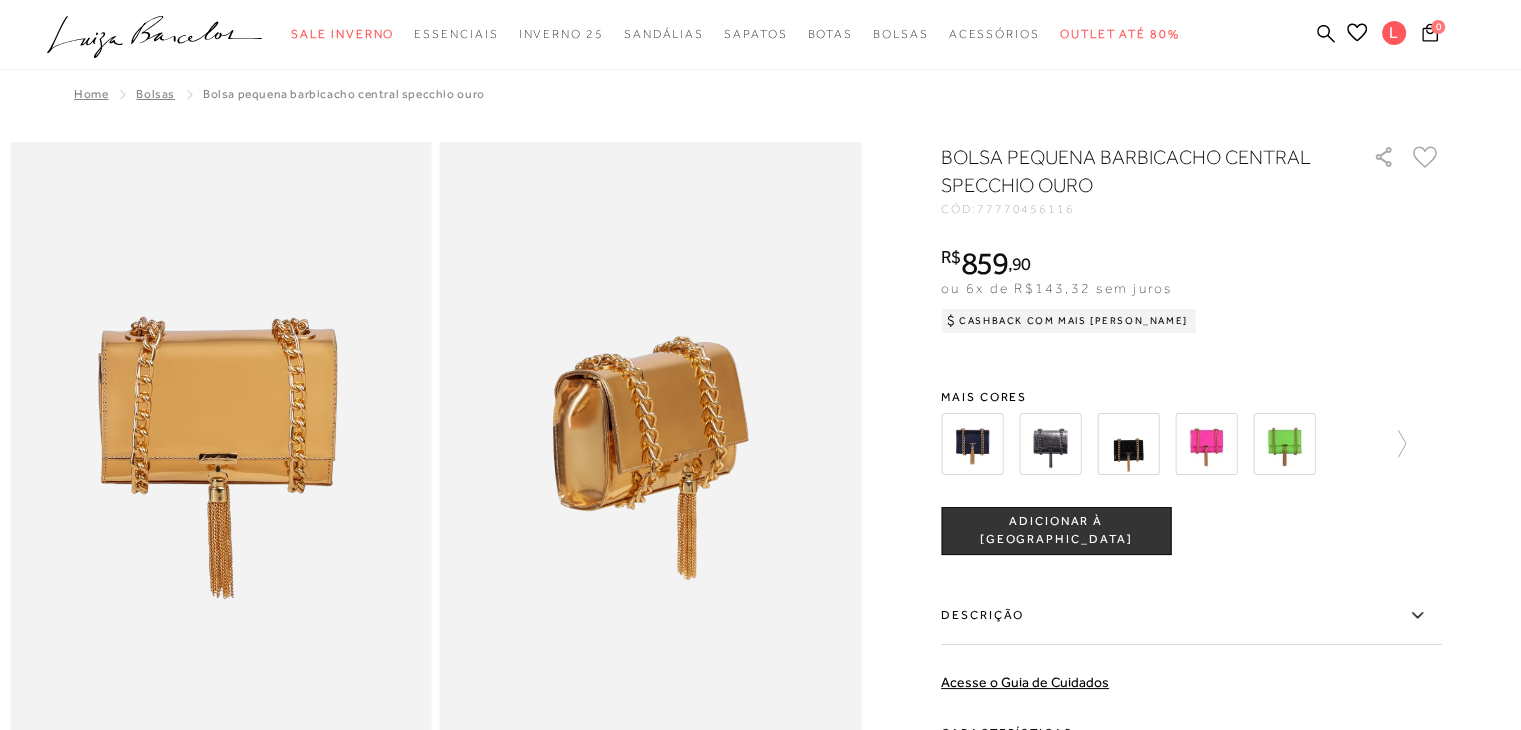 click at bounding box center [1050, 444] 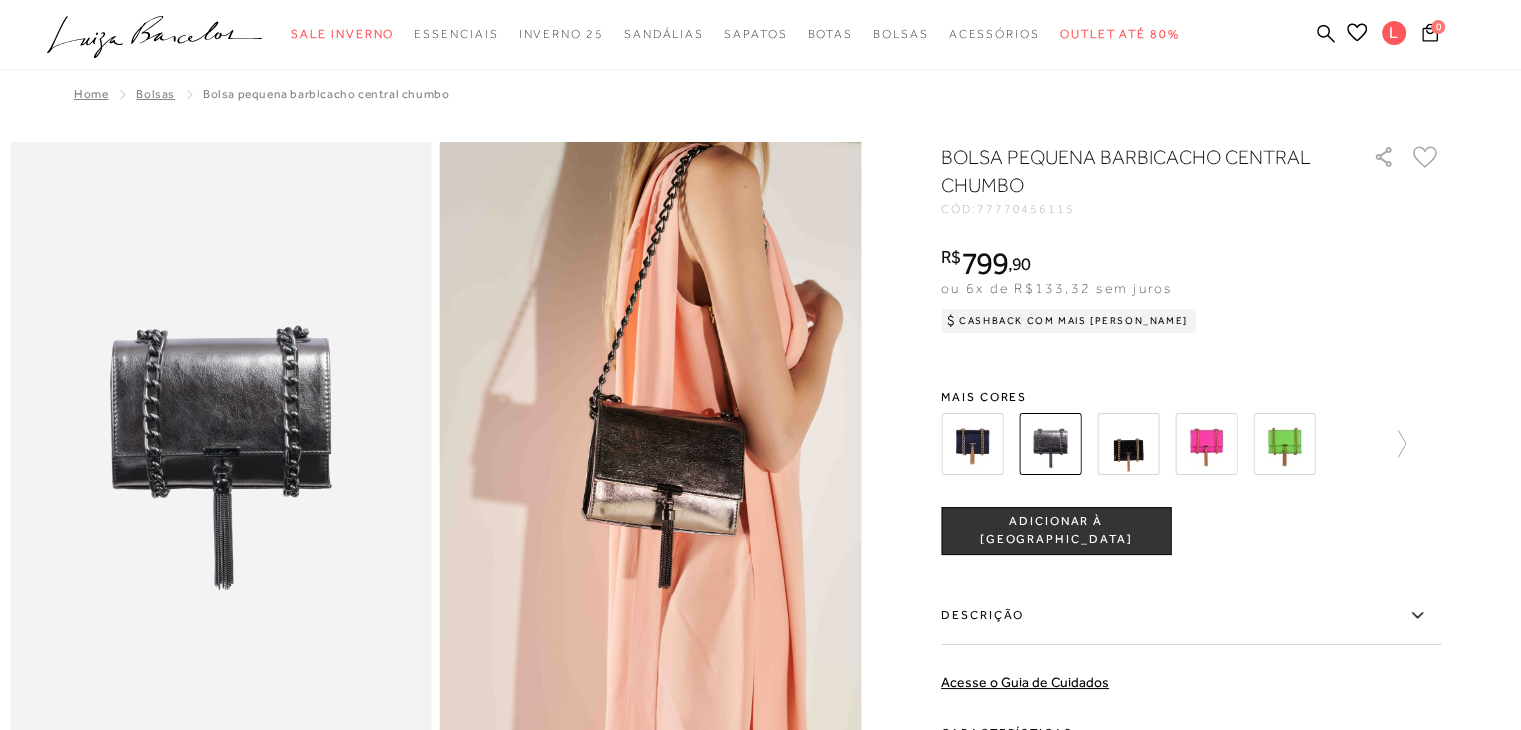 scroll, scrollTop: 0, scrollLeft: 0, axis: both 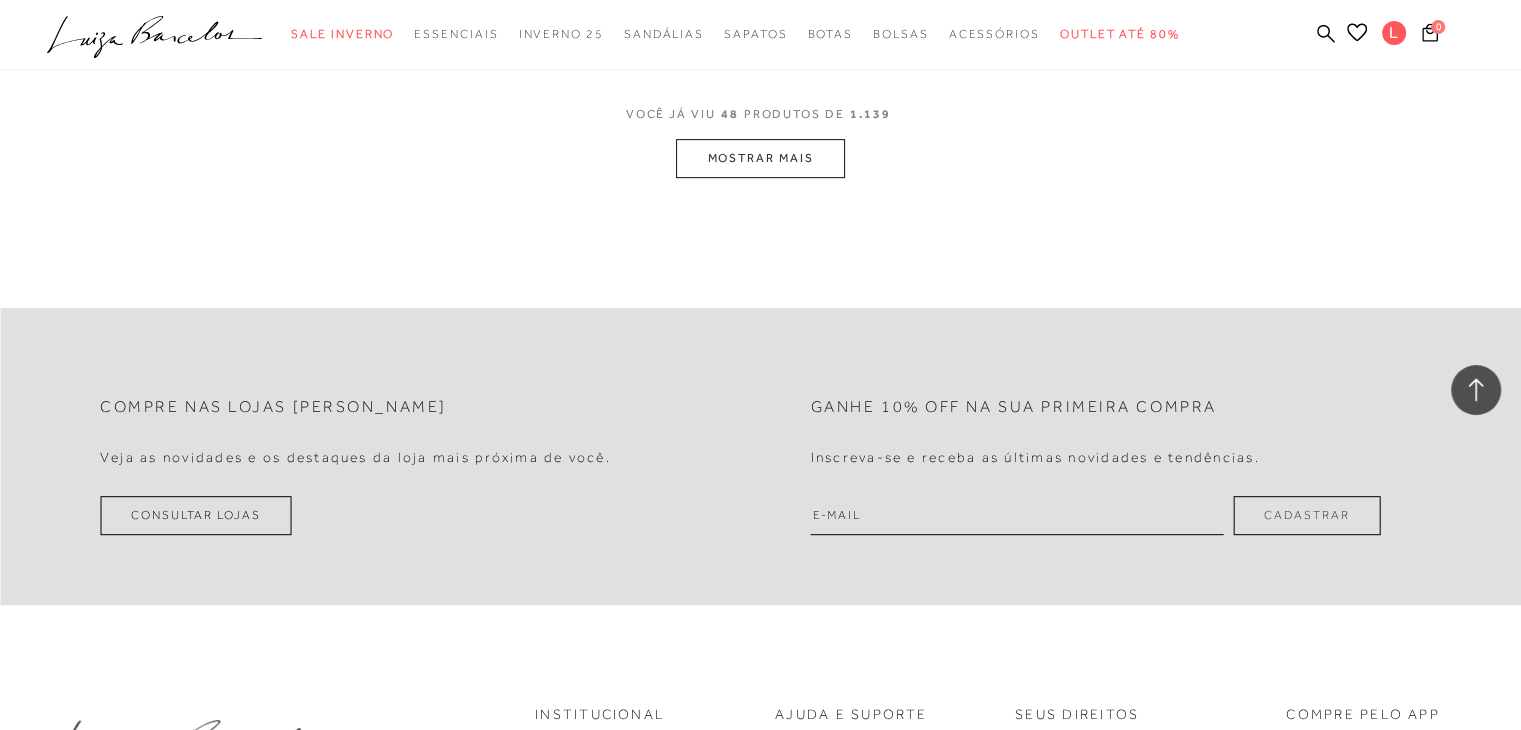 click on "MOSTRAR MAIS" at bounding box center [760, 158] 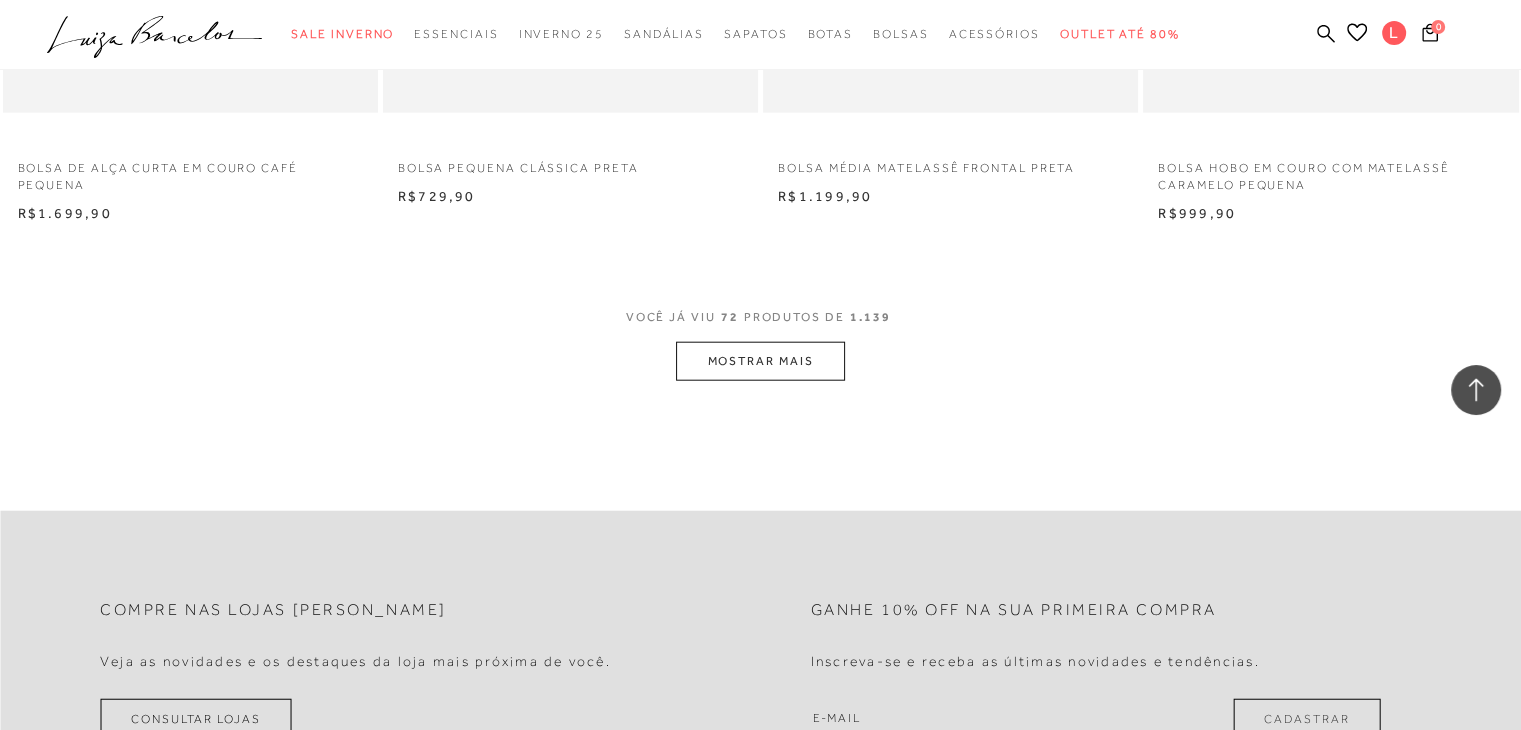 scroll, scrollTop: 12500, scrollLeft: 0, axis: vertical 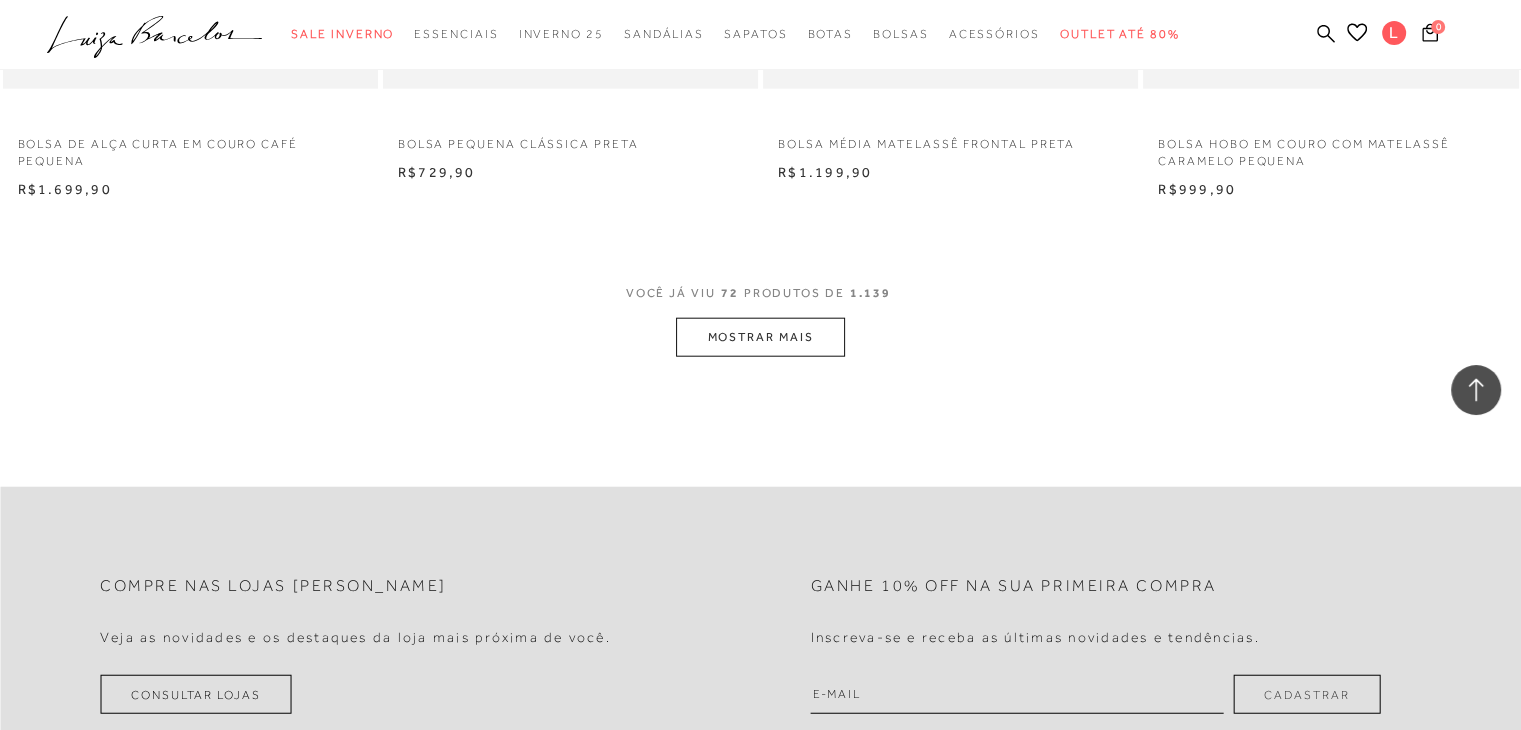 click on "MOSTRAR MAIS" at bounding box center [760, 337] 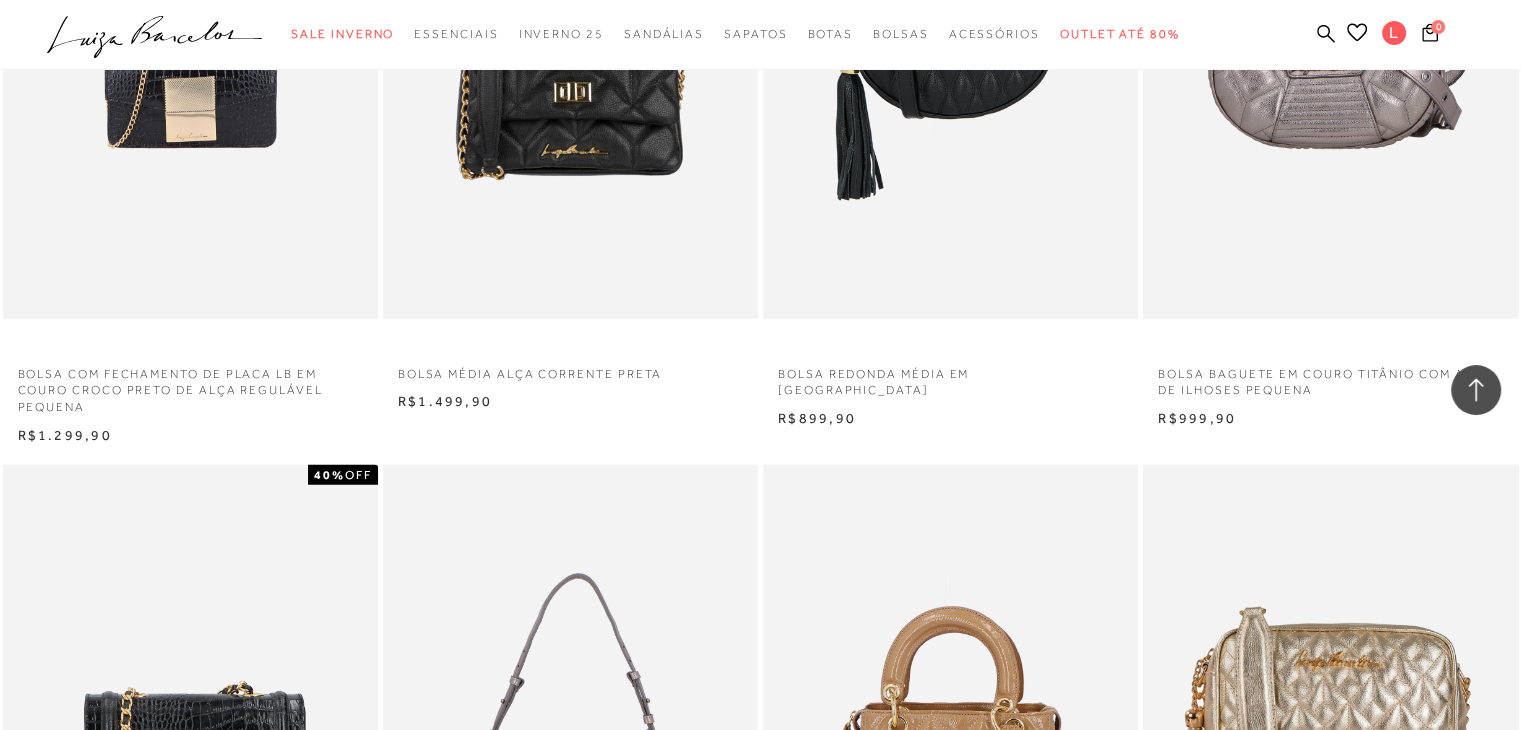 scroll, scrollTop: 12900, scrollLeft: 0, axis: vertical 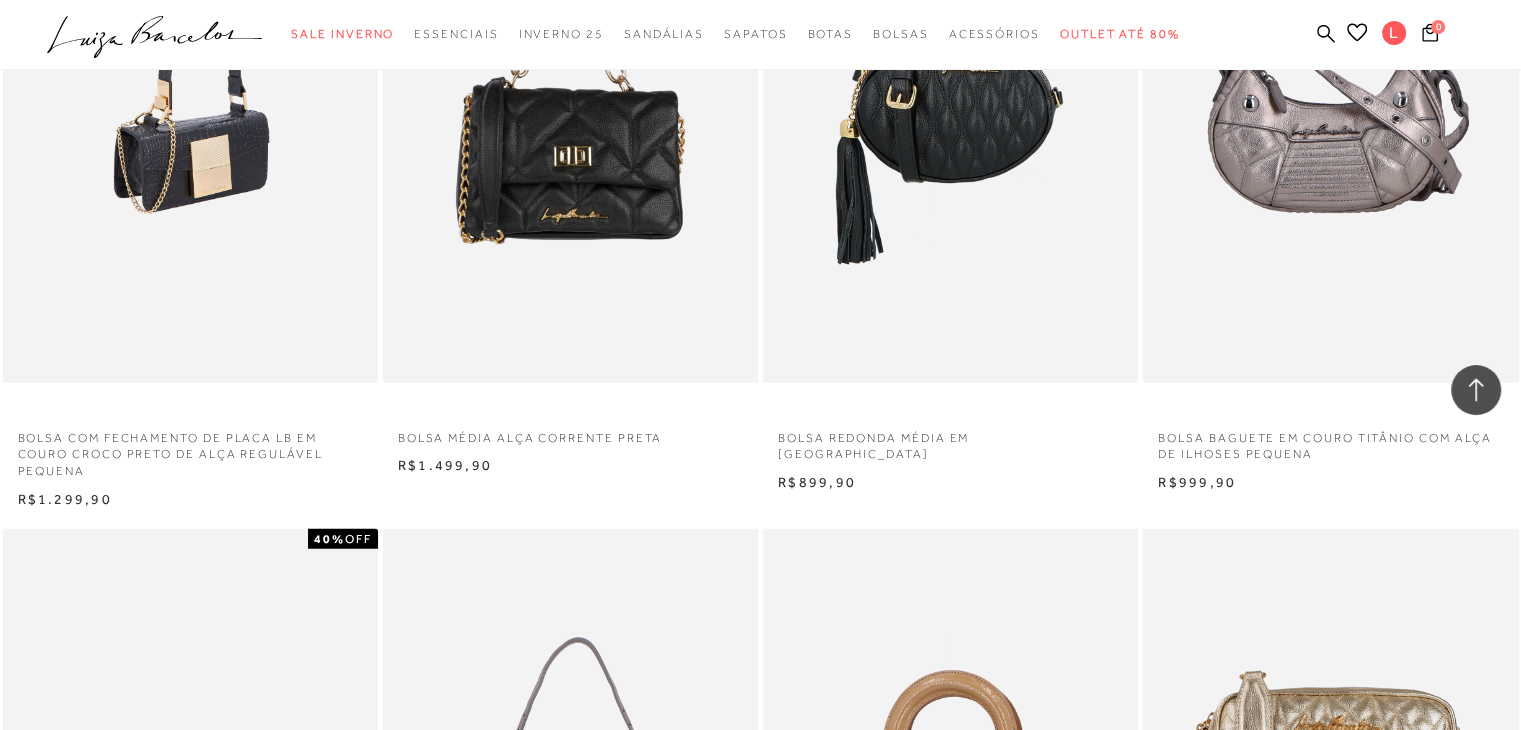 click at bounding box center [191, 101] 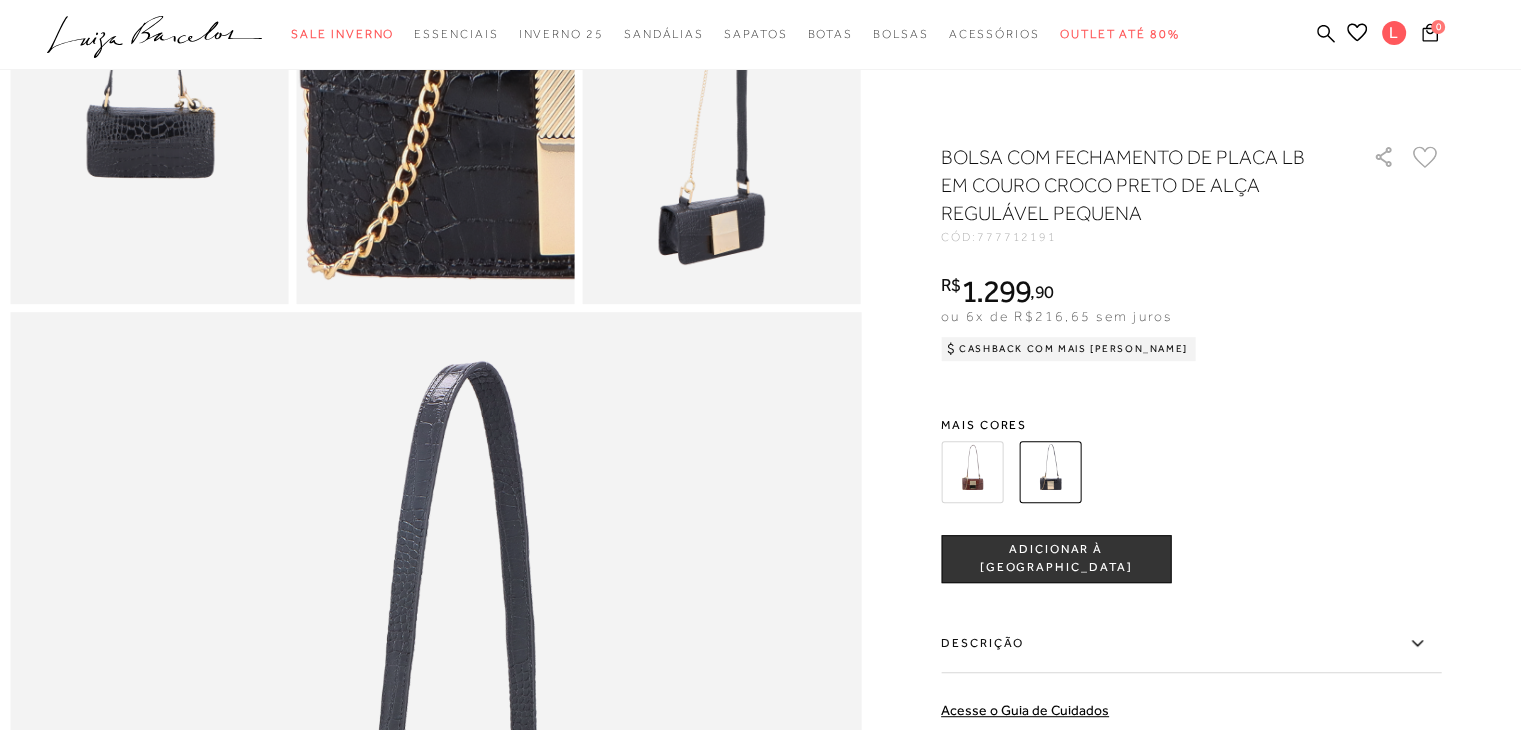 scroll, scrollTop: 900, scrollLeft: 0, axis: vertical 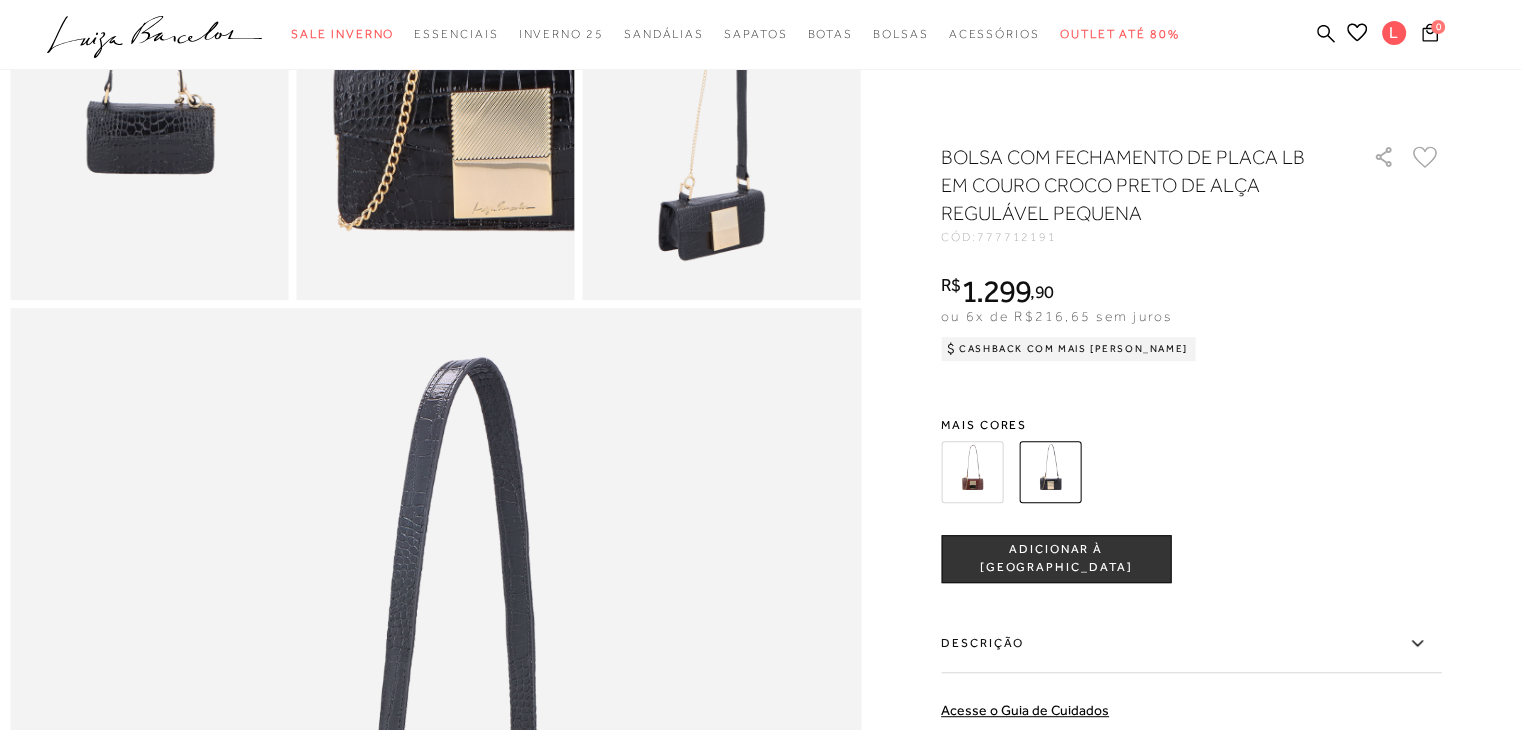 click at bounding box center [972, 472] 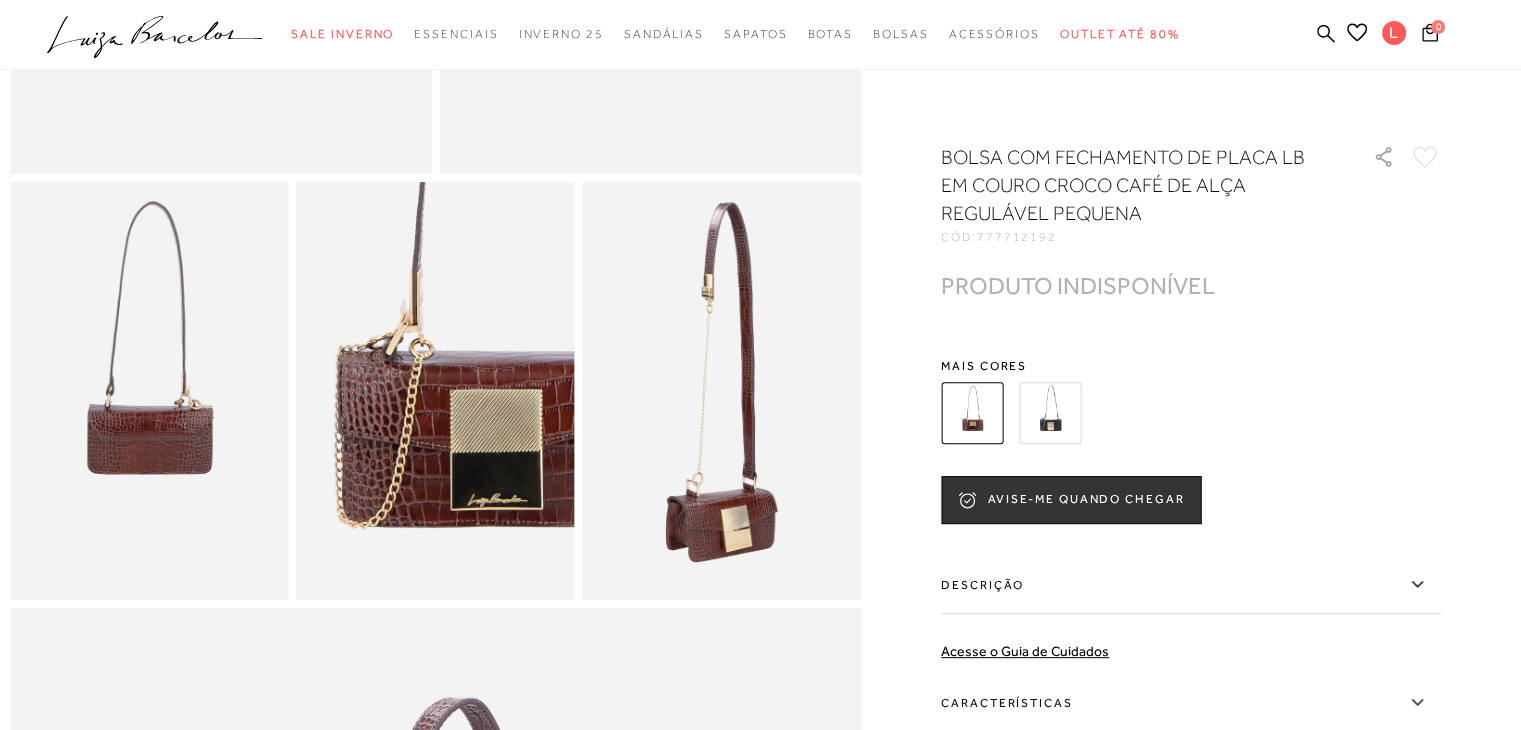scroll, scrollTop: 600, scrollLeft: 0, axis: vertical 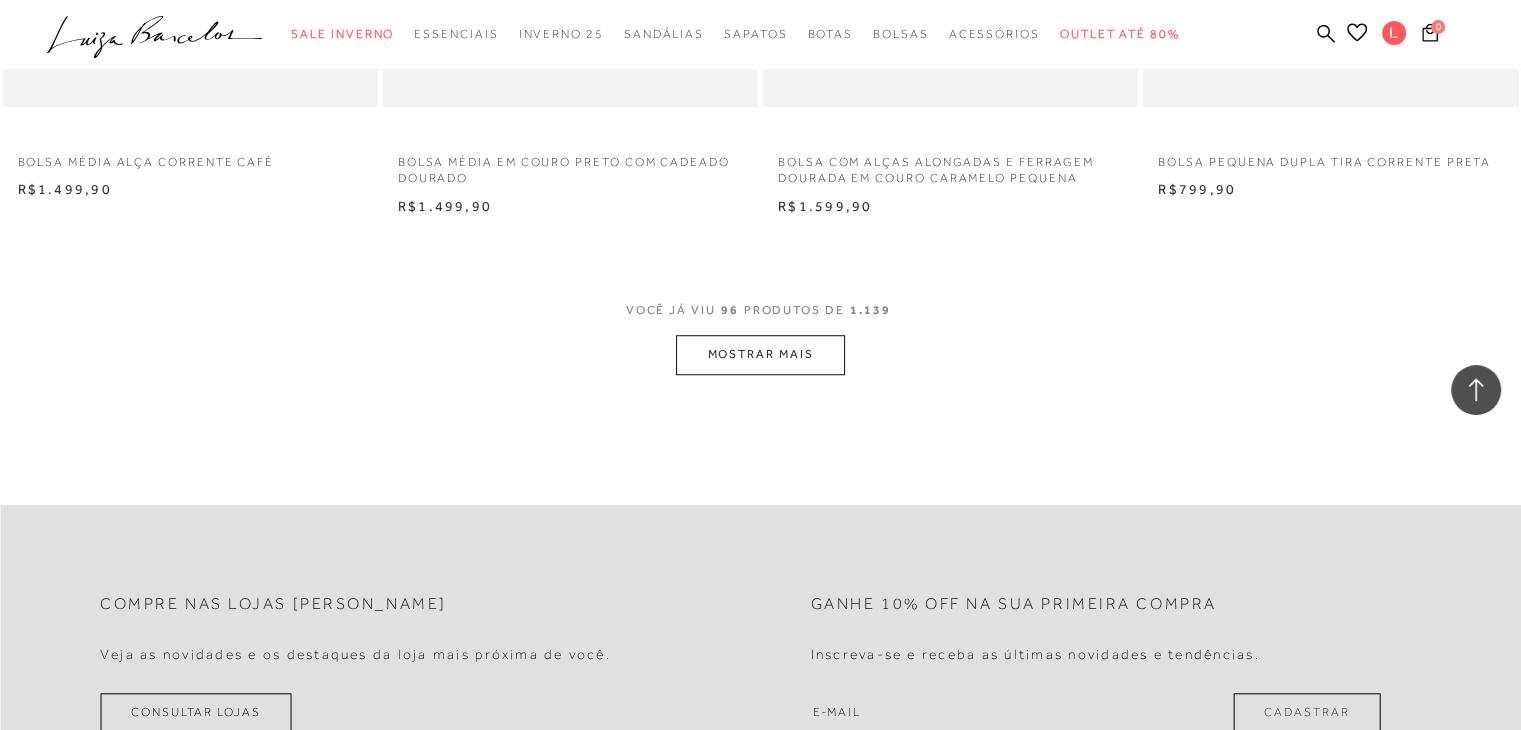 click on "MOSTRAR MAIS" at bounding box center [760, 354] 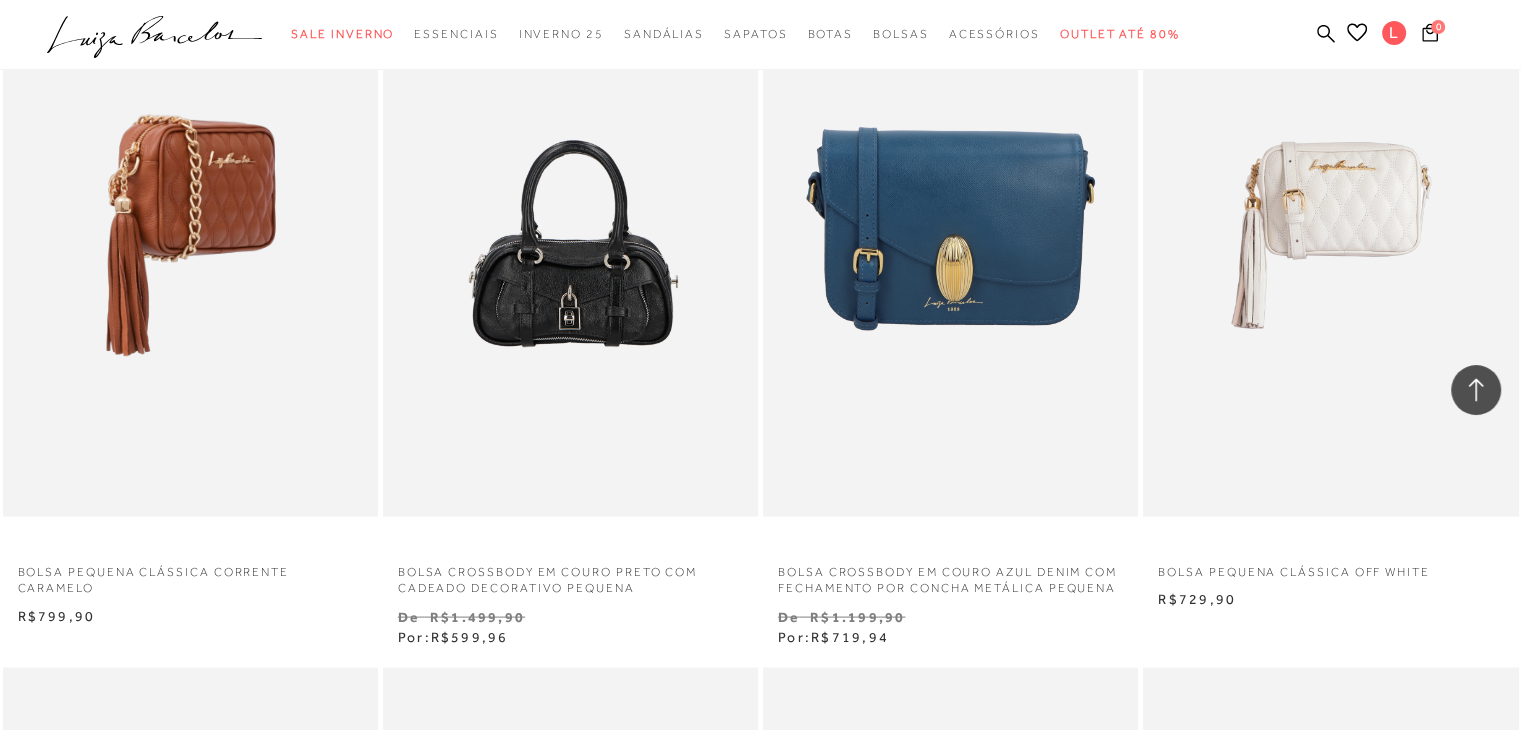 scroll, scrollTop: 19100, scrollLeft: 0, axis: vertical 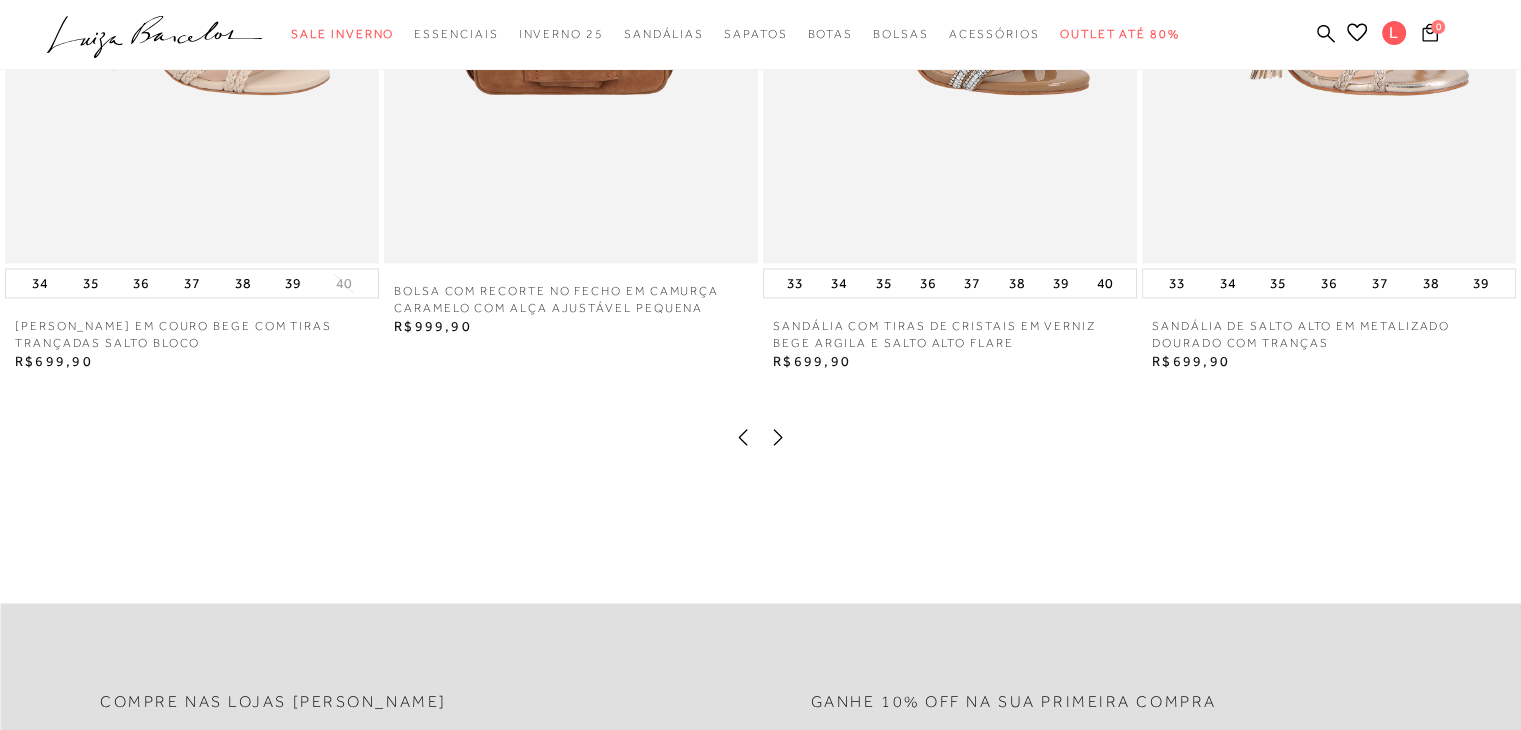 click 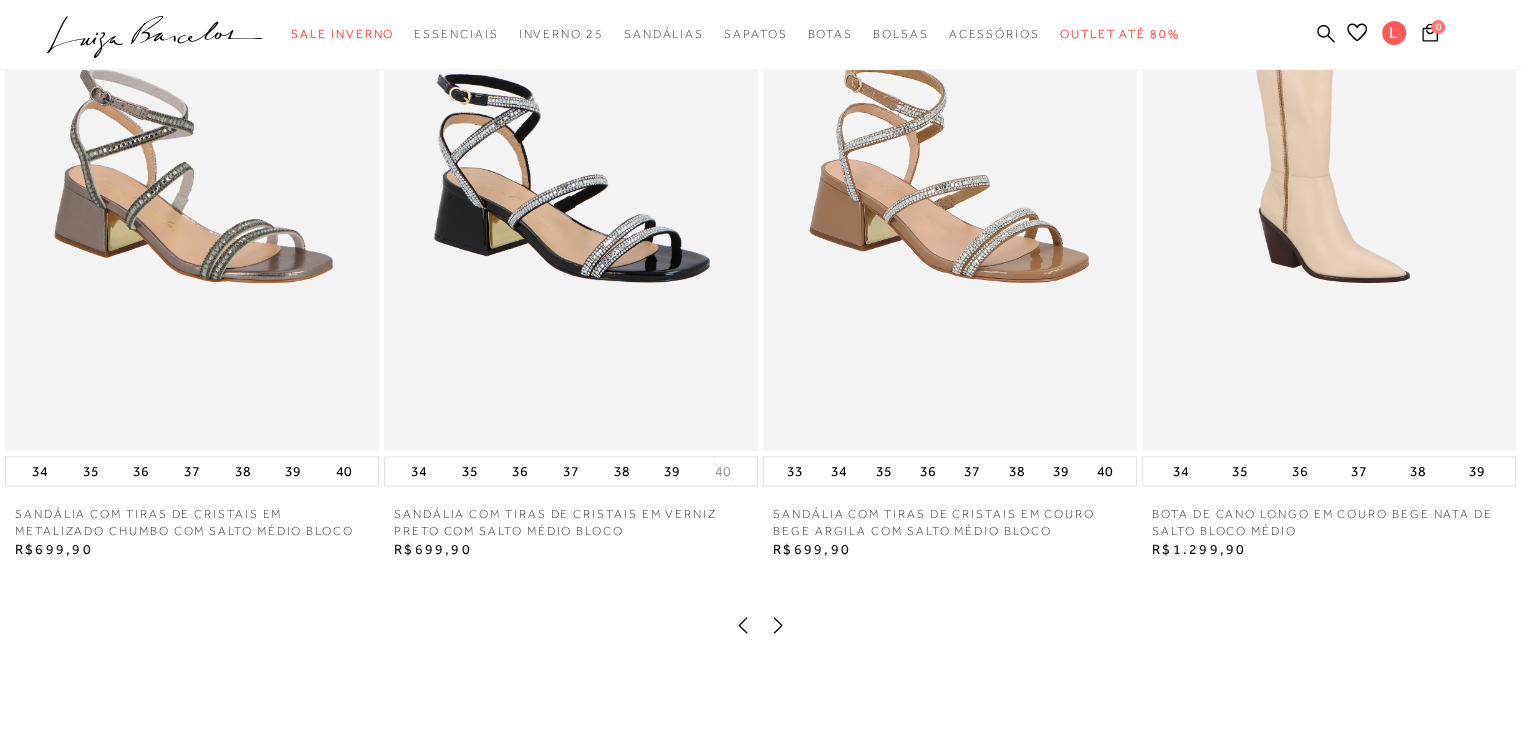 scroll, scrollTop: 2700, scrollLeft: 0, axis: vertical 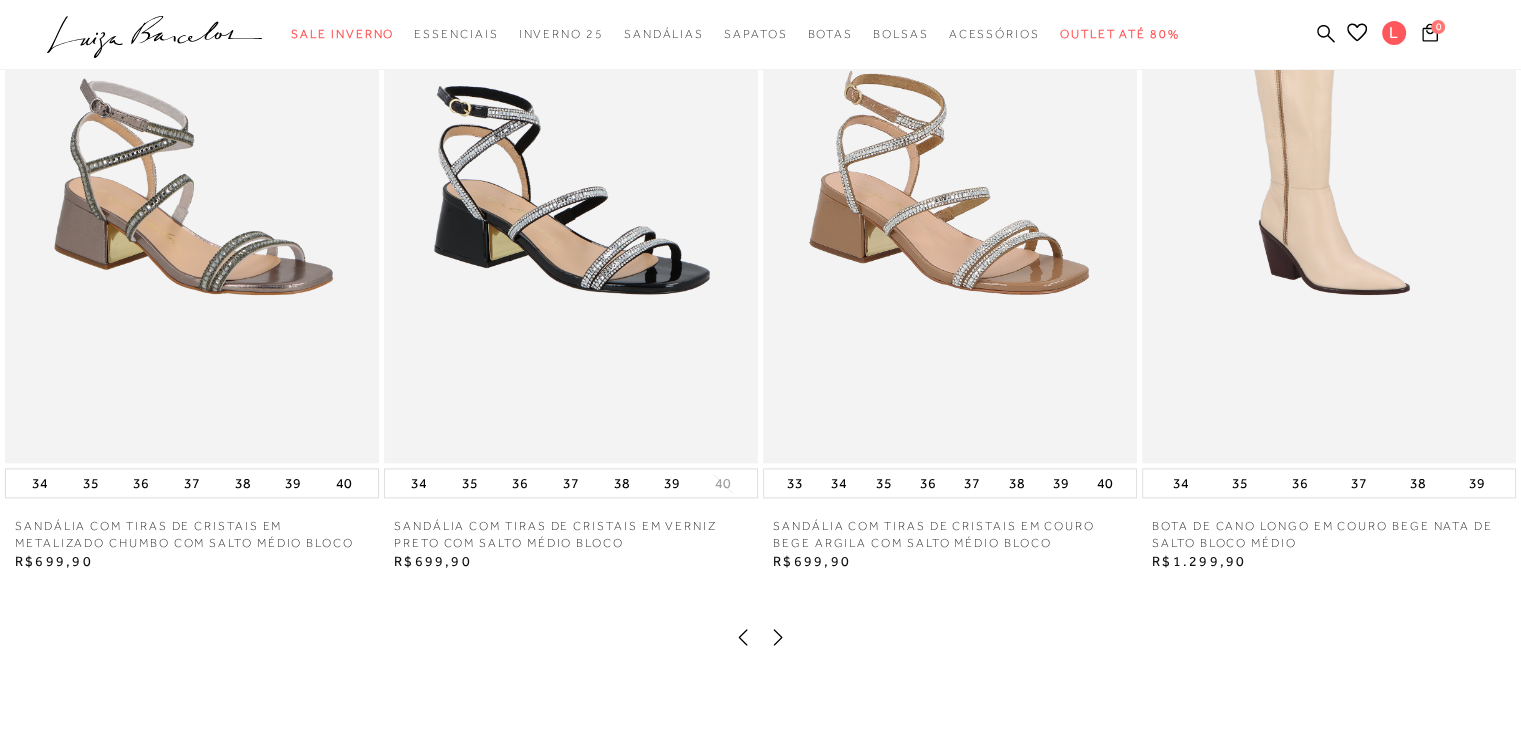 click 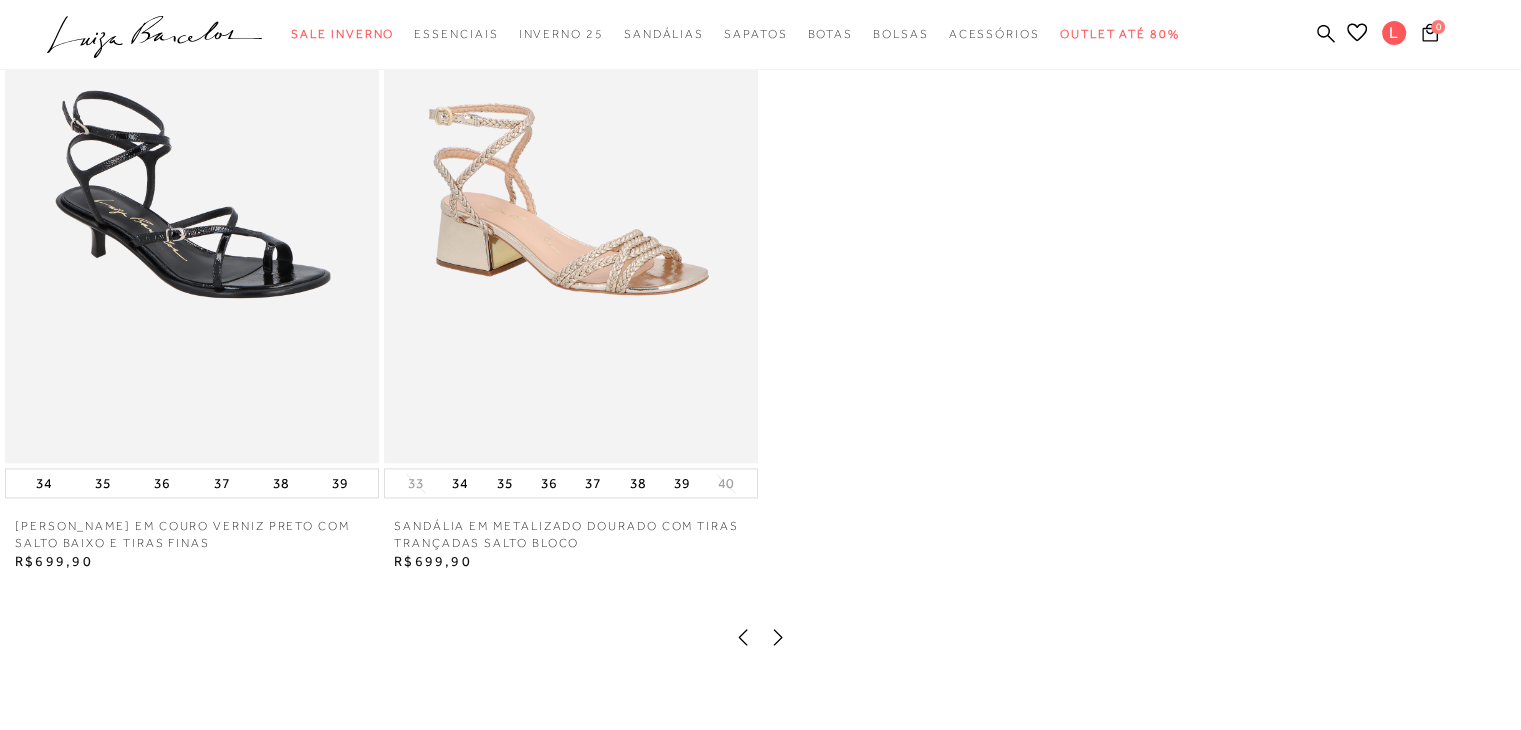click 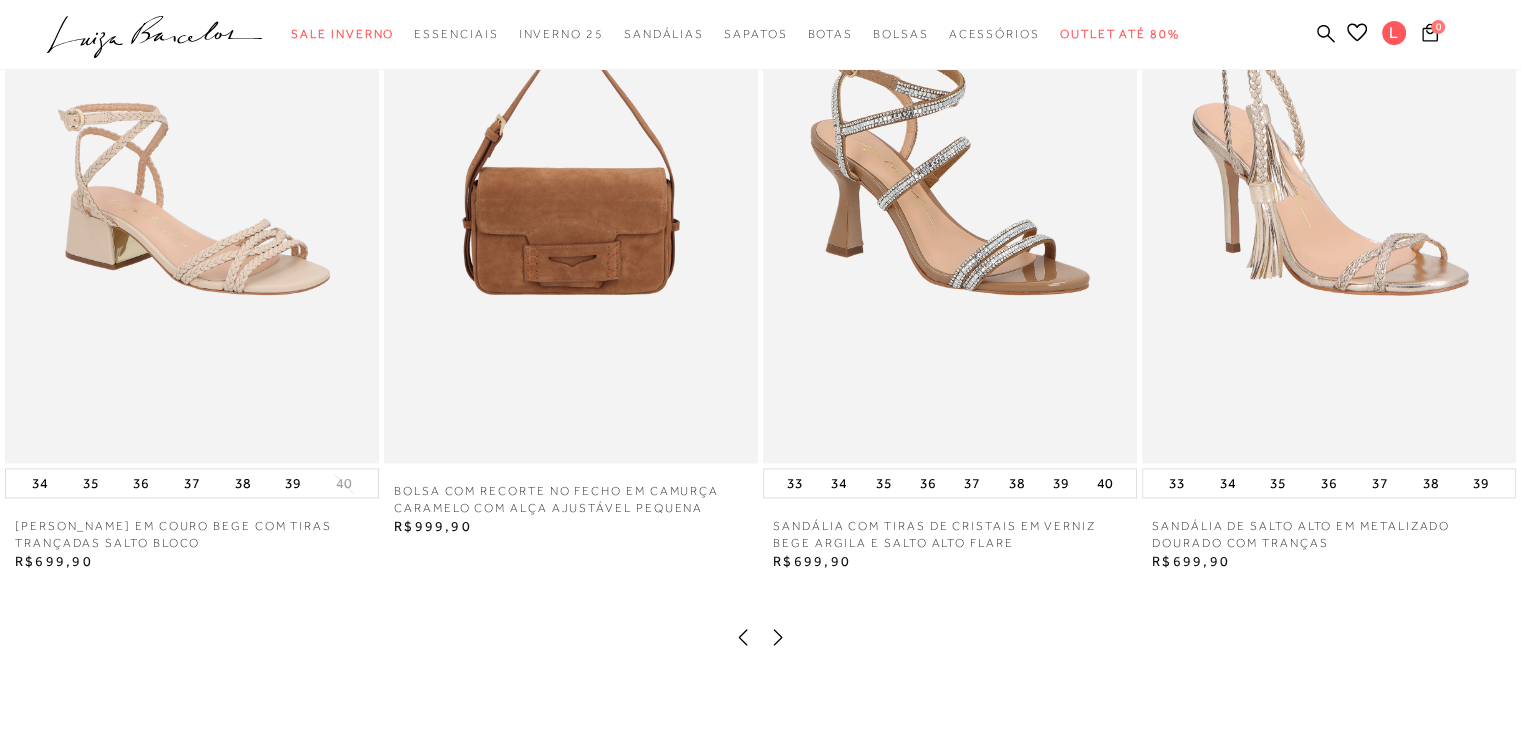 click 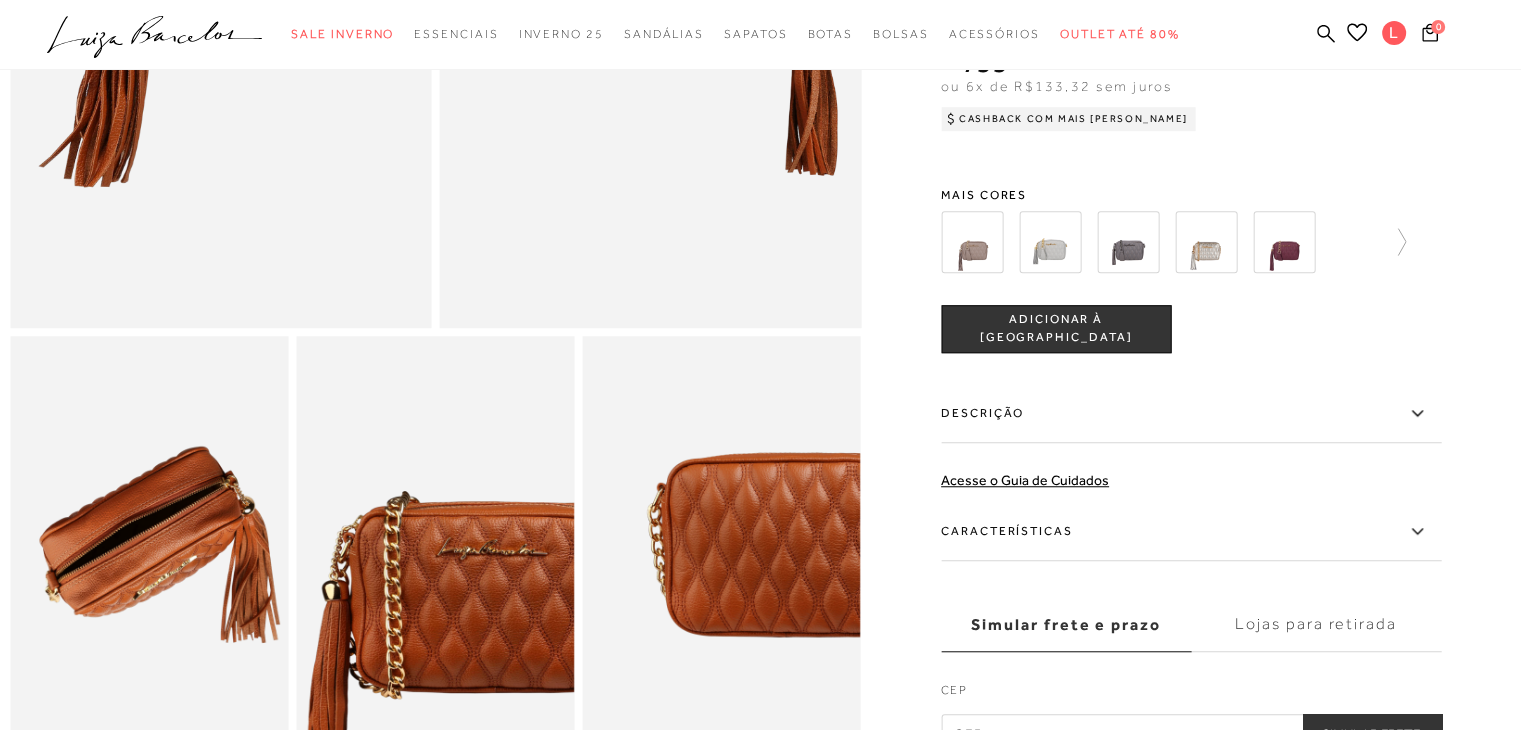 scroll, scrollTop: 1500, scrollLeft: 0, axis: vertical 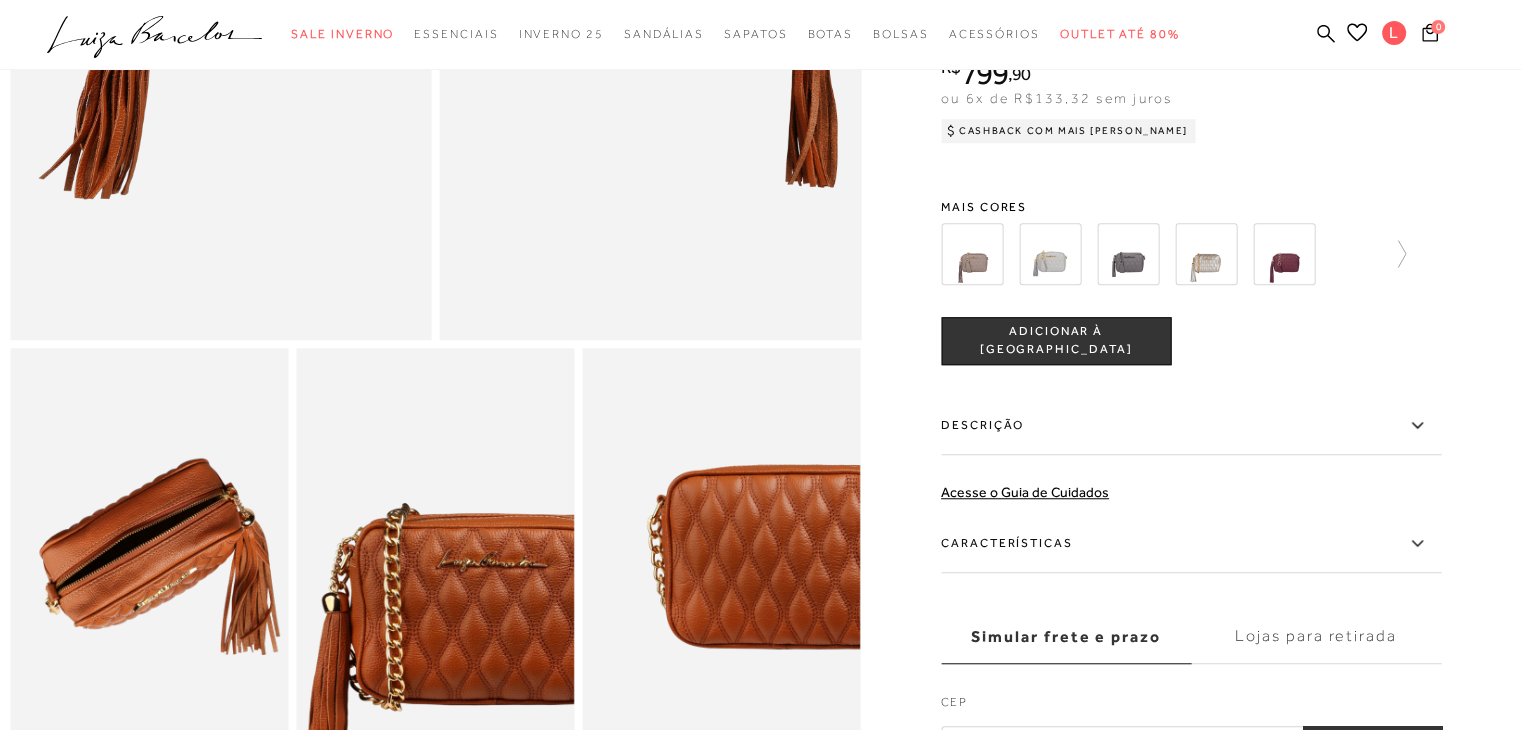 click at bounding box center (1050, 253) 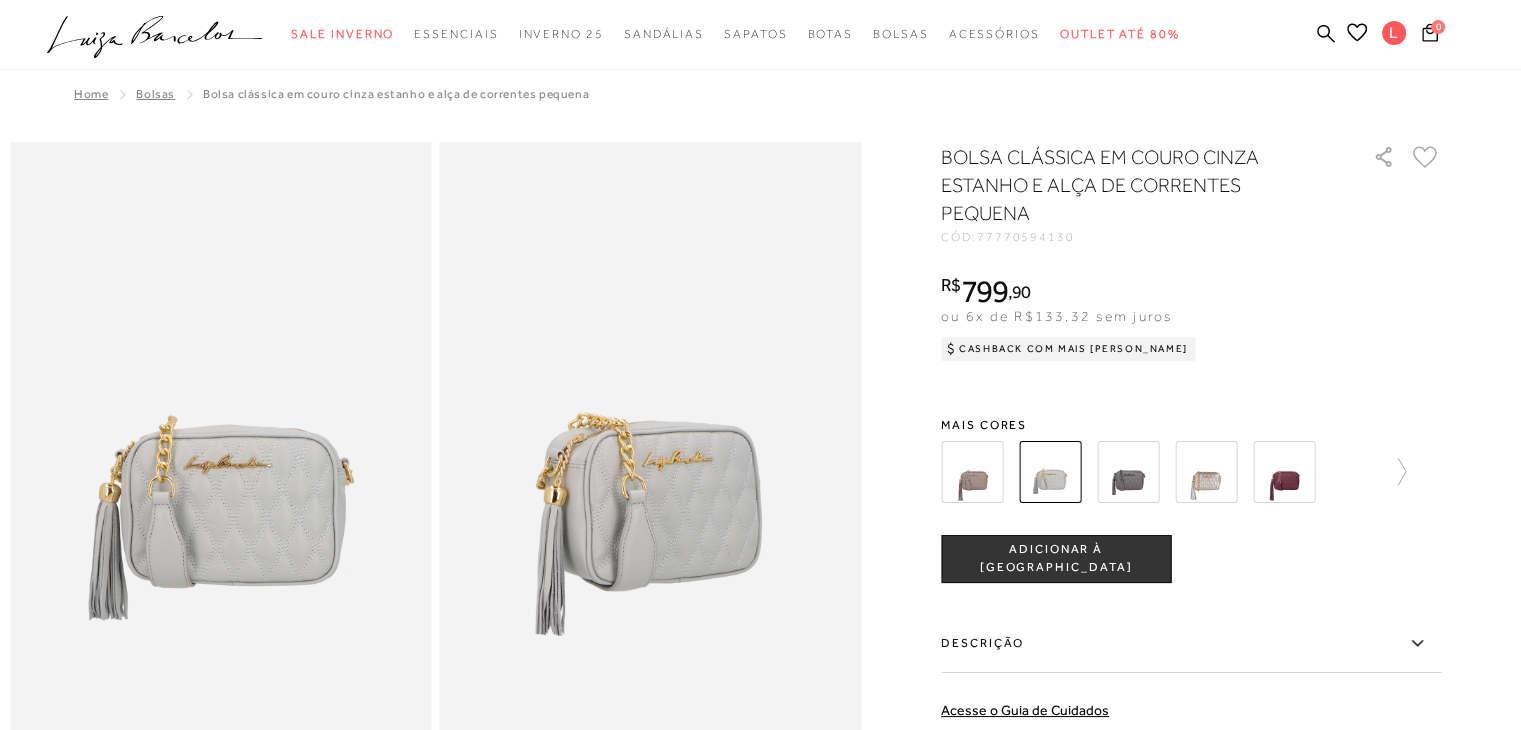 scroll, scrollTop: 0, scrollLeft: 0, axis: both 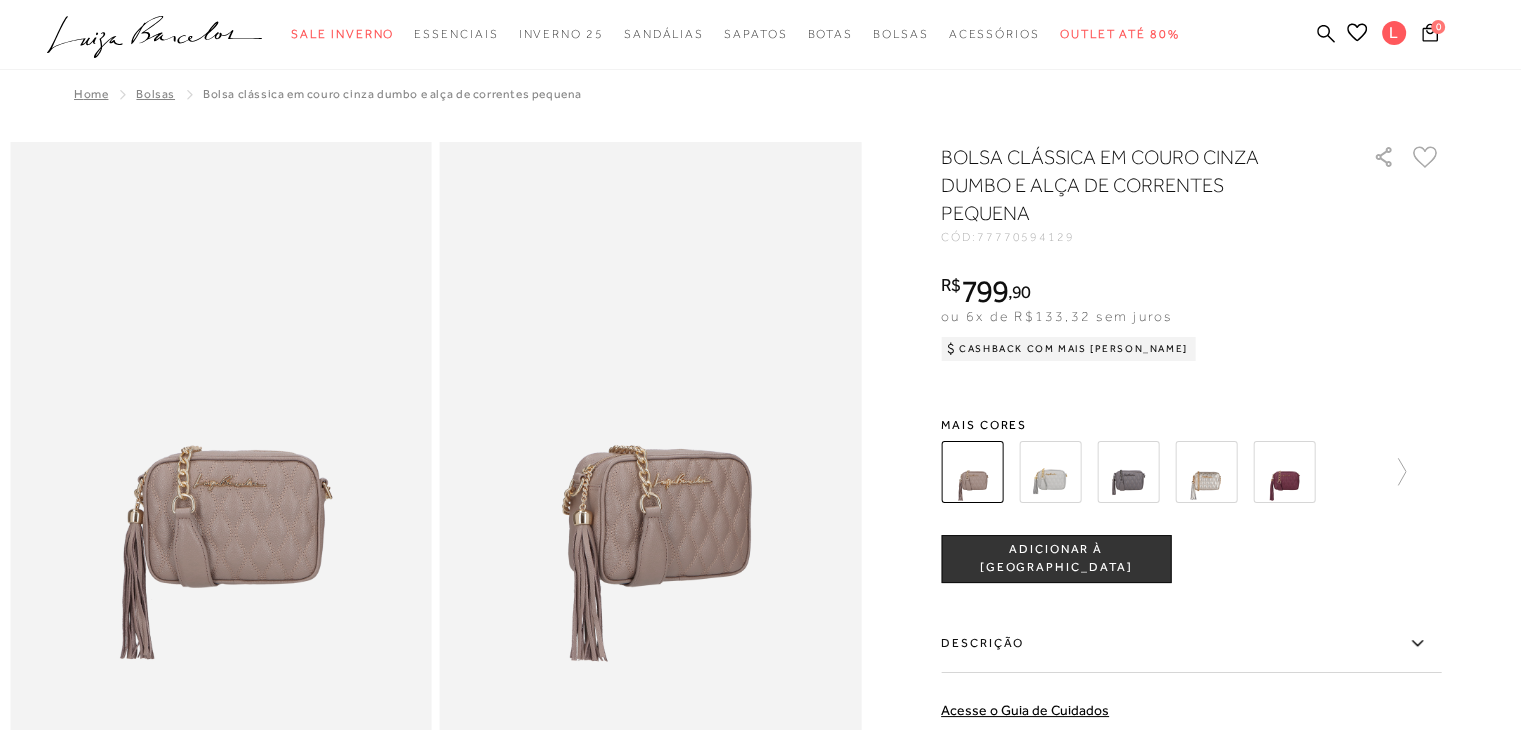 click at bounding box center (1050, 472) 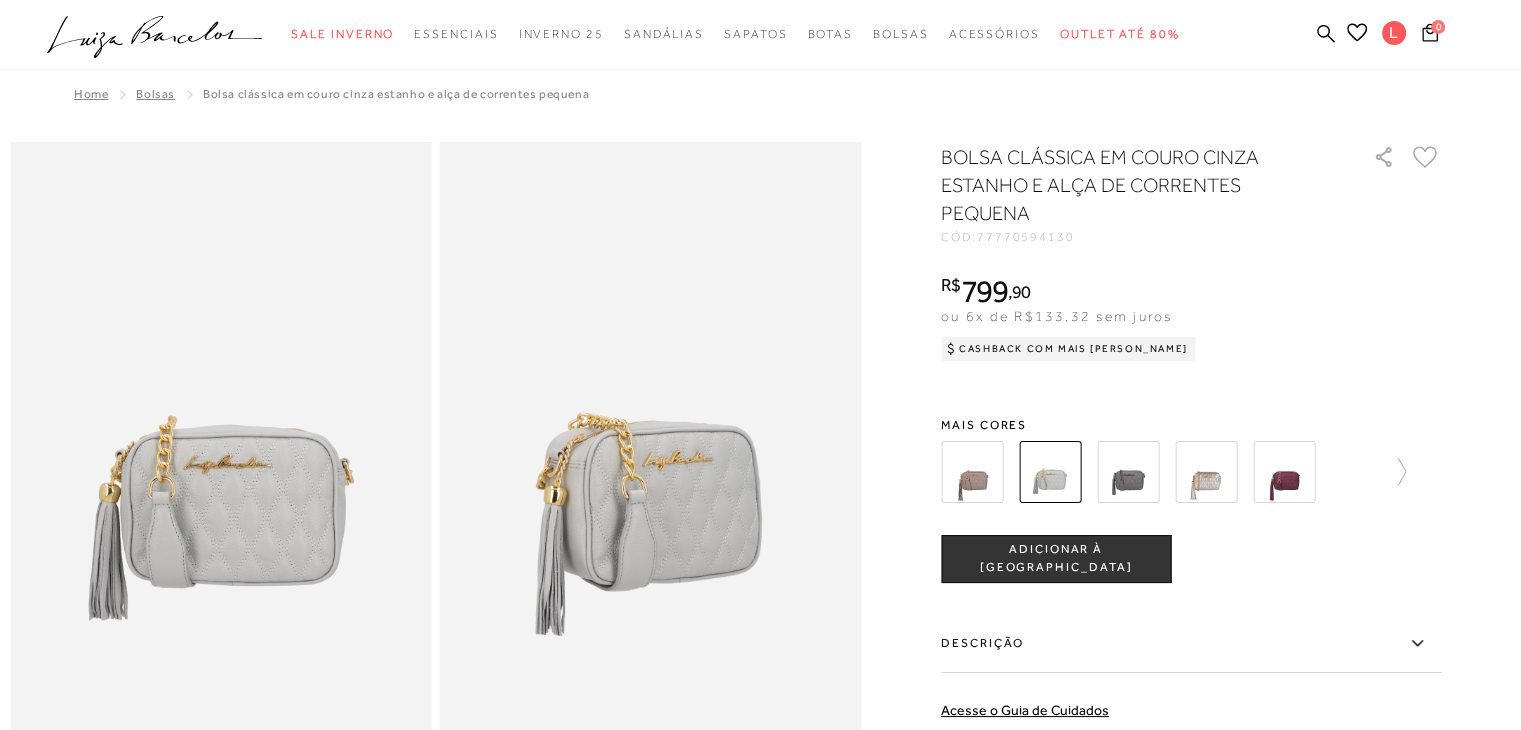 scroll, scrollTop: 0, scrollLeft: 0, axis: both 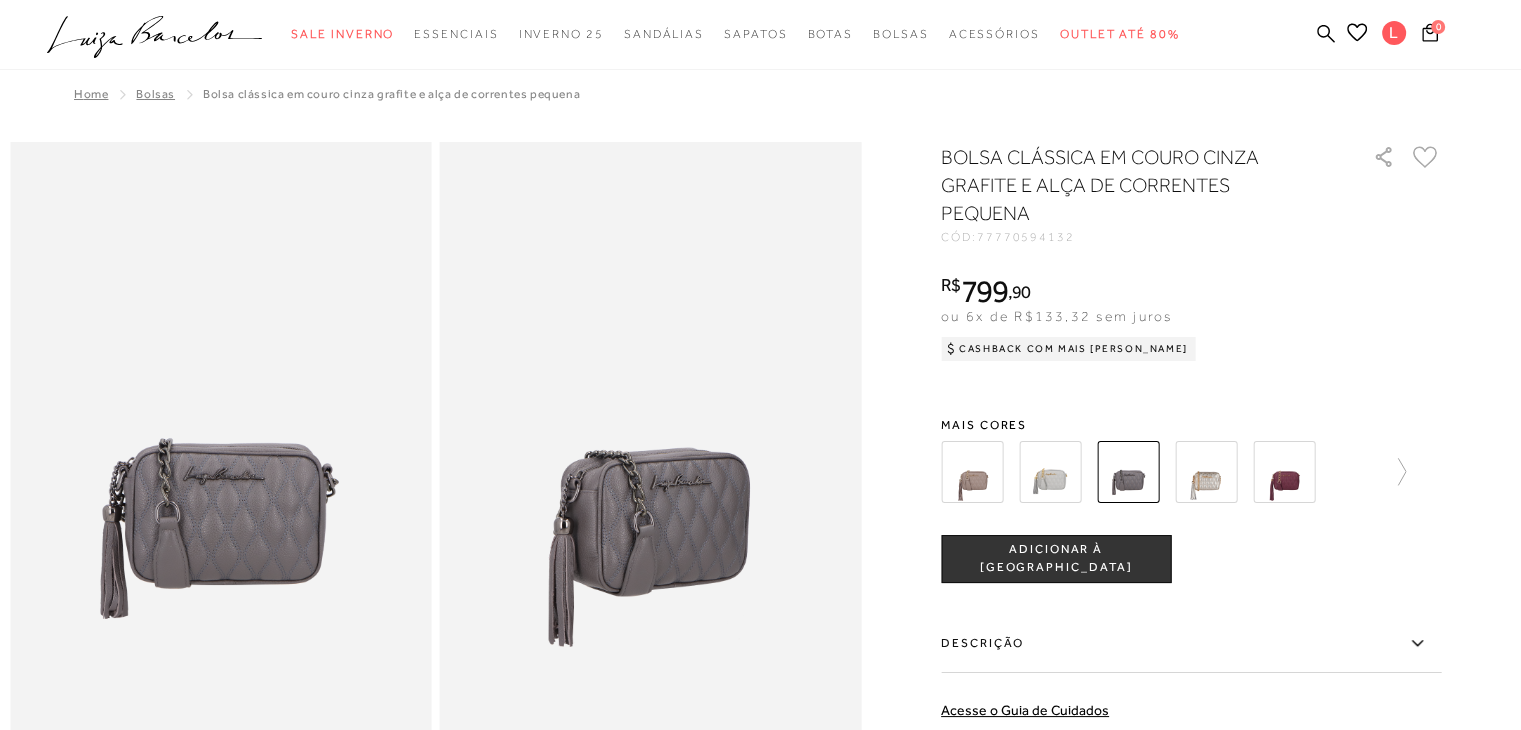 click at bounding box center (1206, 472) 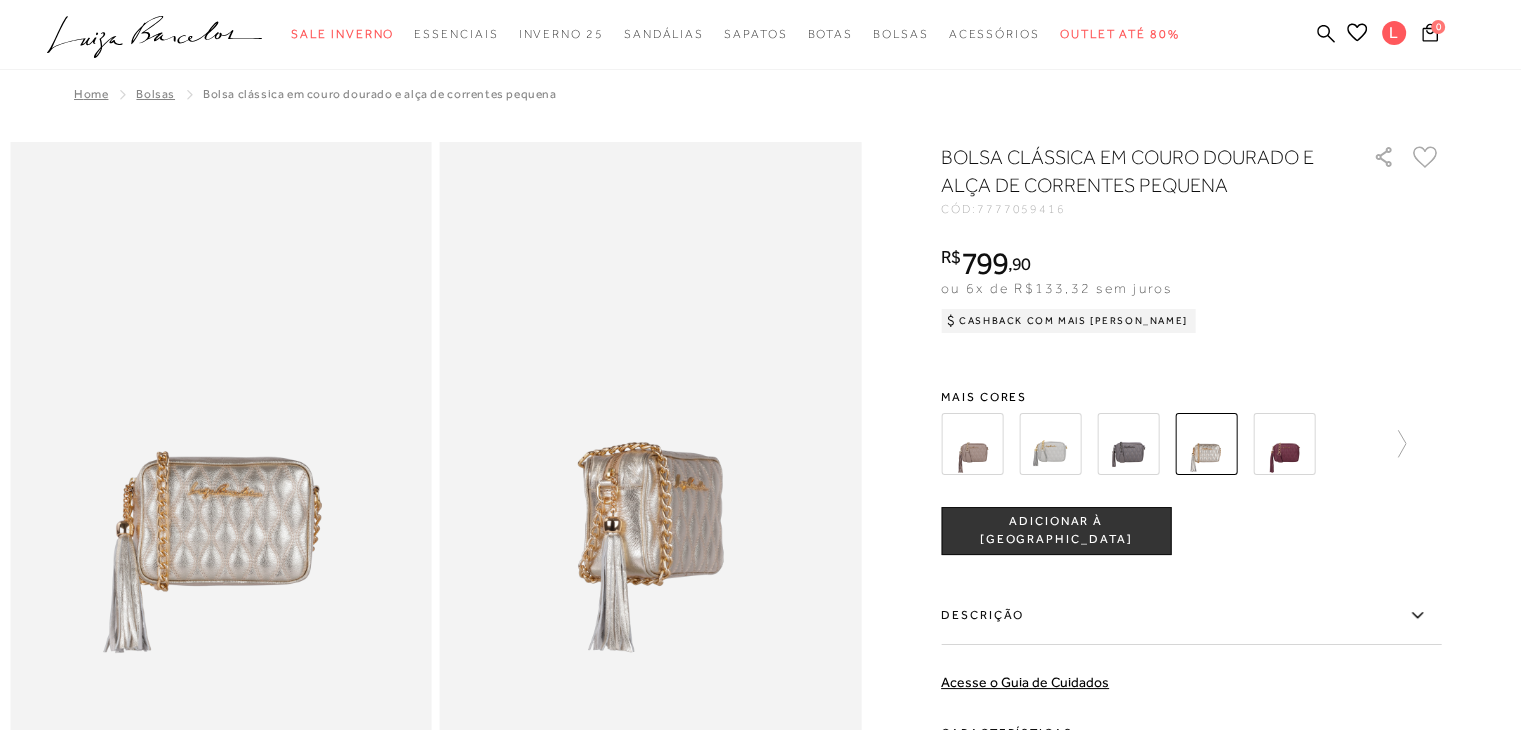 scroll, scrollTop: 0, scrollLeft: 0, axis: both 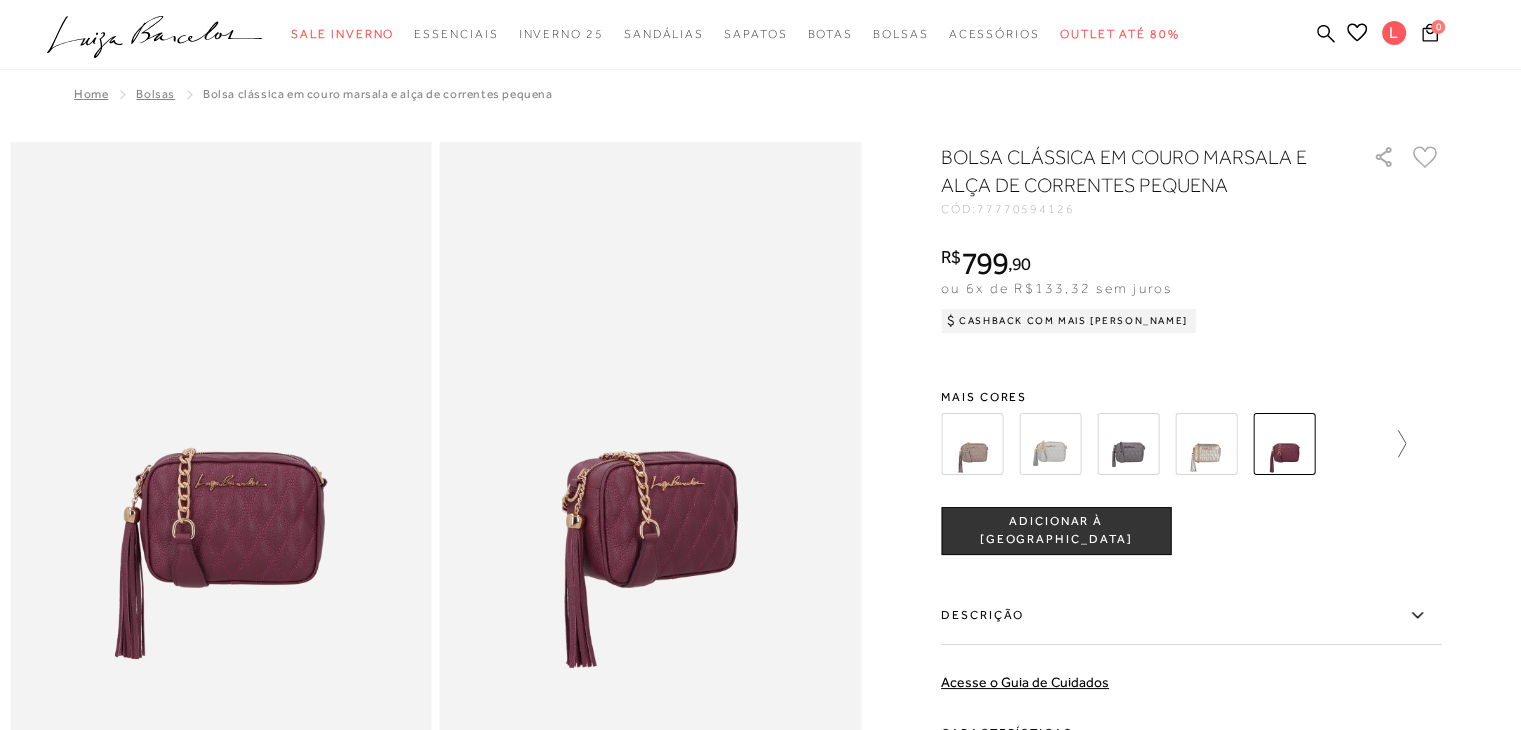 click 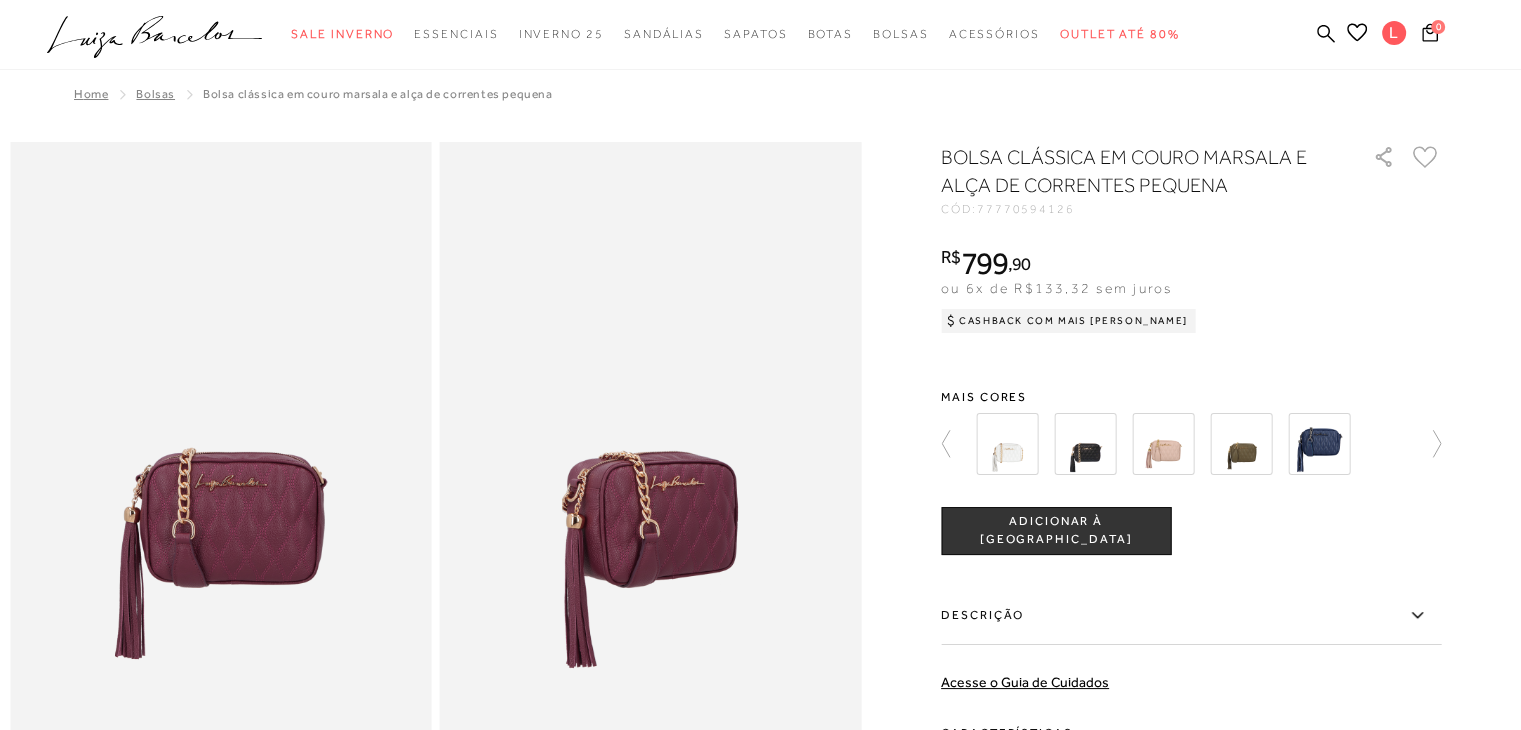 click at bounding box center [1007, 444] 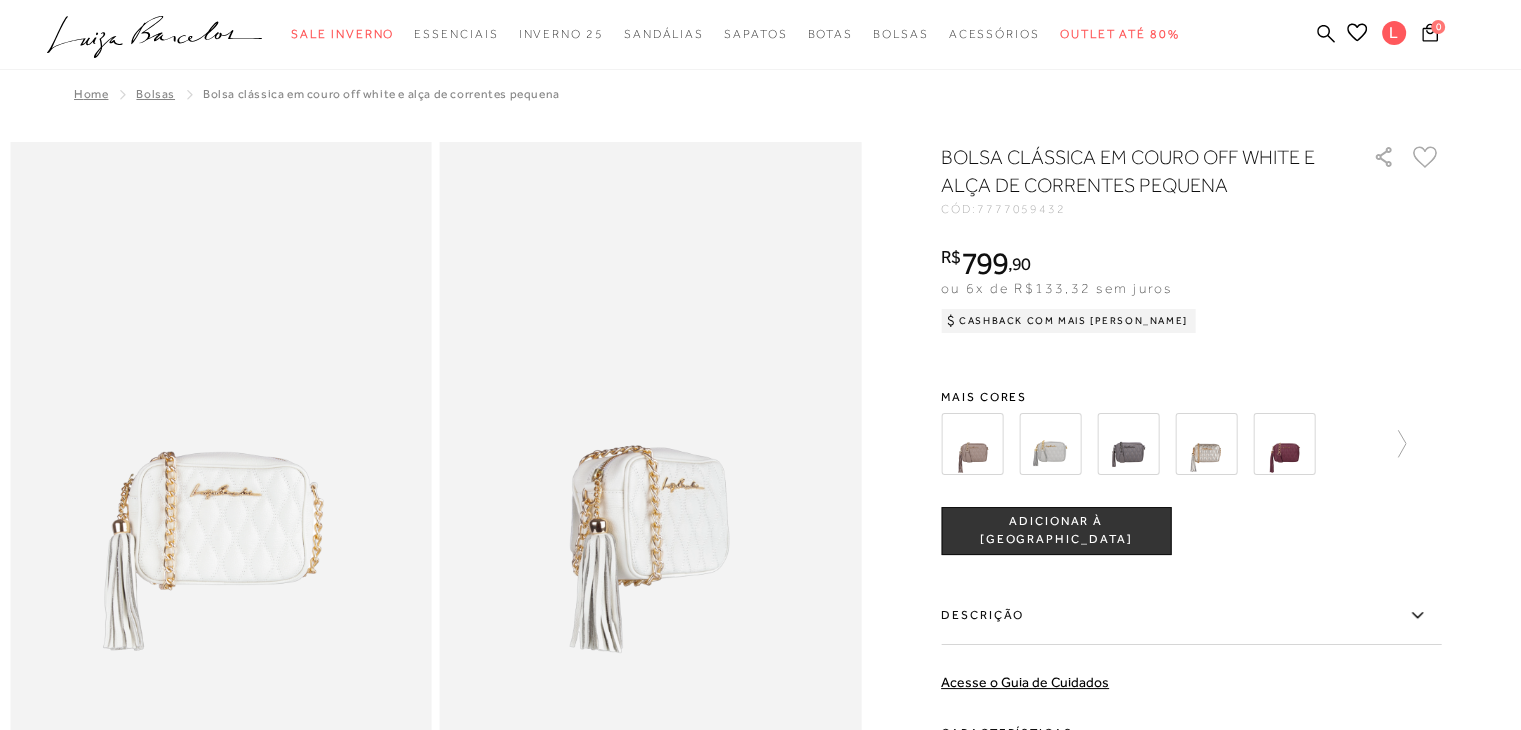 scroll, scrollTop: 0, scrollLeft: 0, axis: both 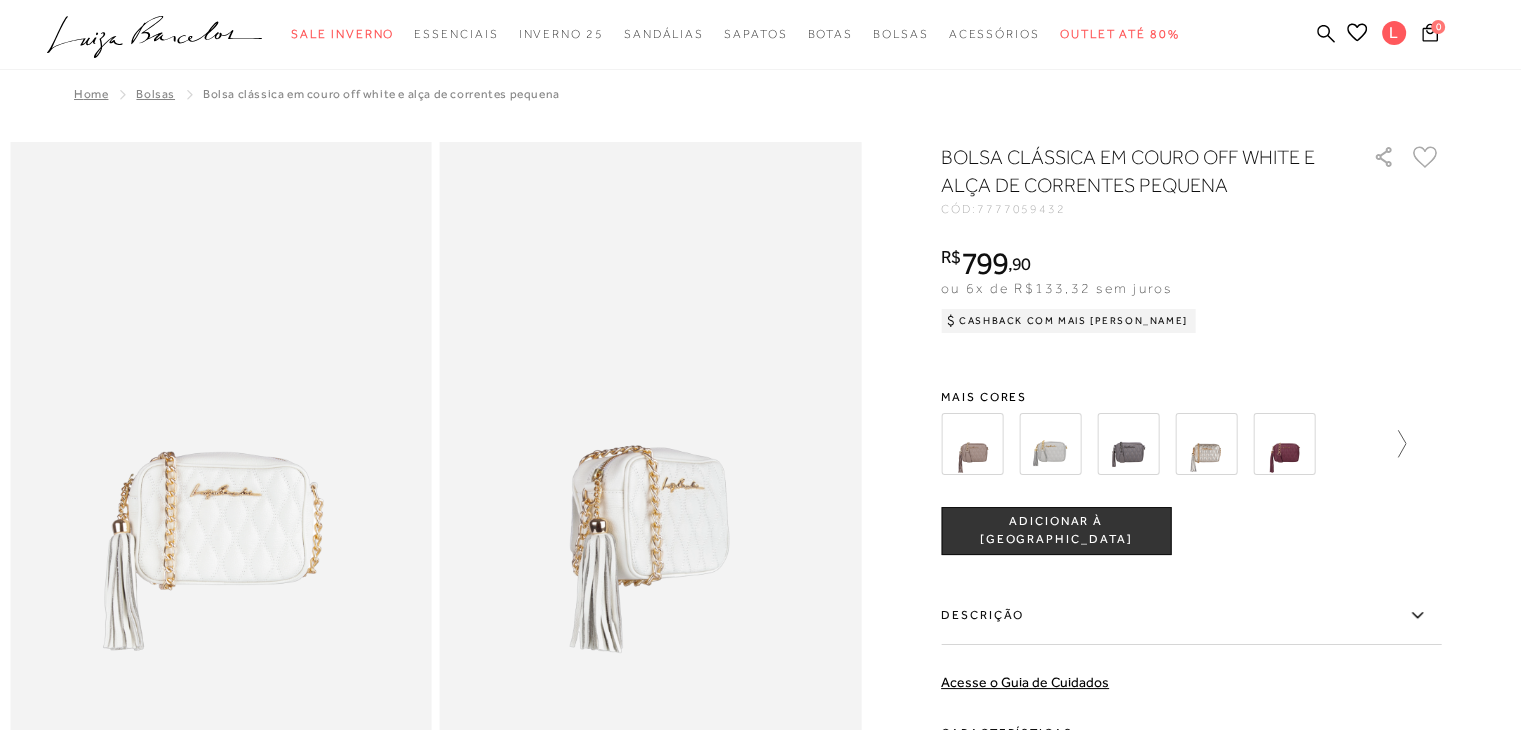 click 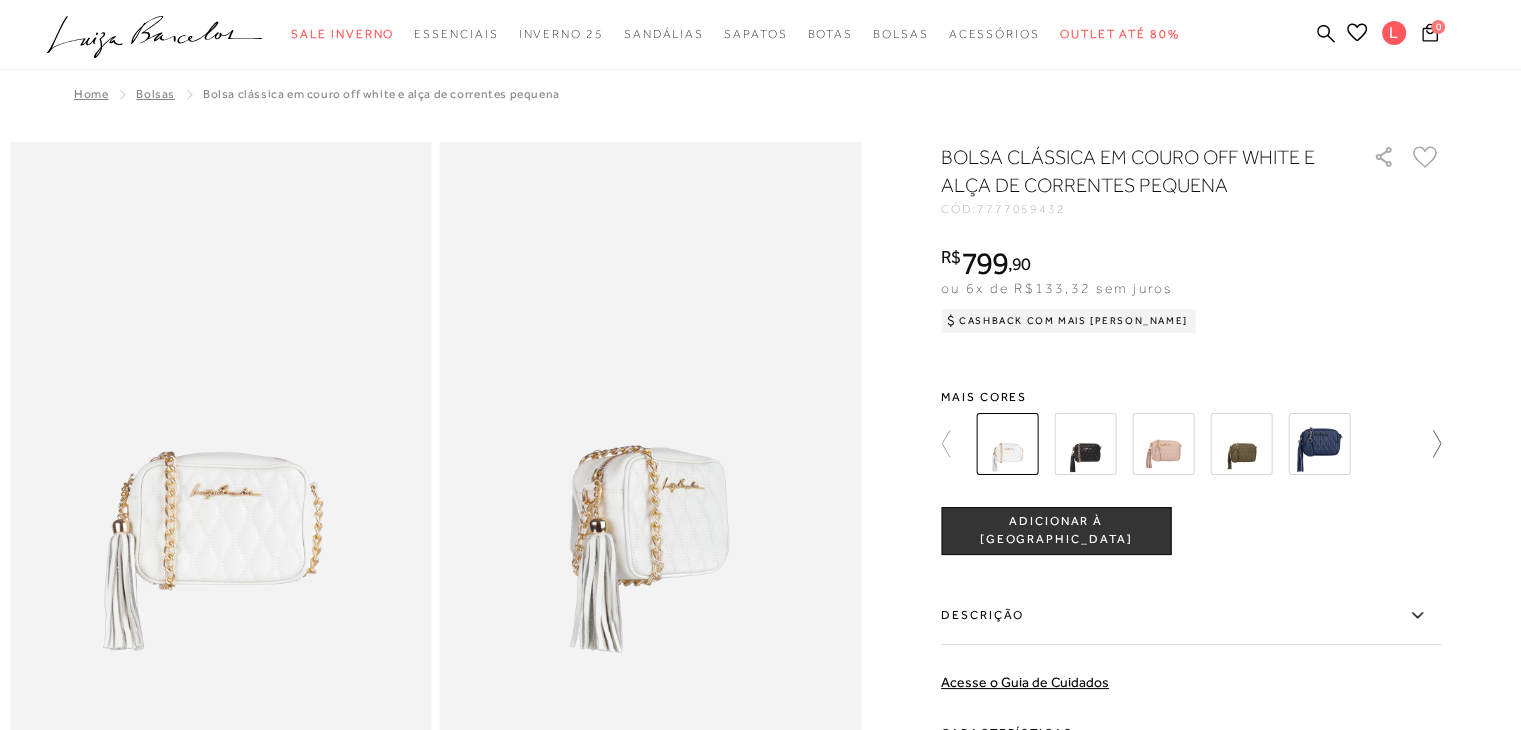 click 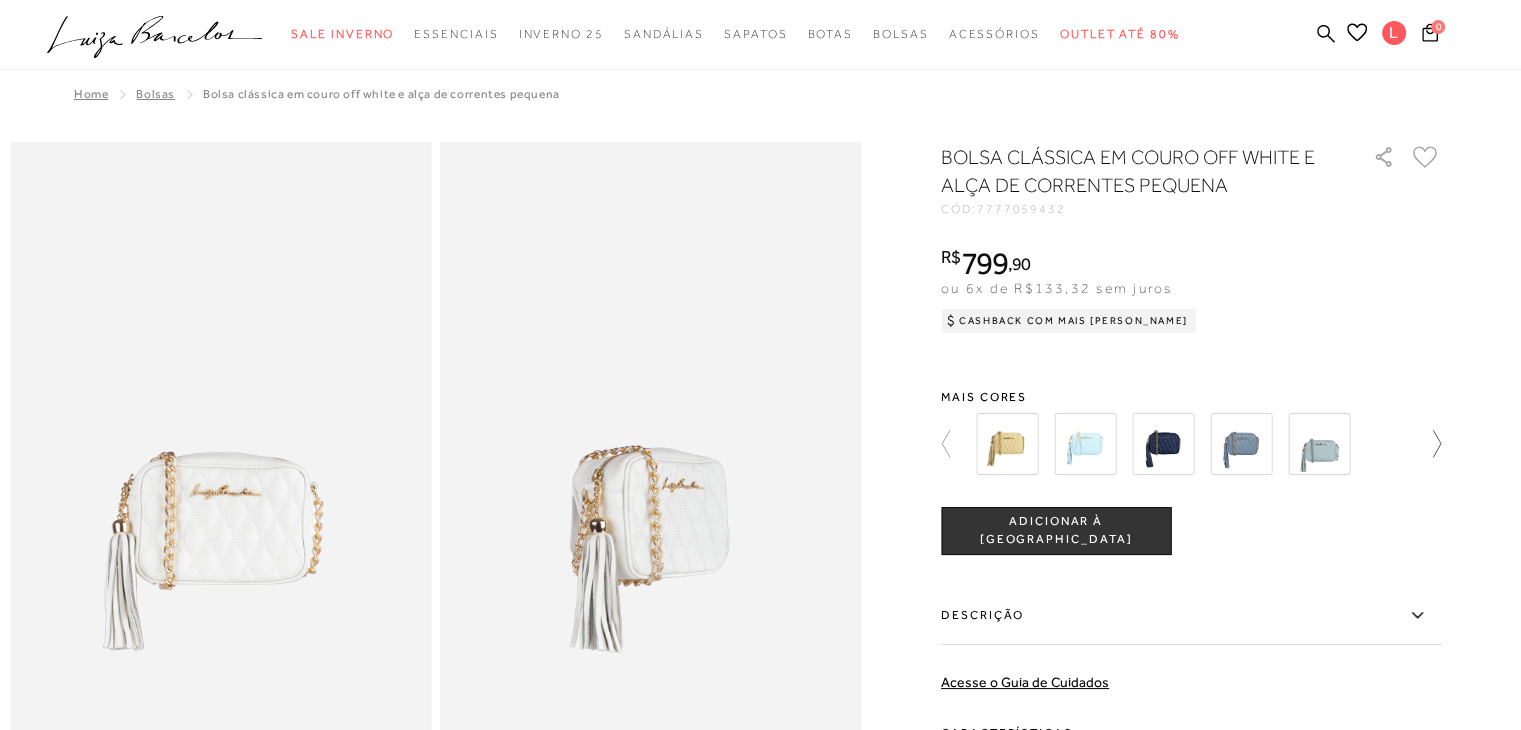 click 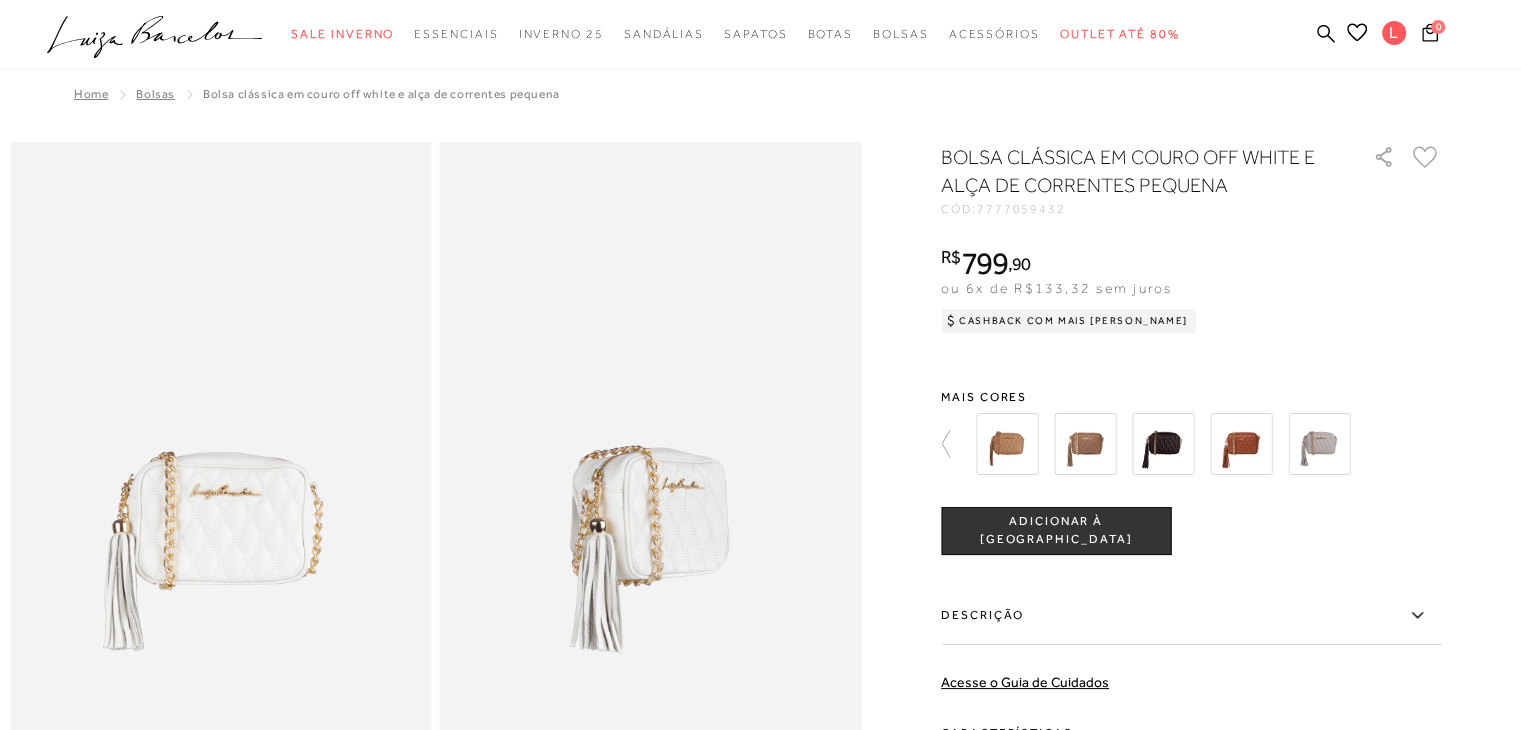 click at bounding box center [1007, 444] 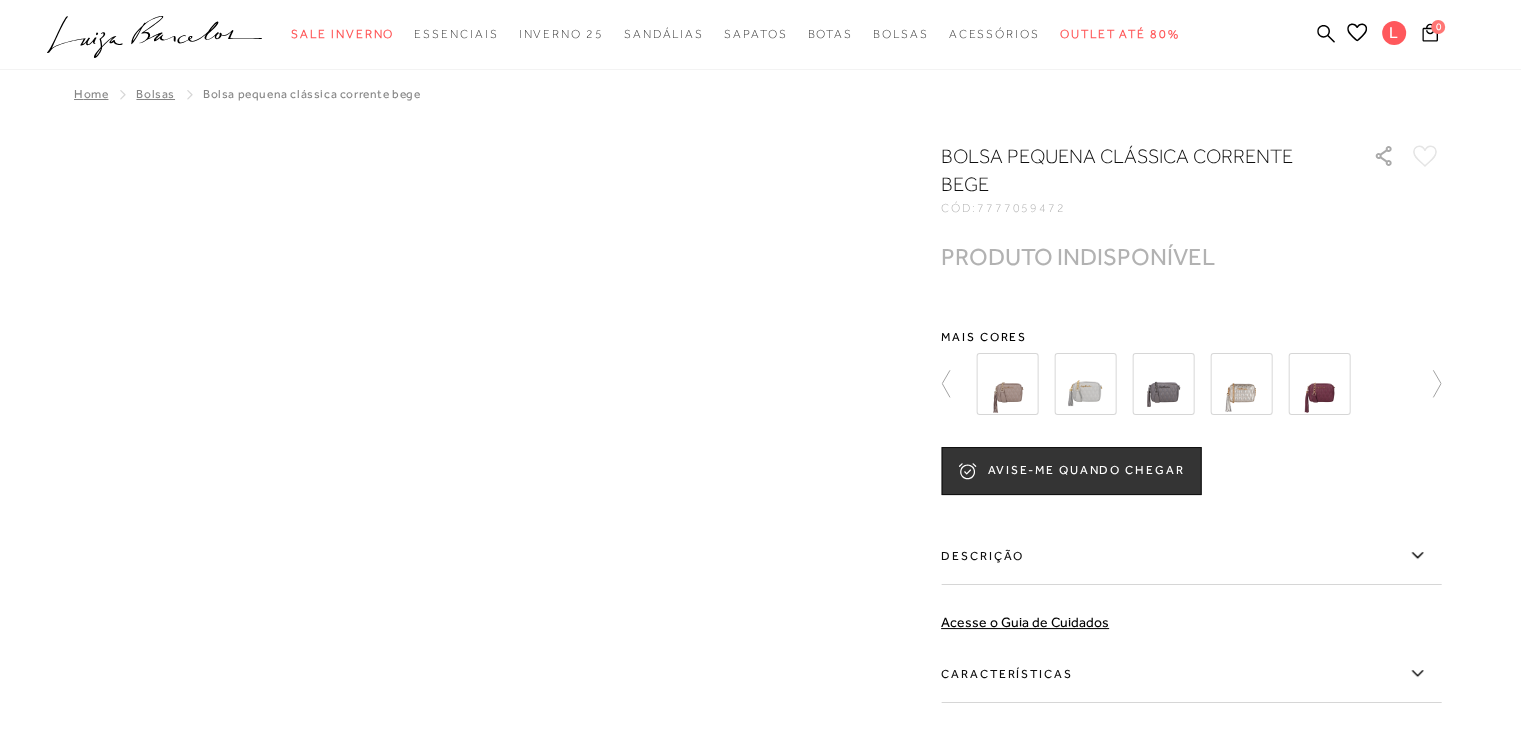scroll, scrollTop: 0, scrollLeft: 0, axis: both 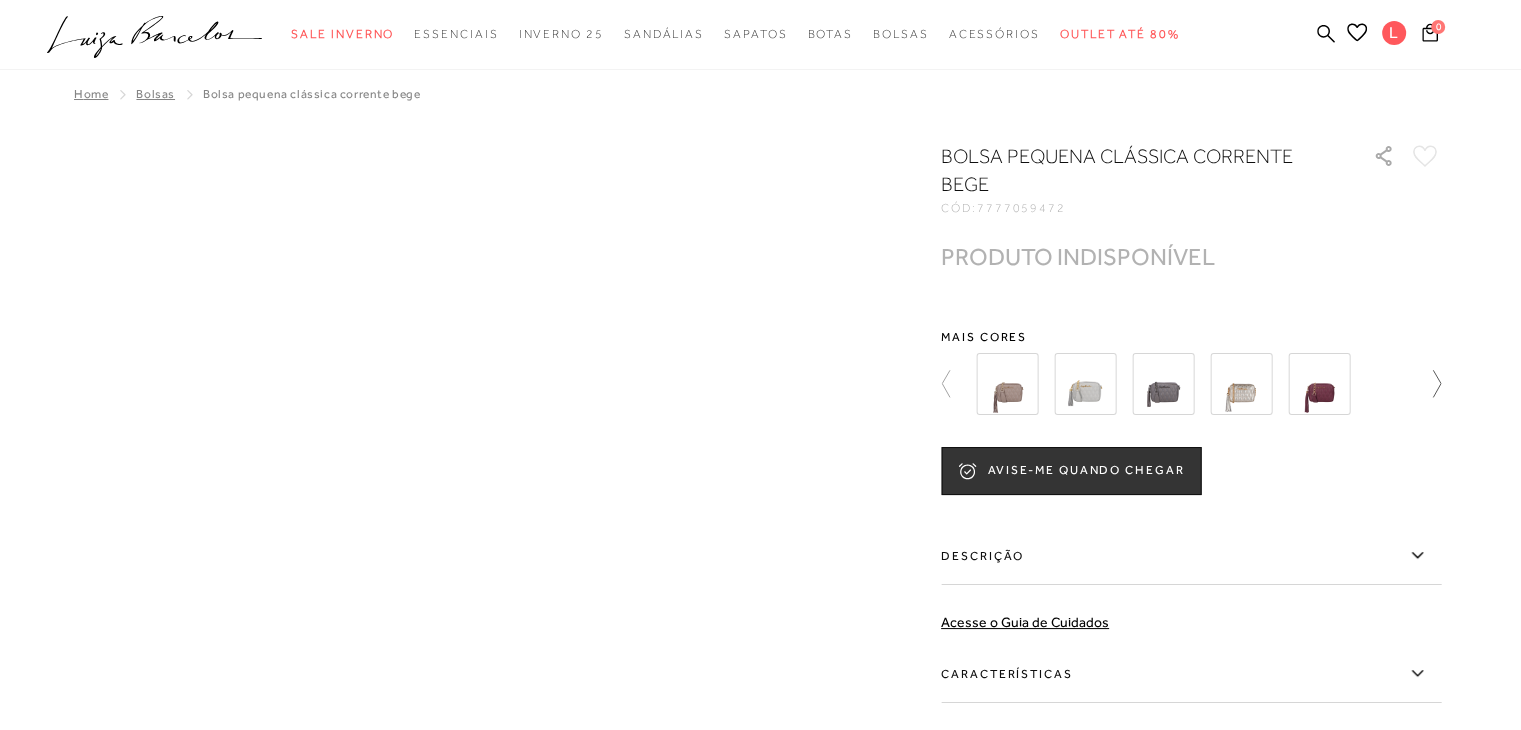 click 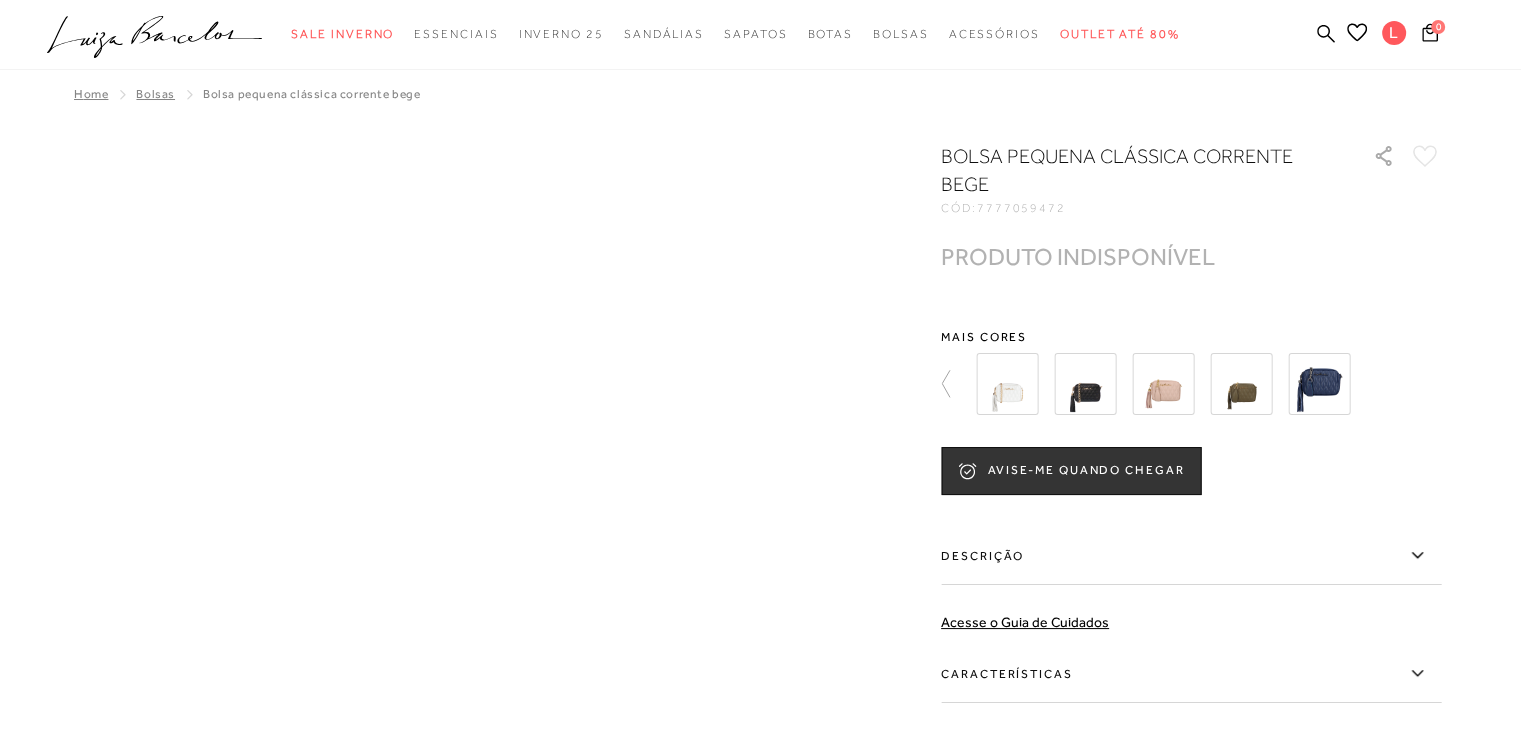 click at bounding box center (1202, 384) 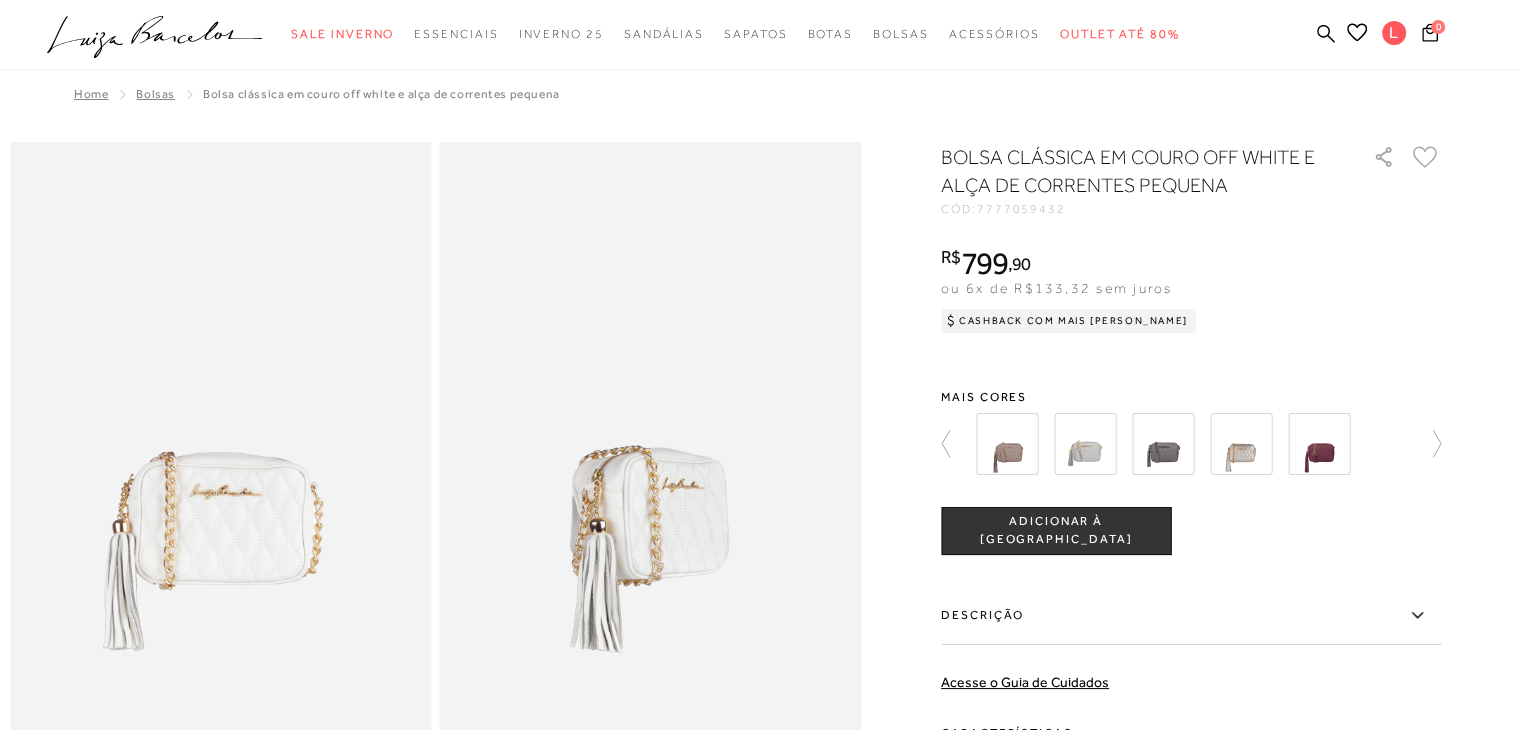 scroll, scrollTop: 0, scrollLeft: 0, axis: both 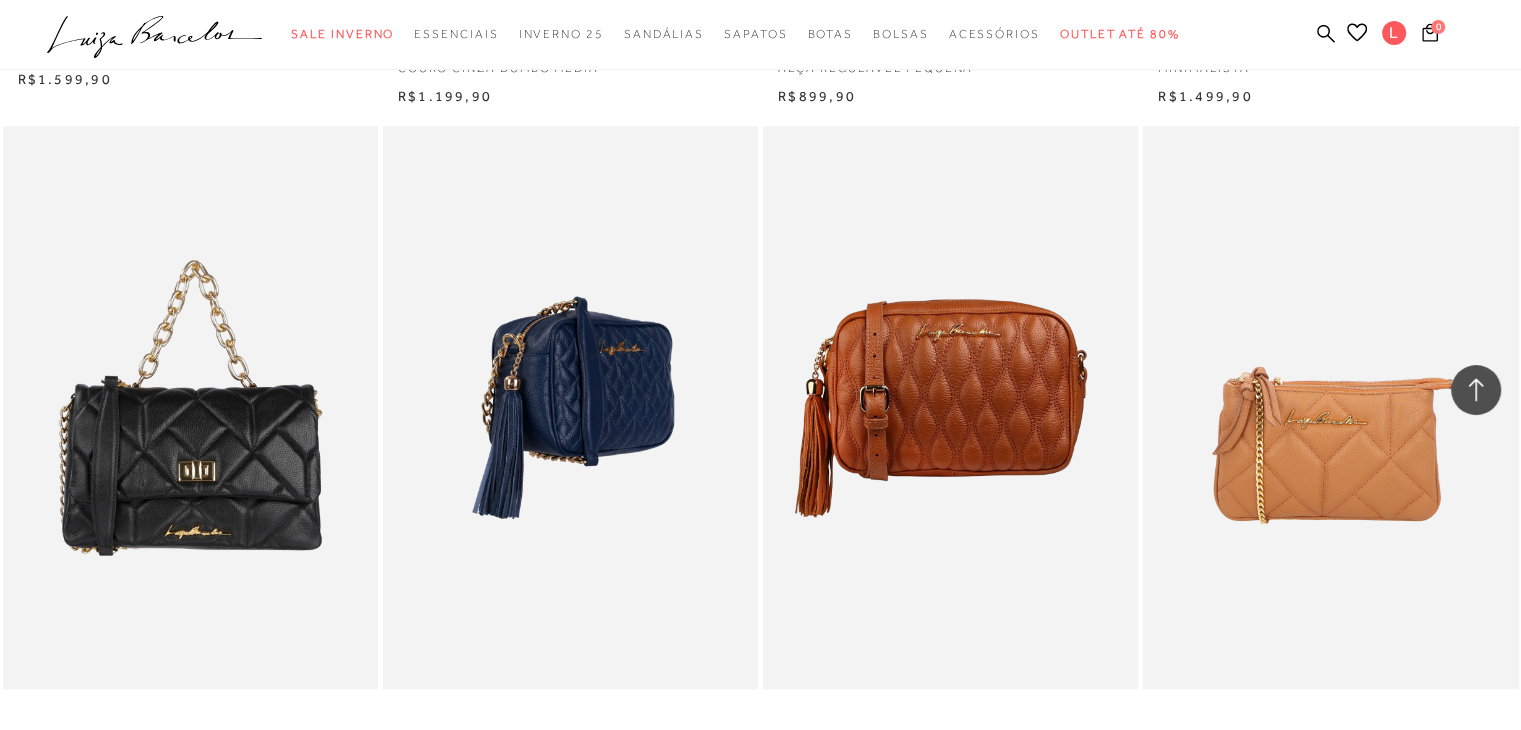 click at bounding box center [571, 407] 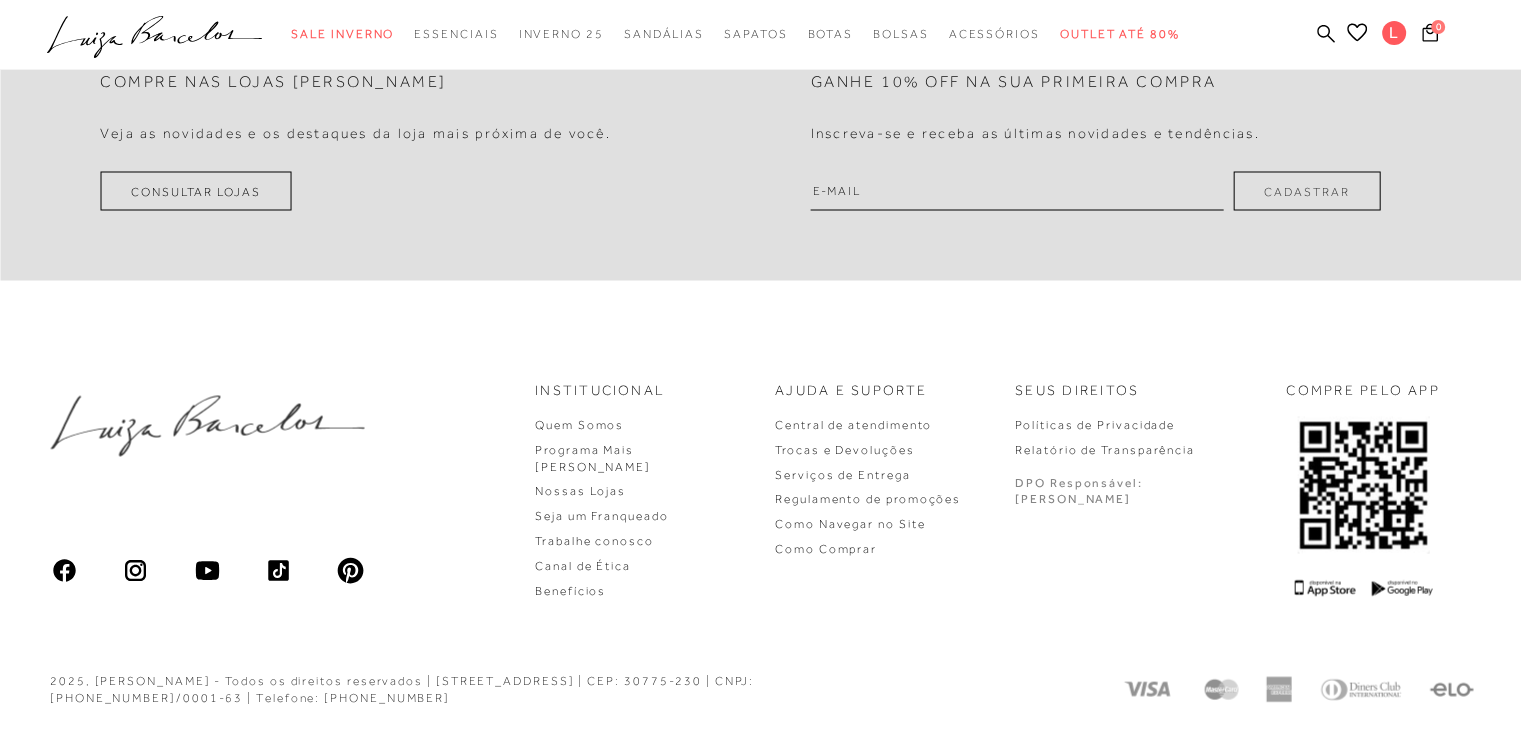 scroll, scrollTop: 0, scrollLeft: 0, axis: both 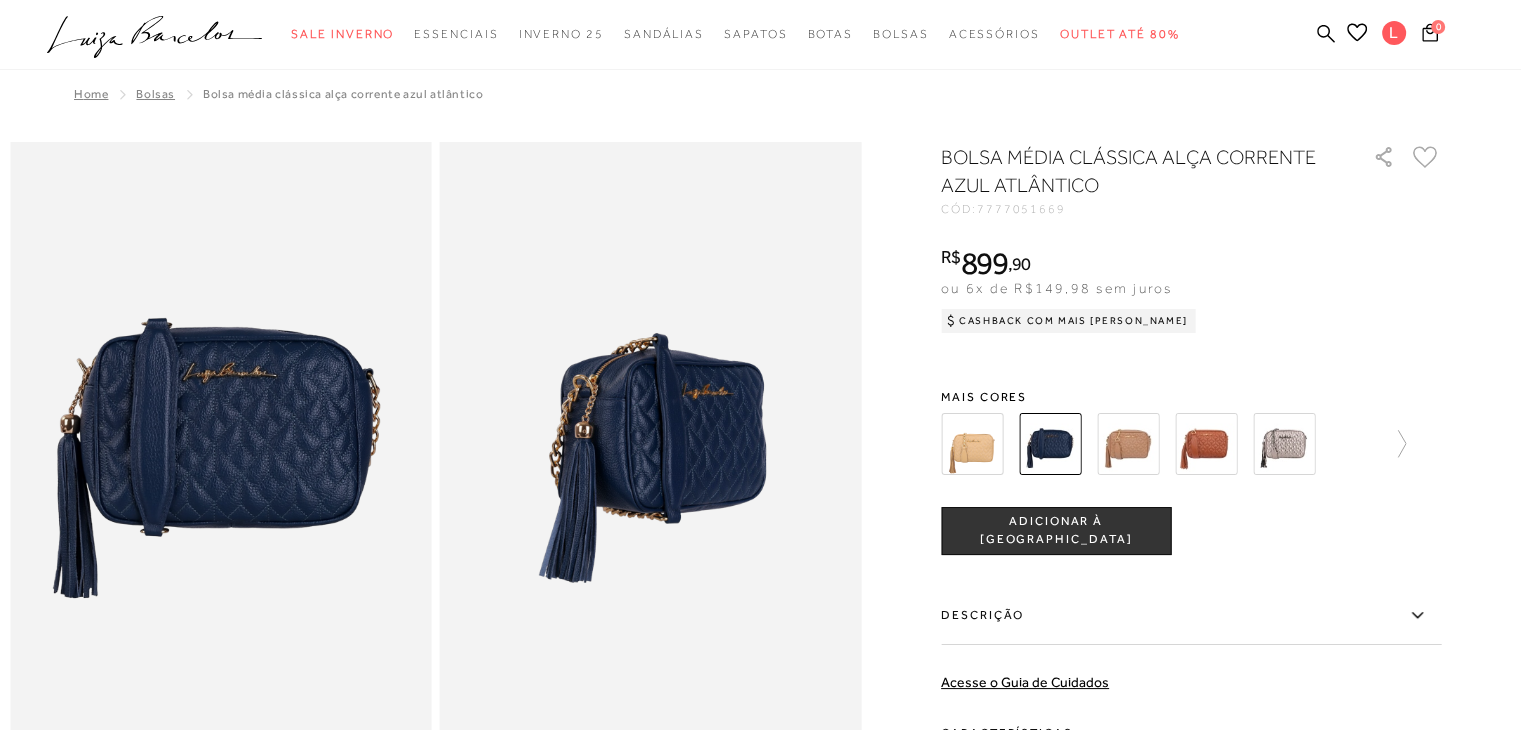 click at bounding box center [972, 444] 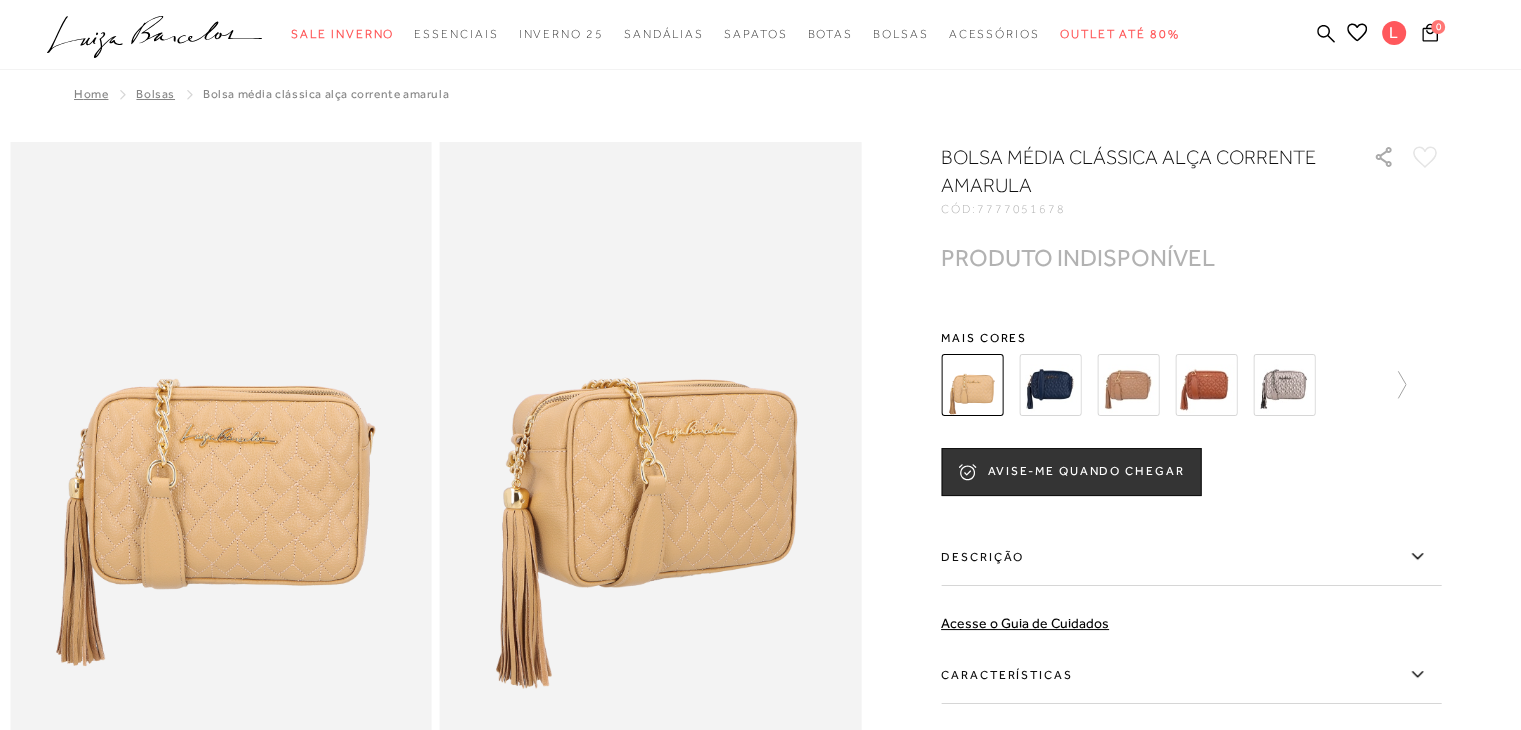 click at bounding box center [1206, 385] 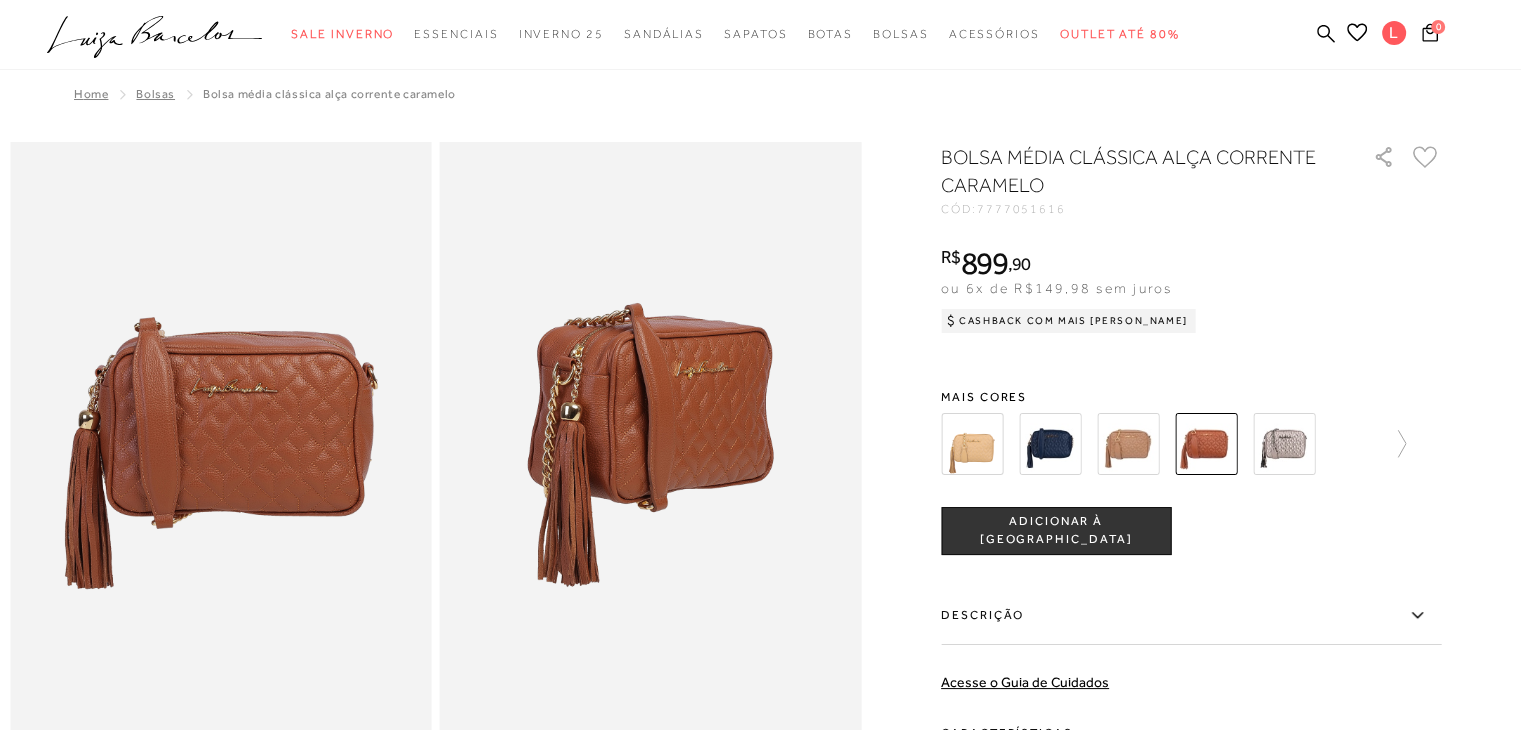 click at bounding box center [1128, 444] 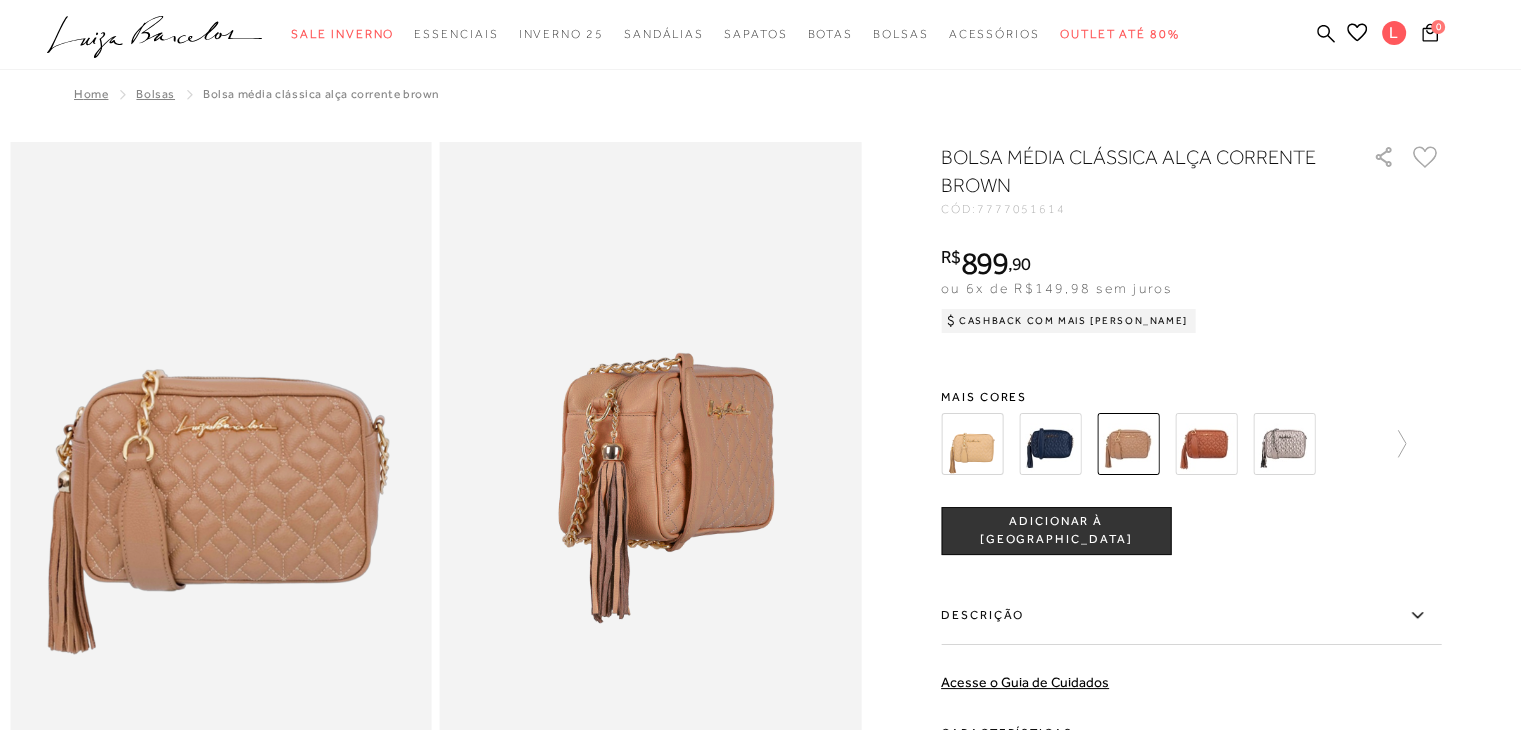 click at bounding box center (1206, 444) 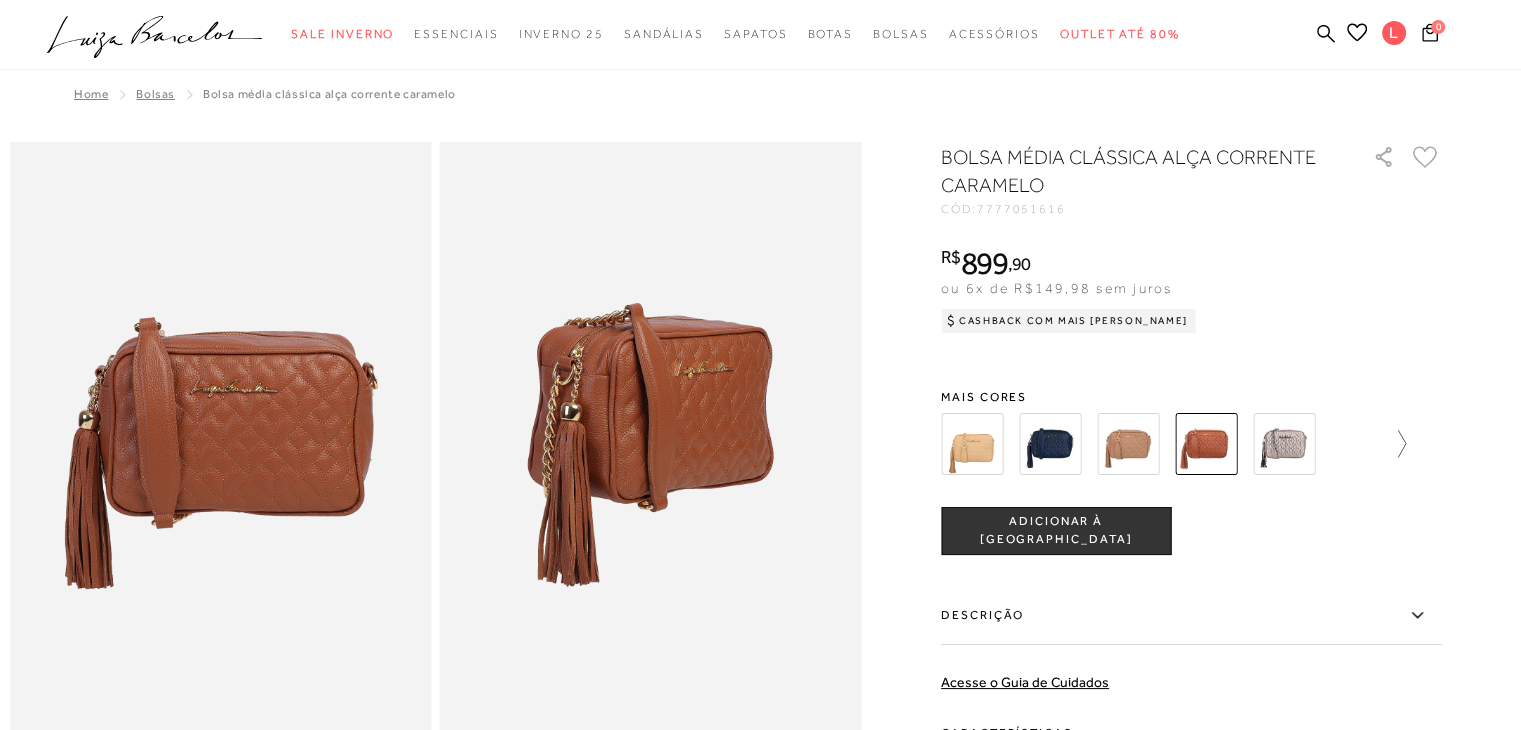 click 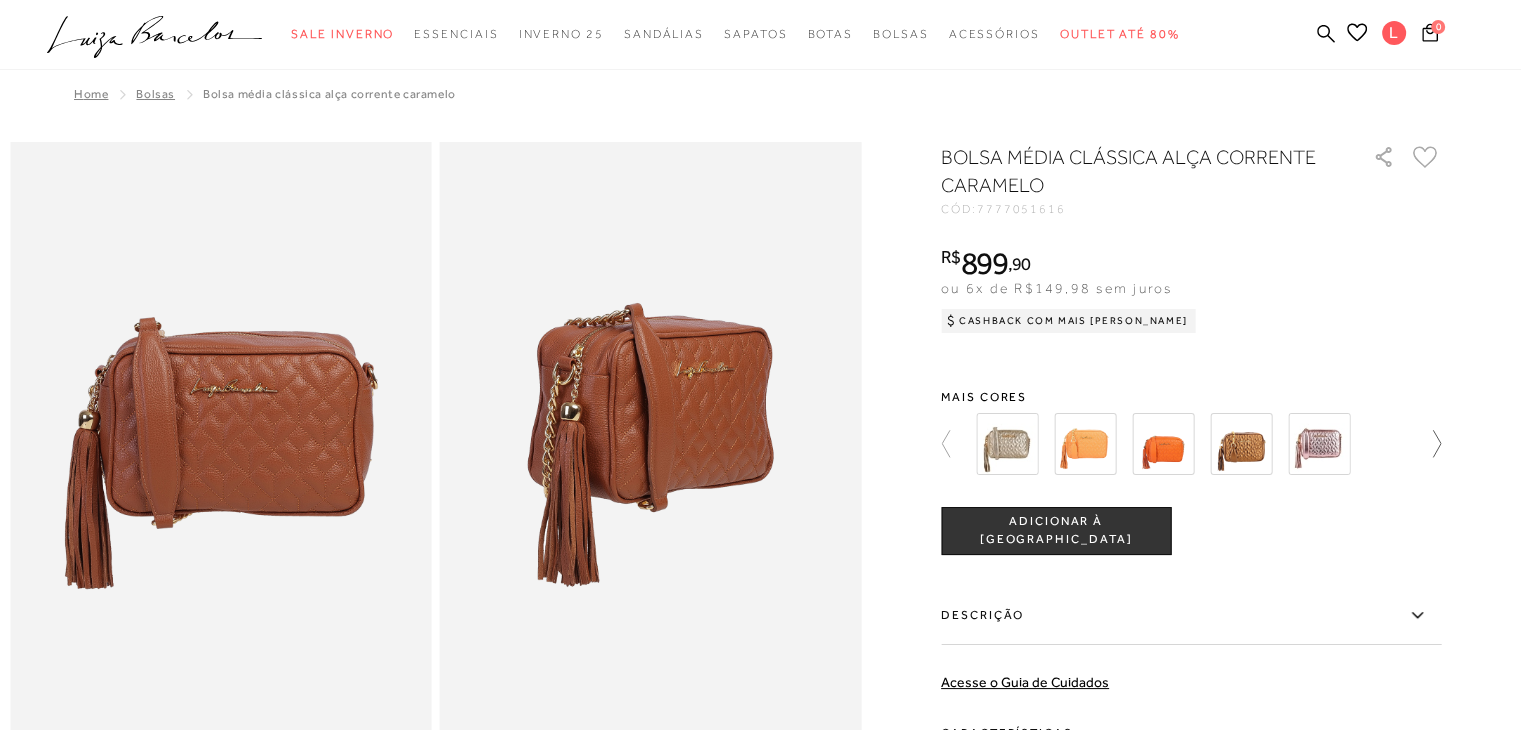 click 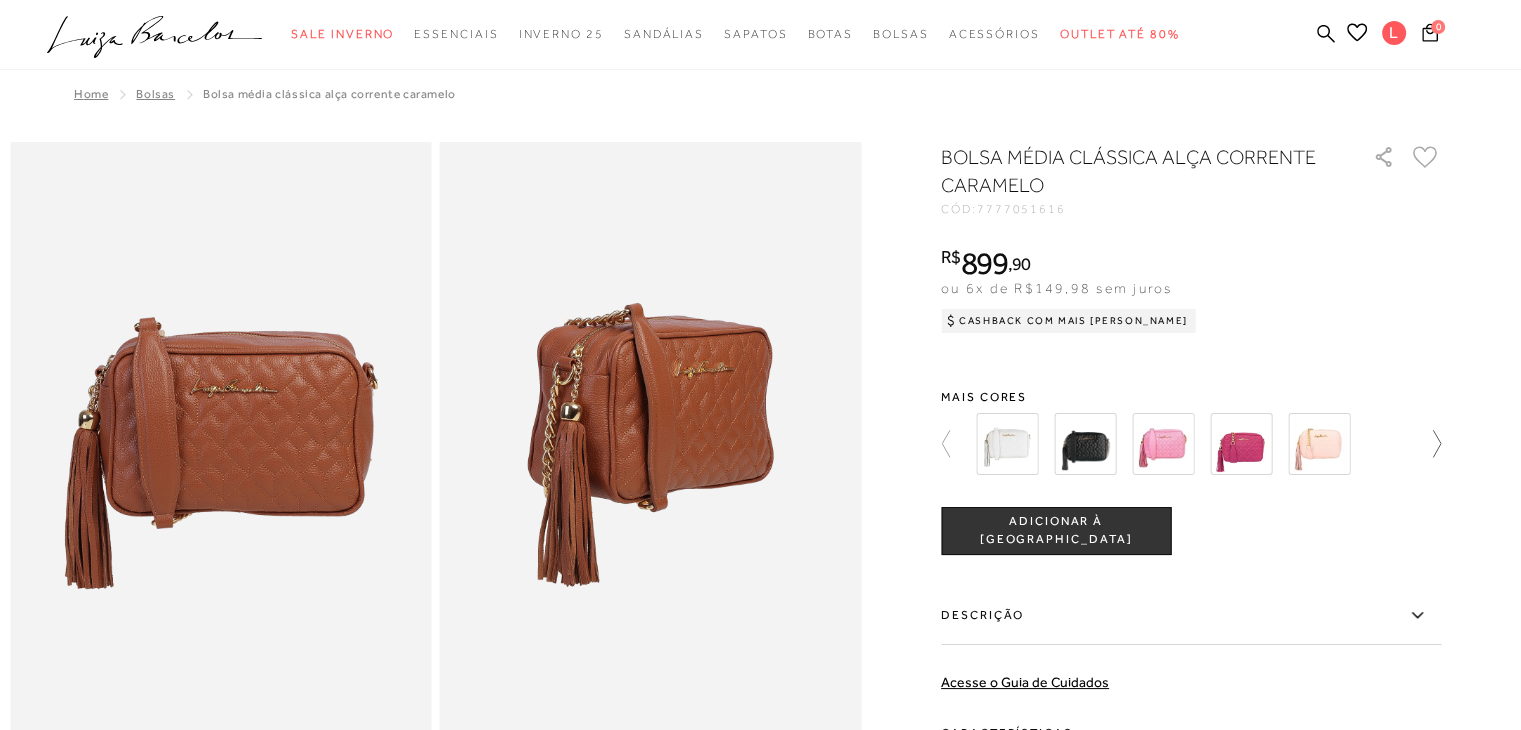 click 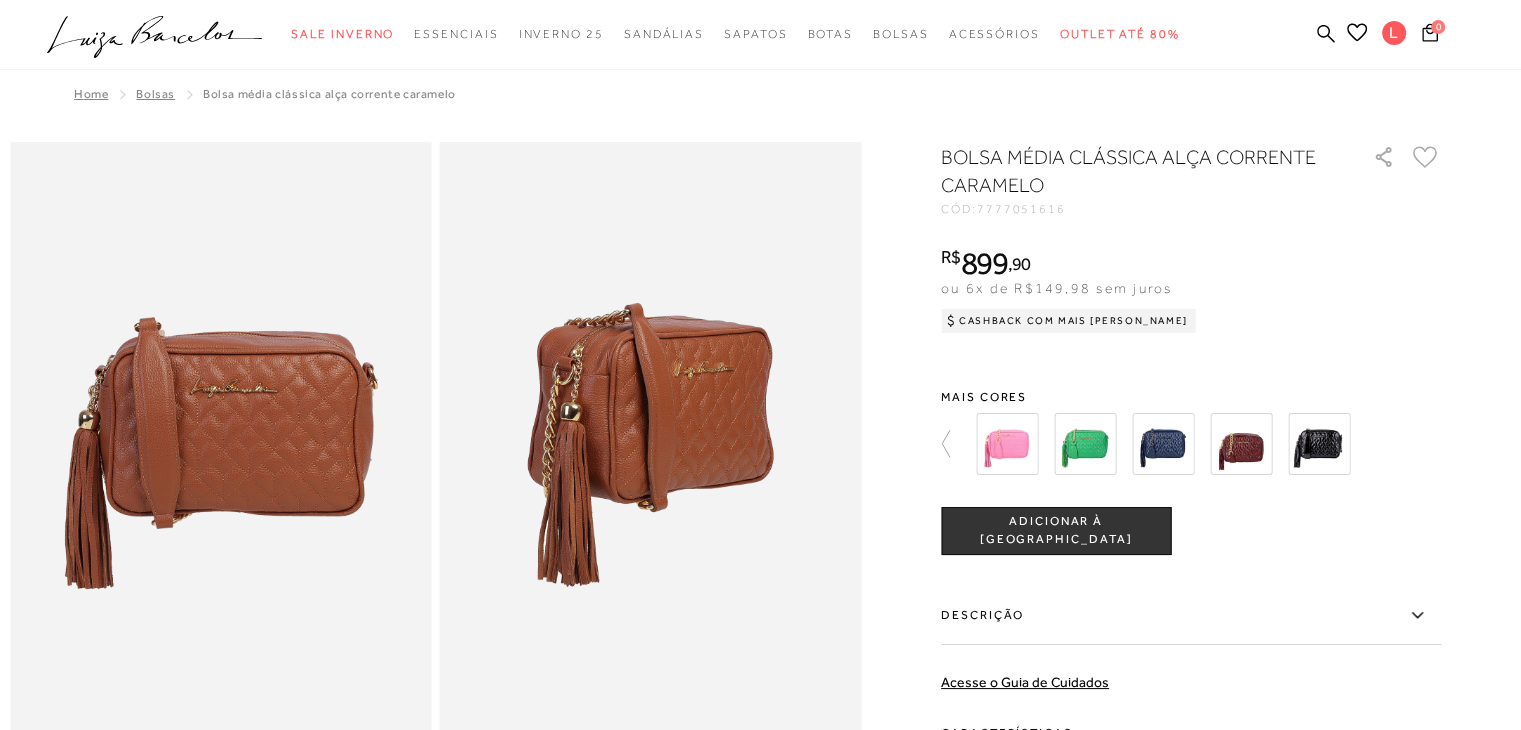 click at bounding box center [1202, 444] 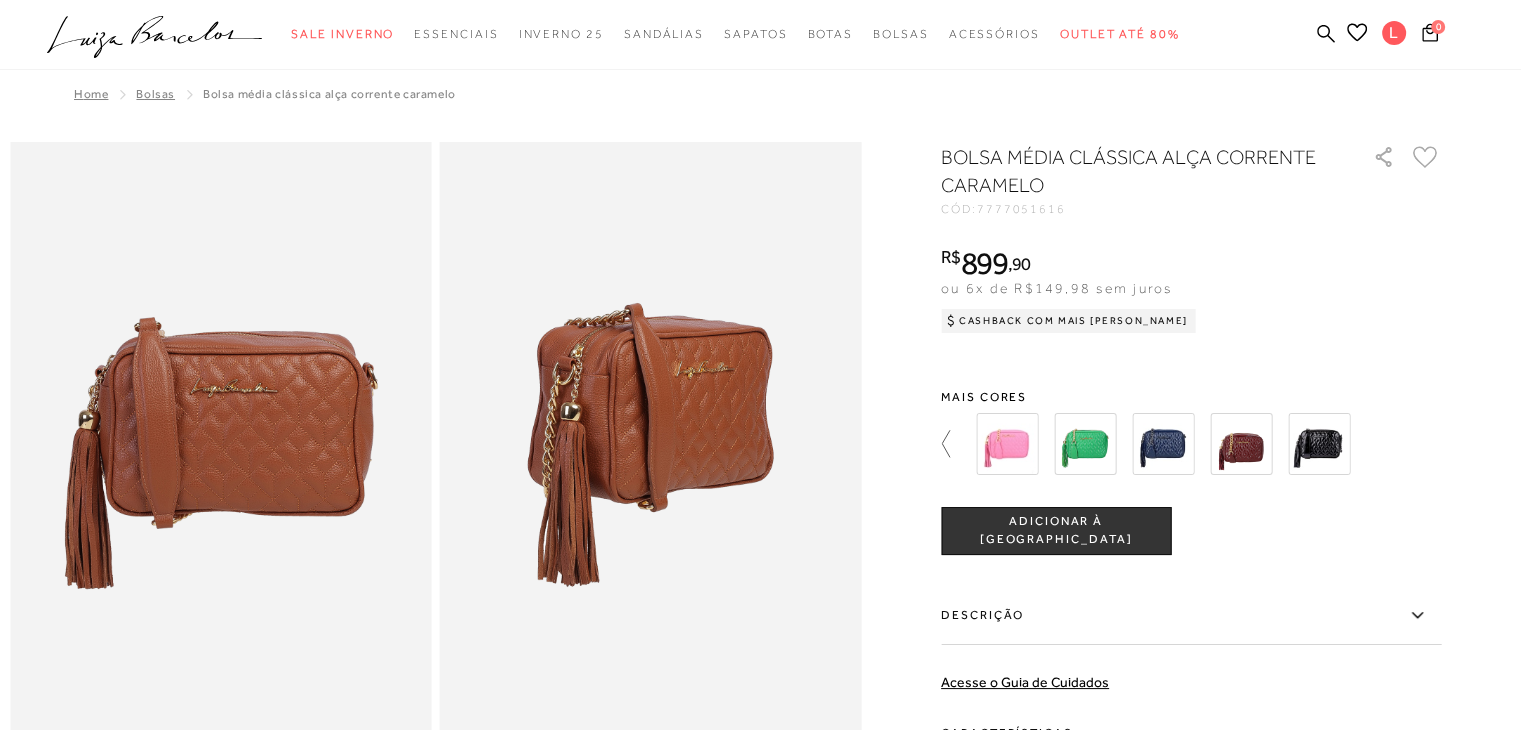 click 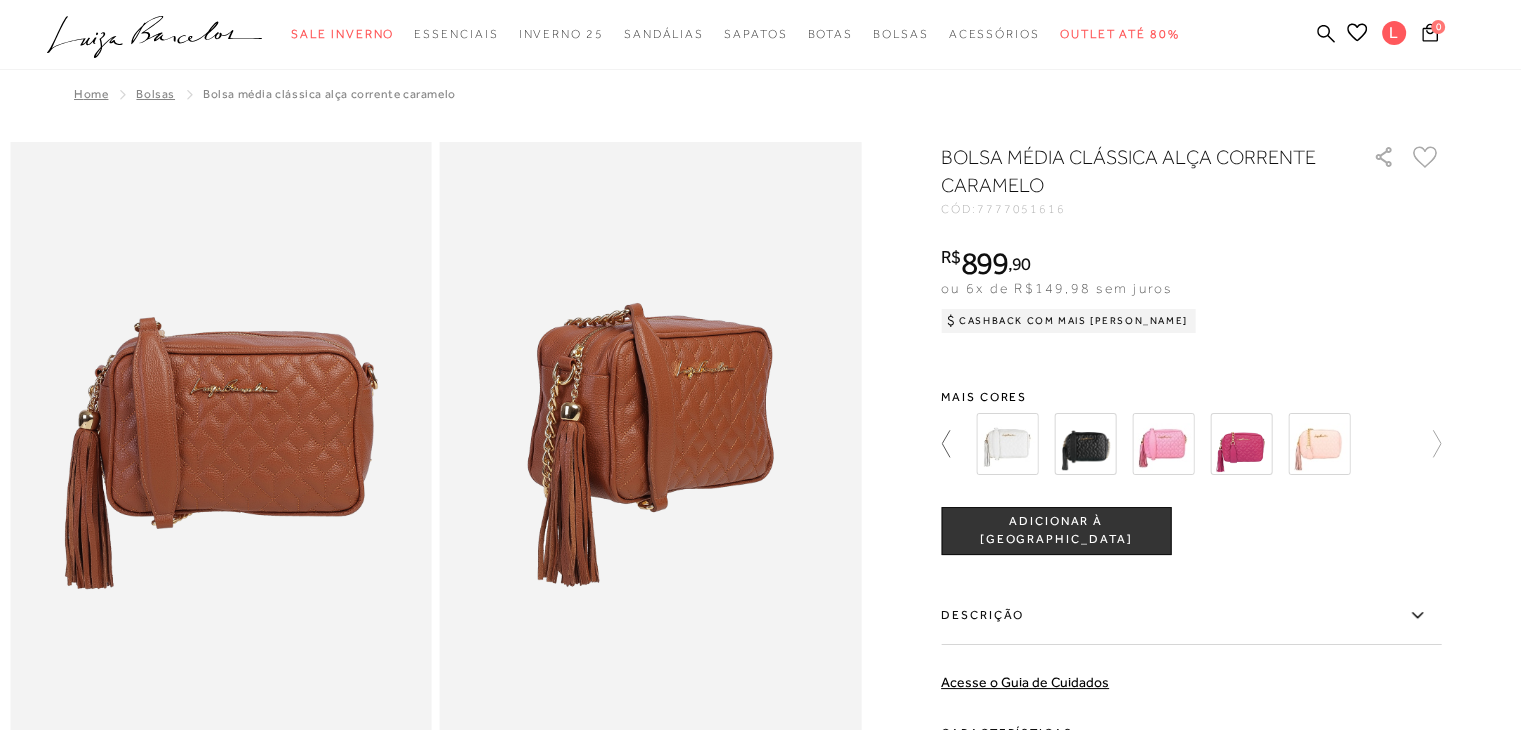 click 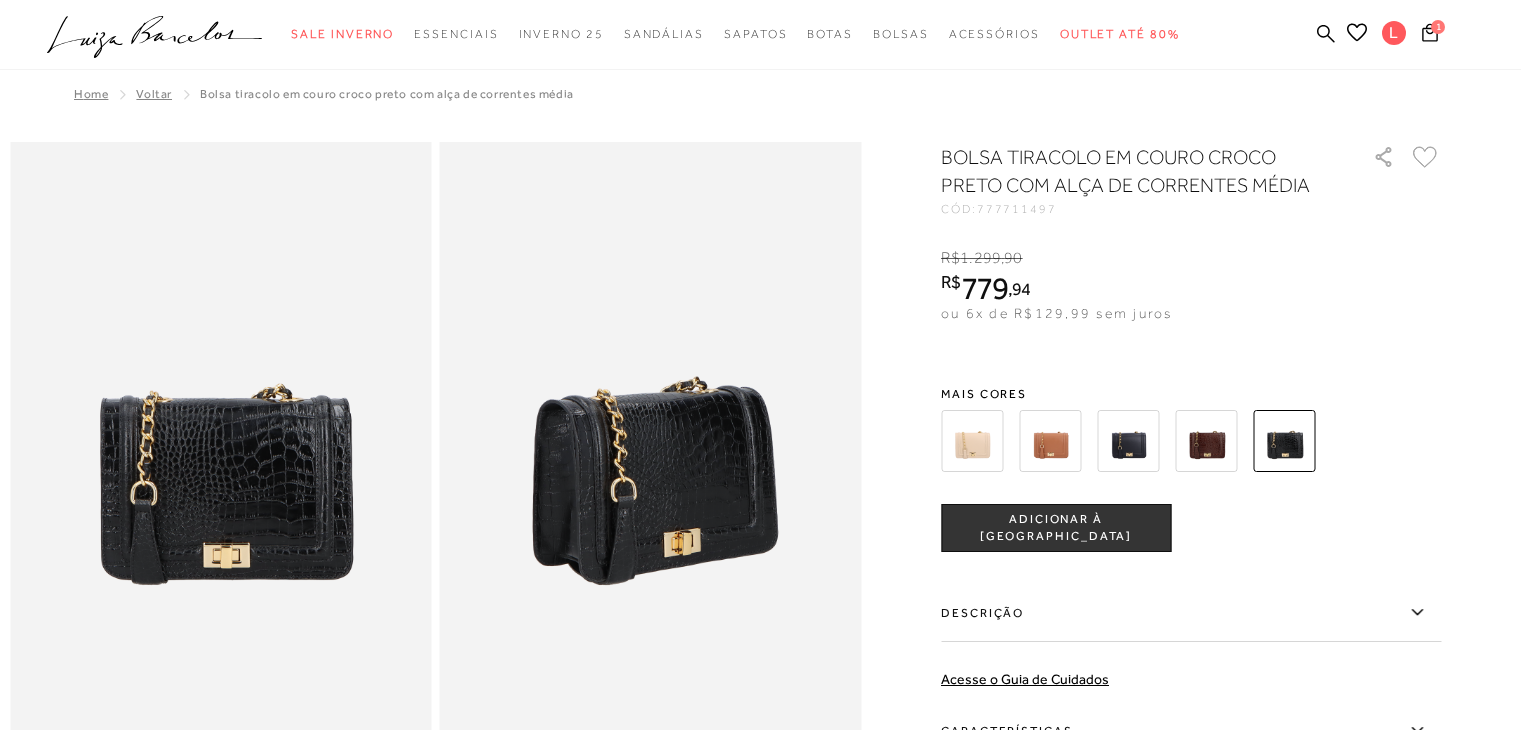 scroll, scrollTop: 700, scrollLeft: 0, axis: vertical 